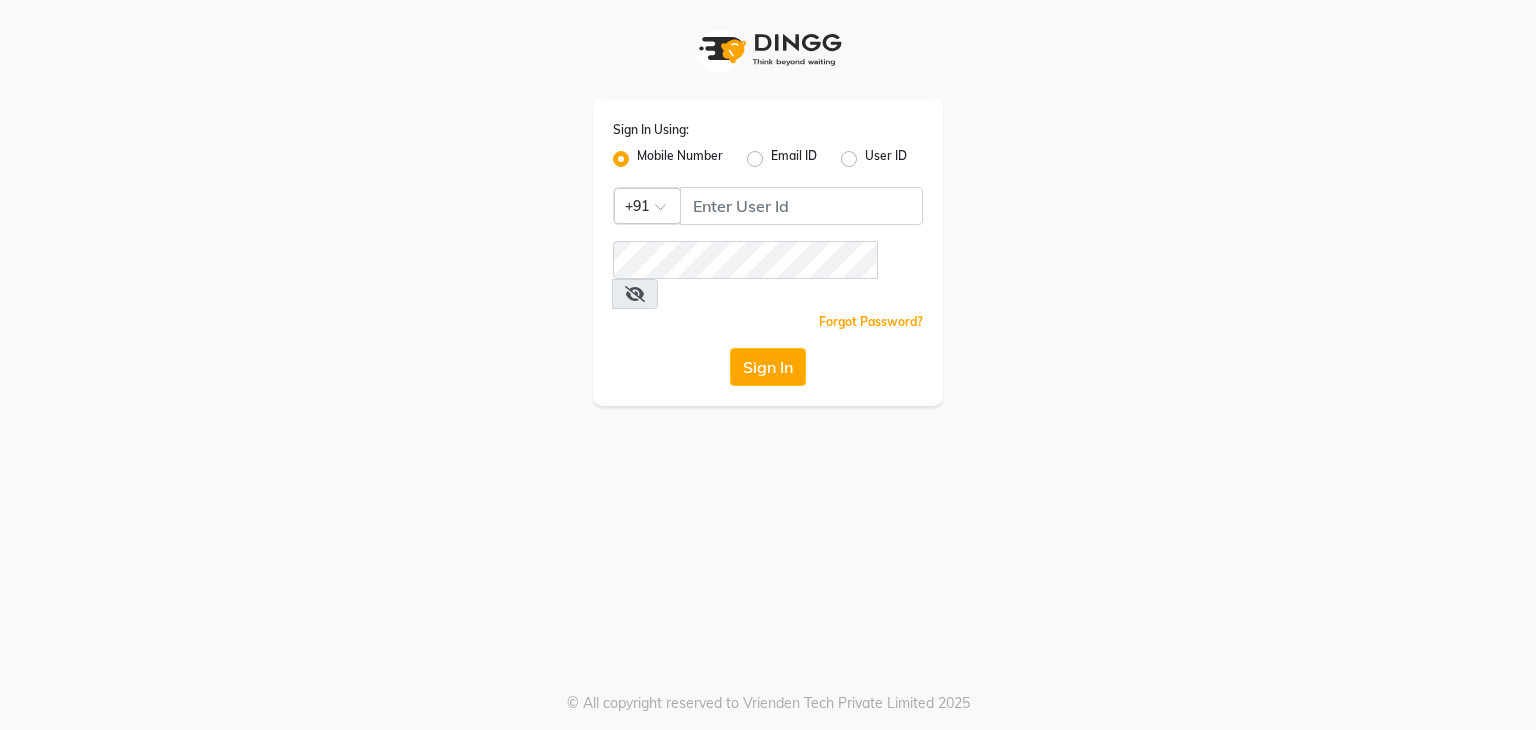 scroll, scrollTop: 0, scrollLeft: 0, axis: both 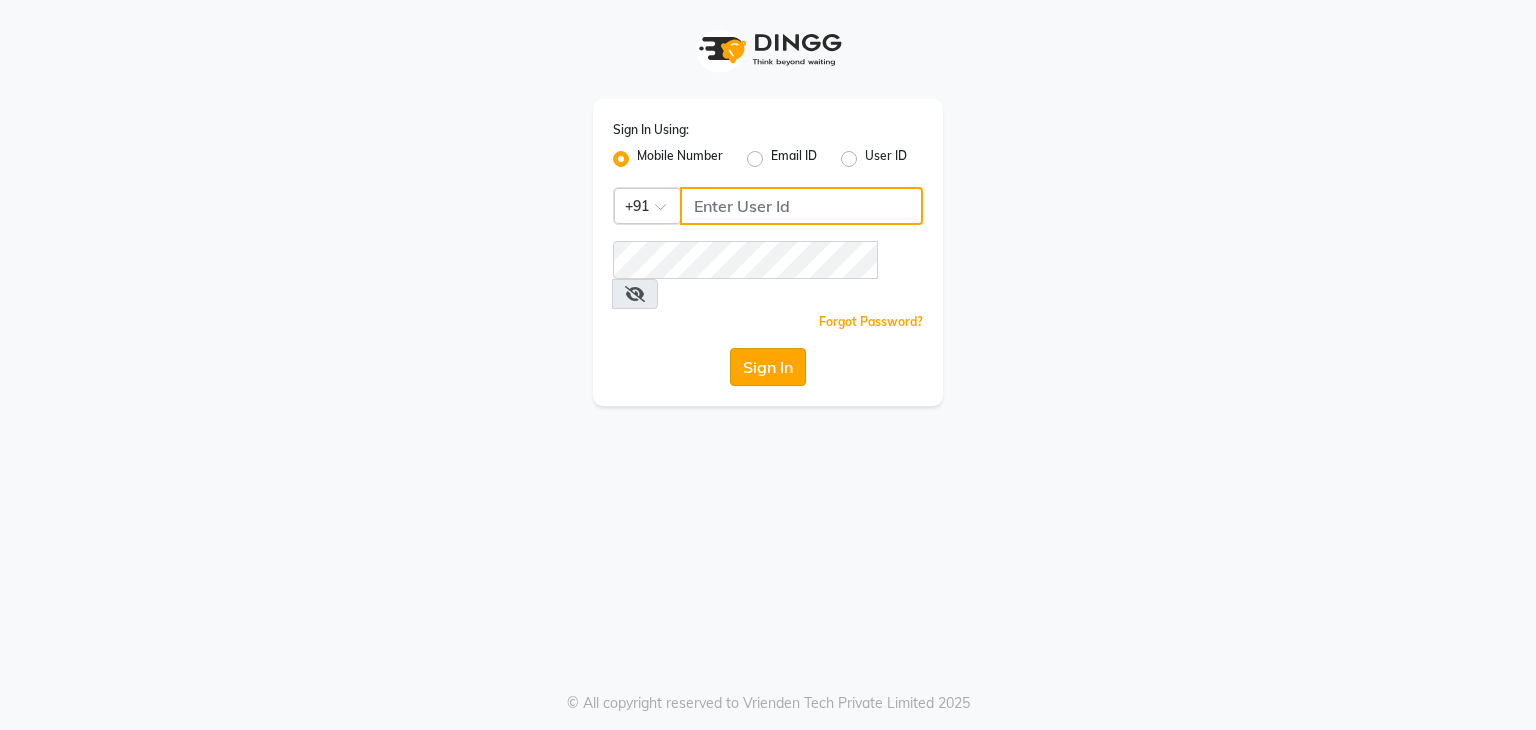 type on "7760024377" 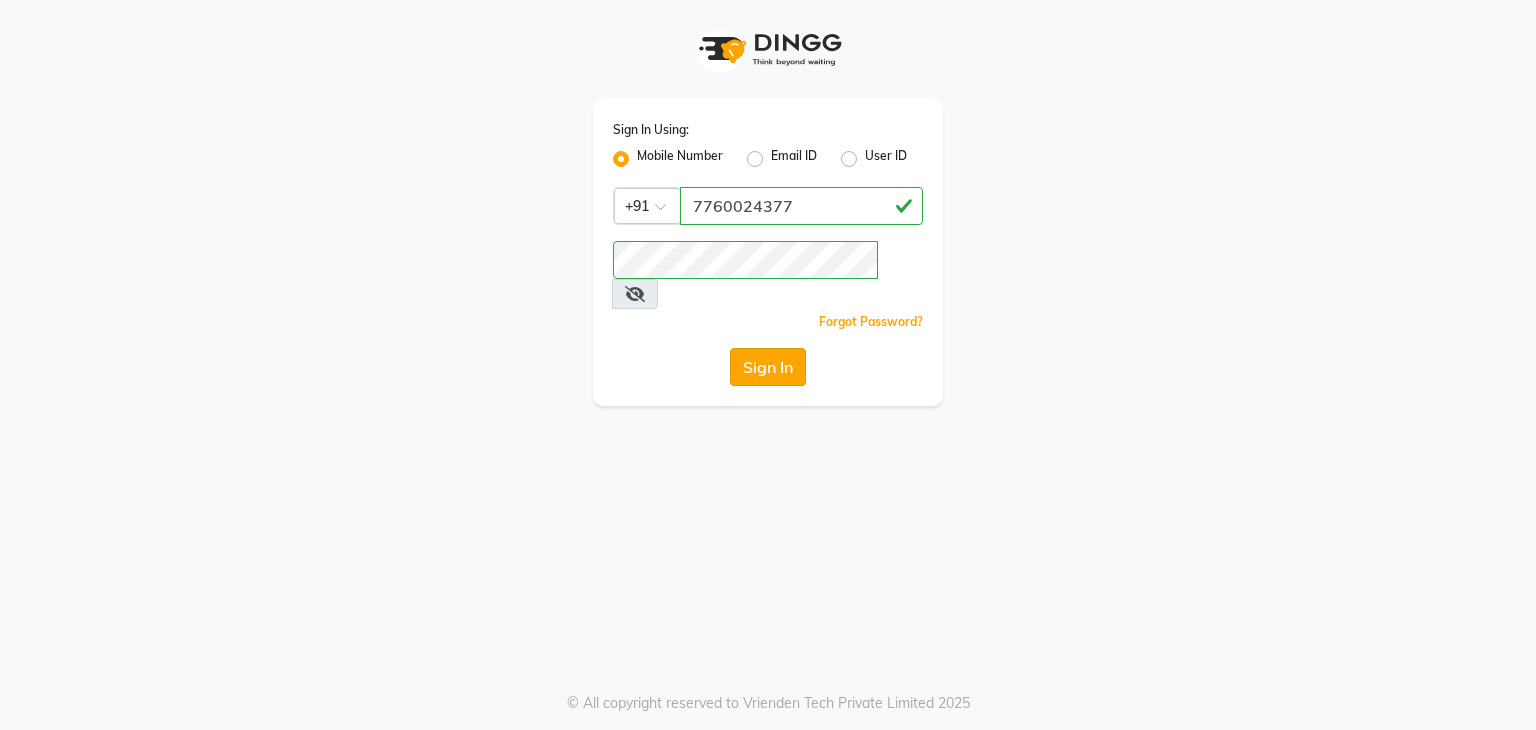 click on "Sign In" 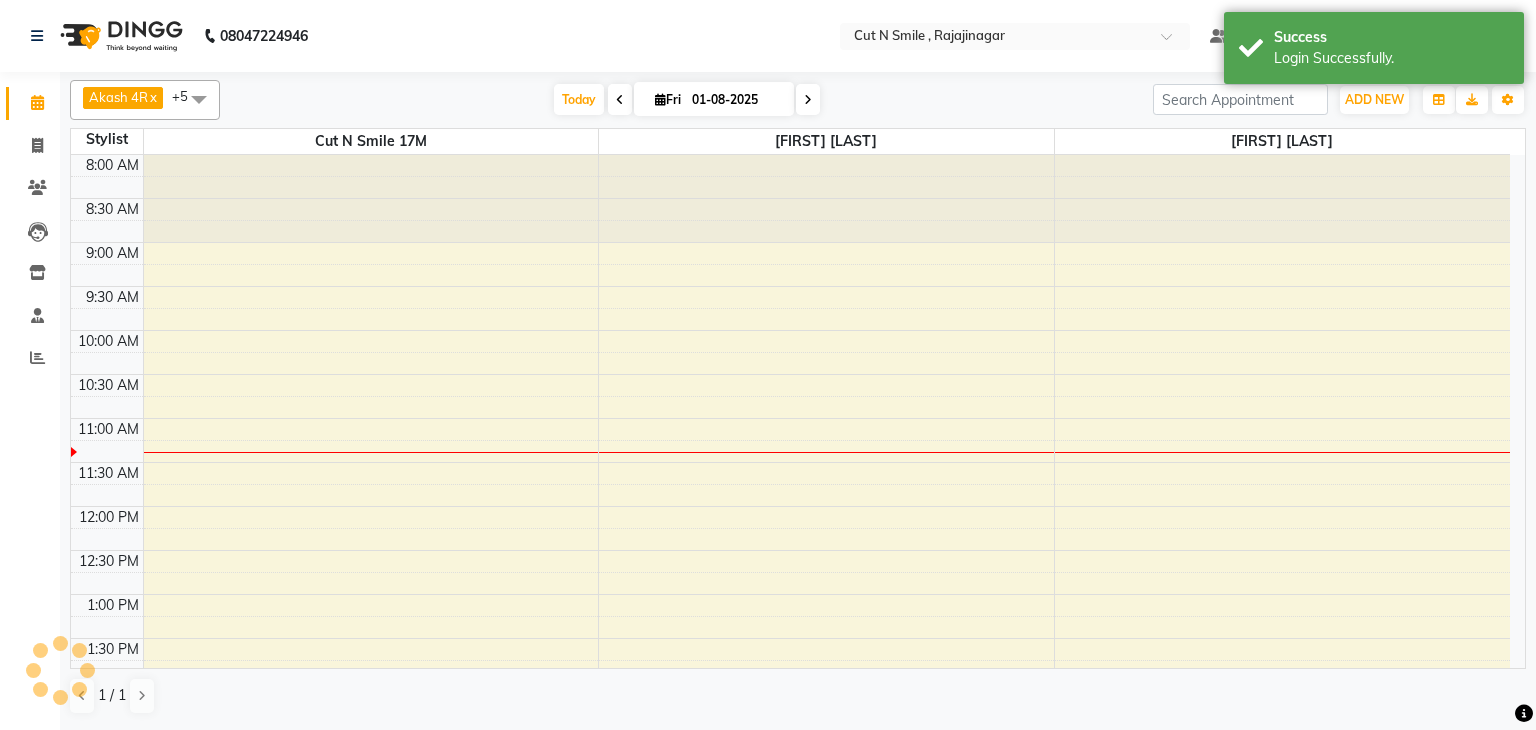 scroll, scrollTop: 0, scrollLeft: 0, axis: both 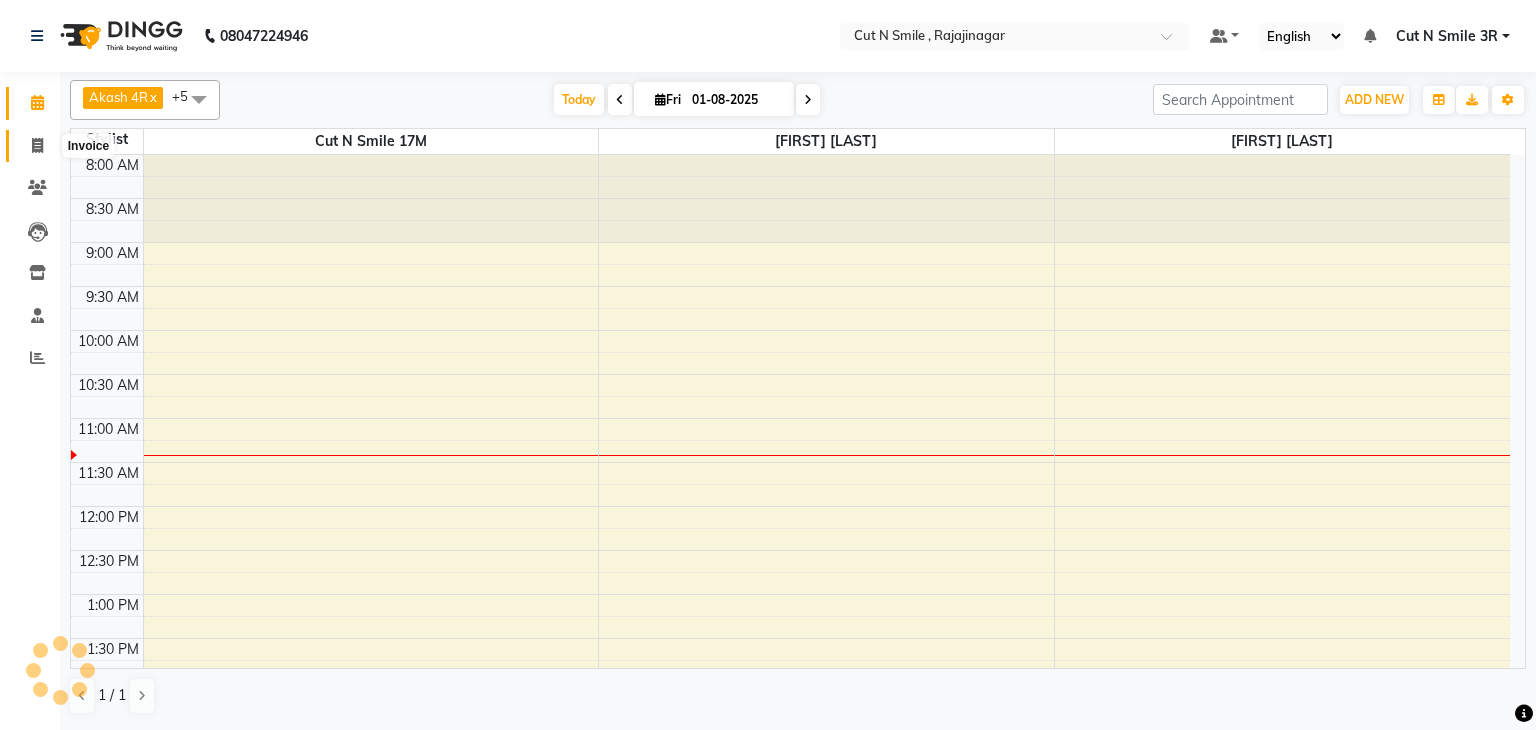 click 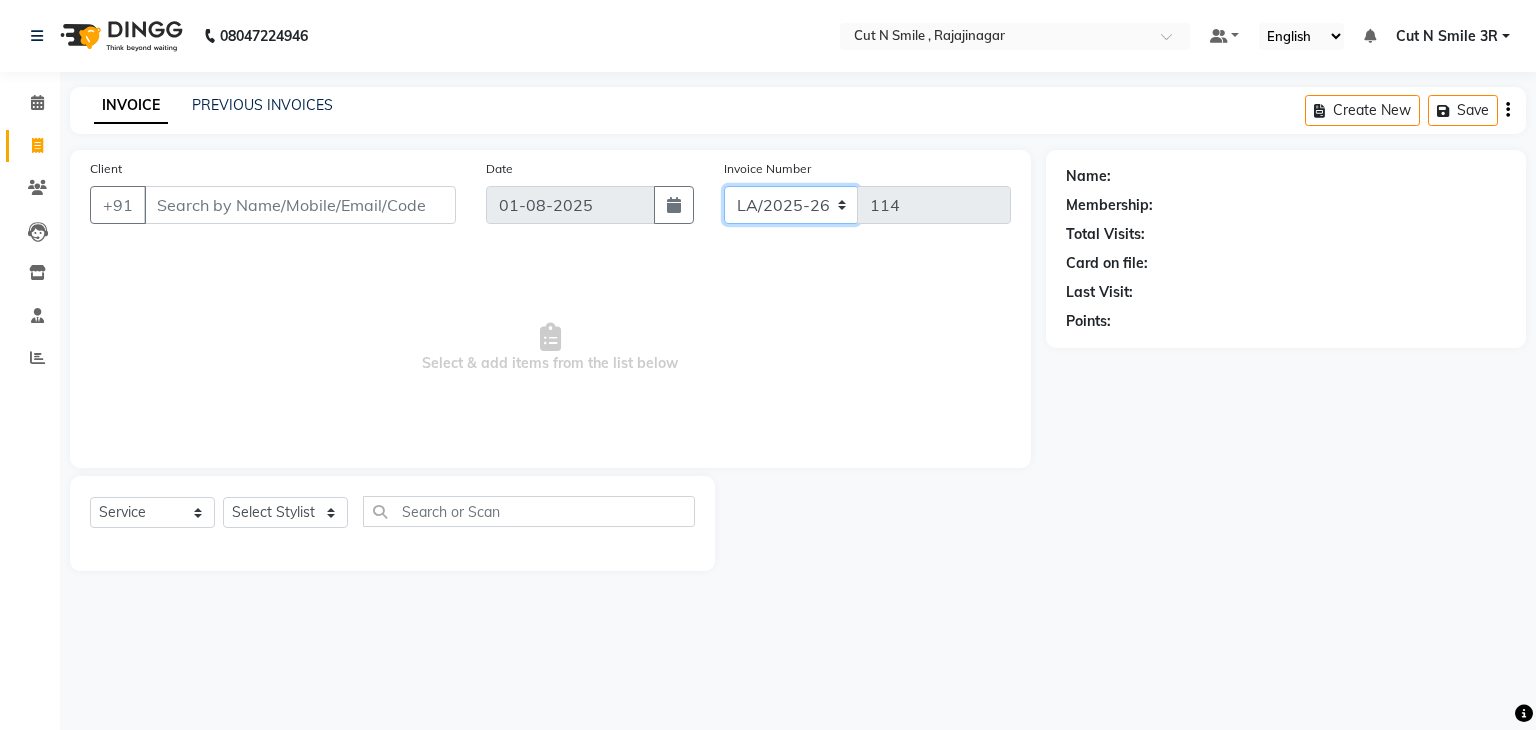 click on "BOB/25-26 LA/2025-26 SH/25 CH/25 SA/25" 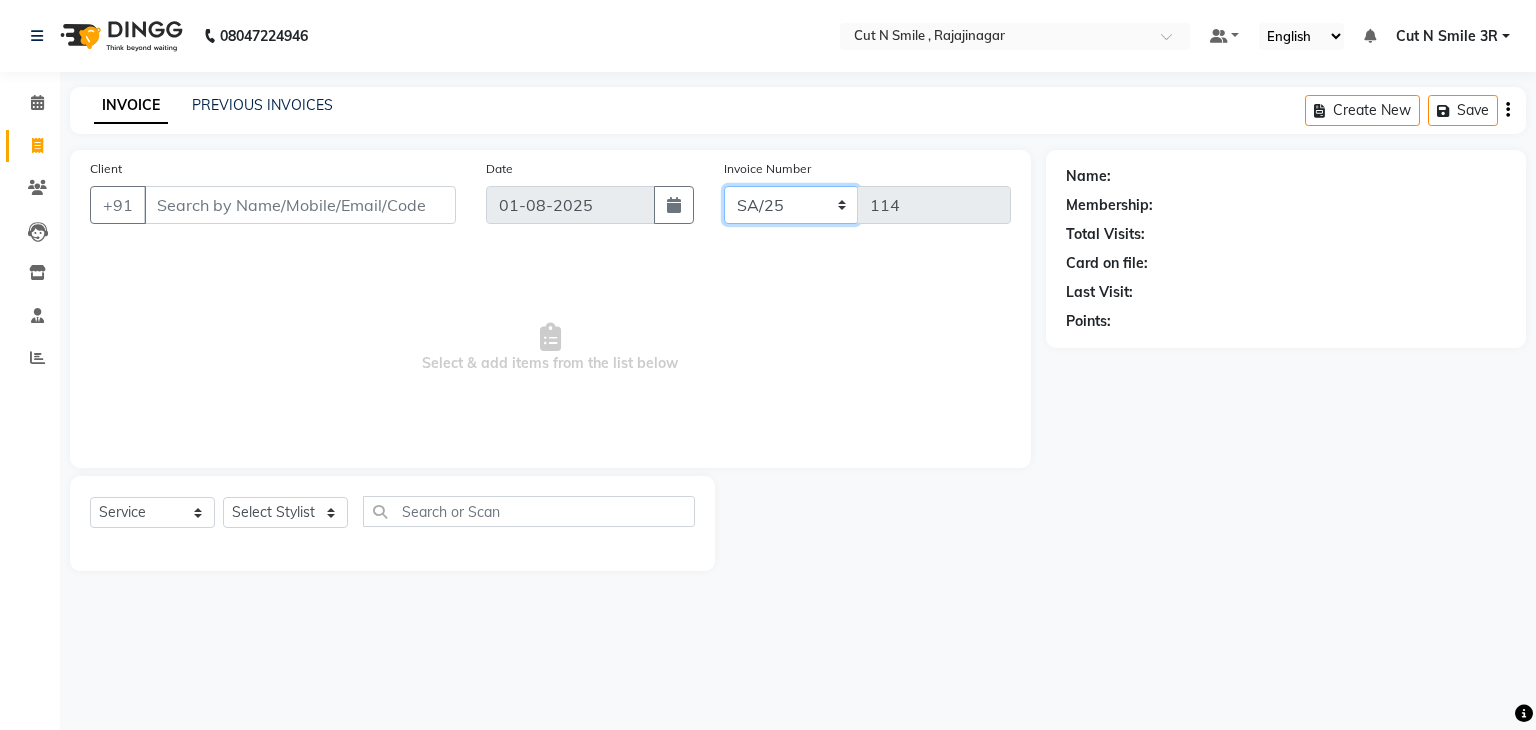 click on "BOB/25-26 LA/2025-26 SH/25 CH/25 SA/25" 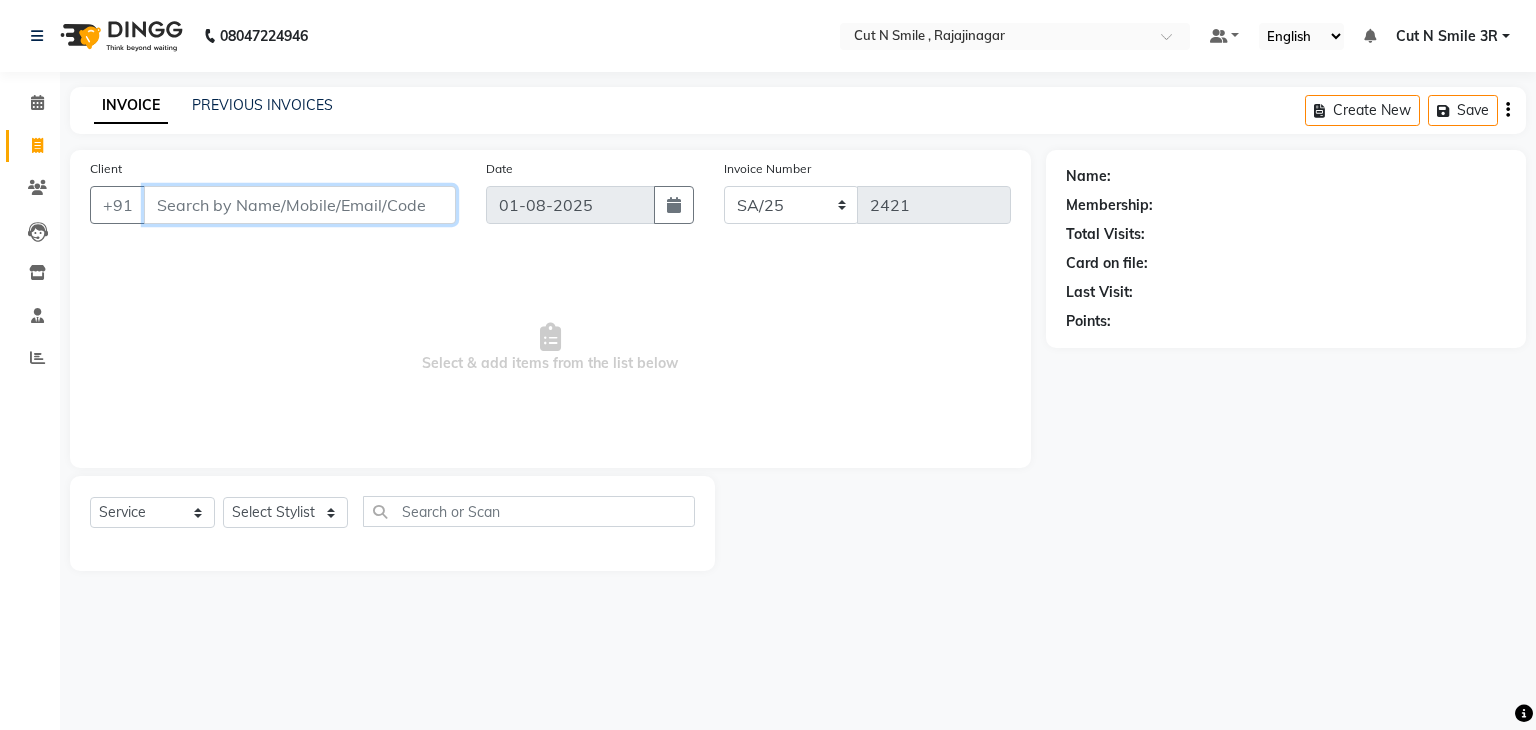 click on "Client" at bounding box center [300, 205] 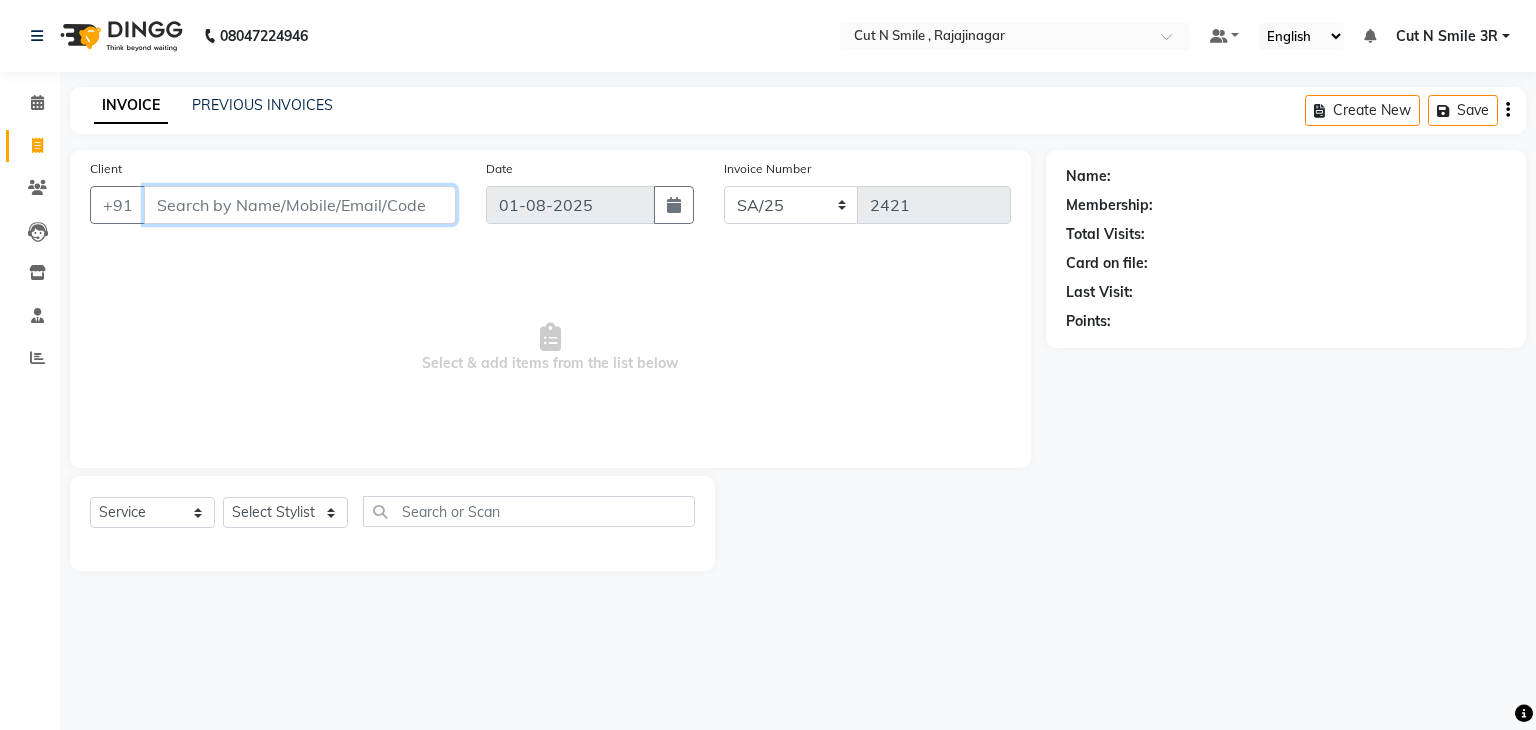 click on "Client" at bounding box center [300, 205] 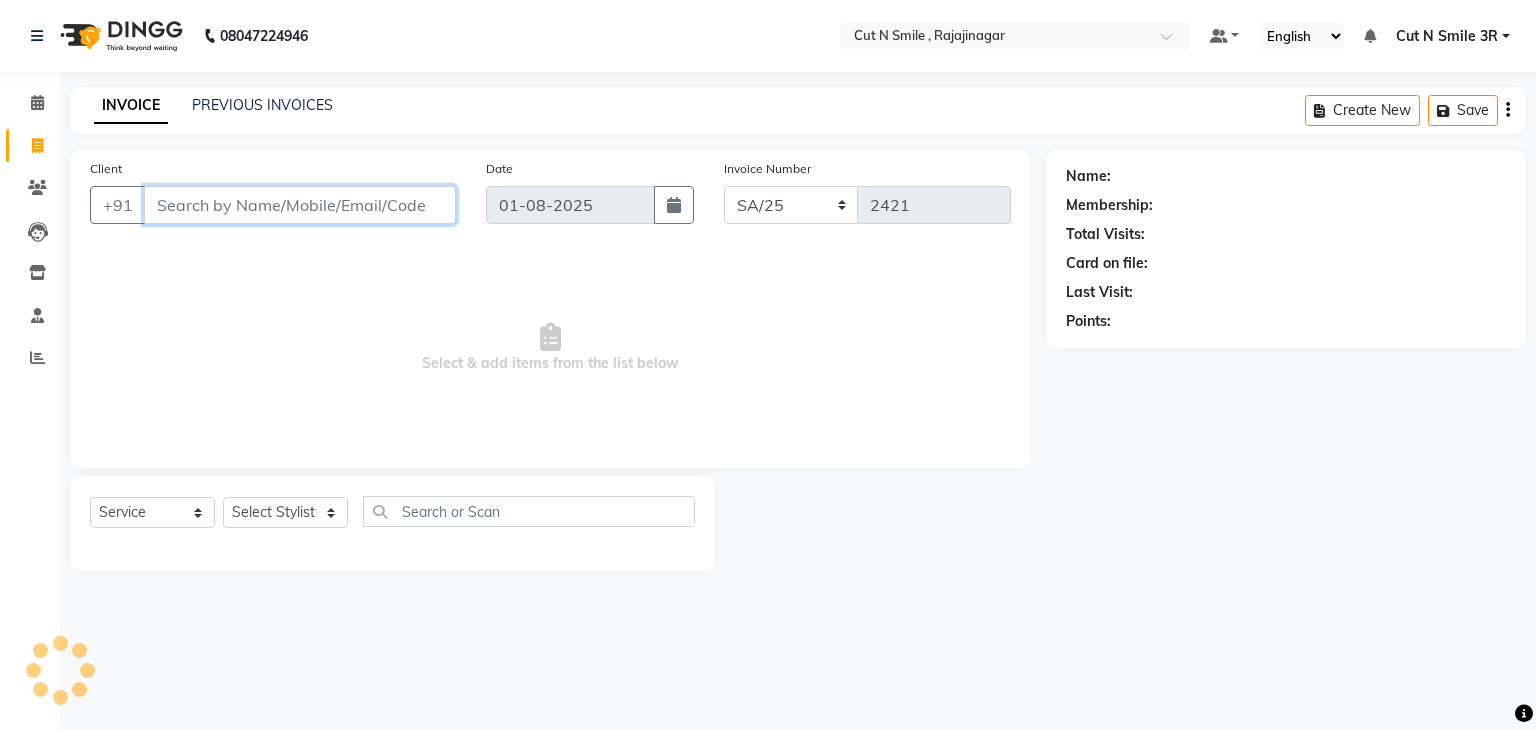 click on "Client" at bounding box center [300, 205] 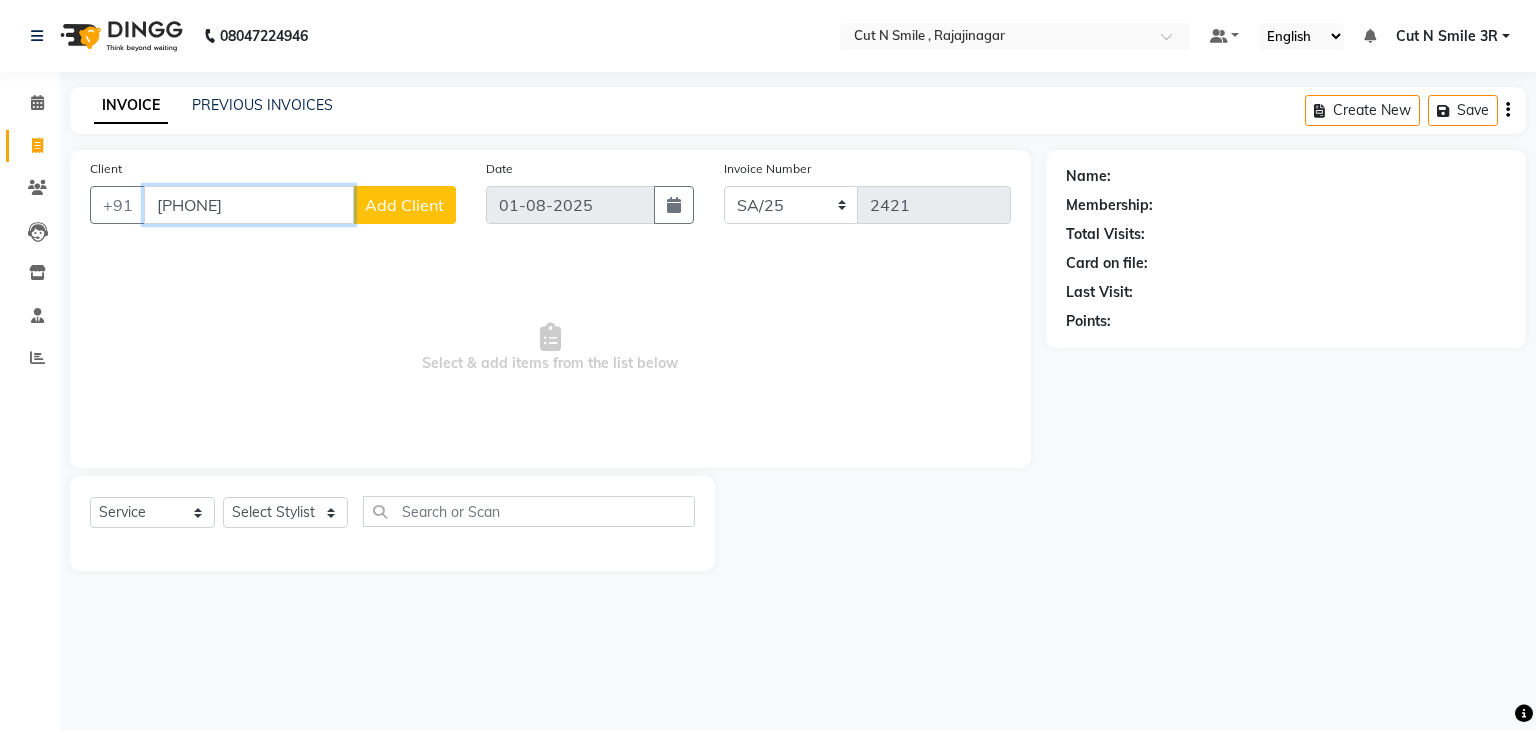 type on "[PHONE]" 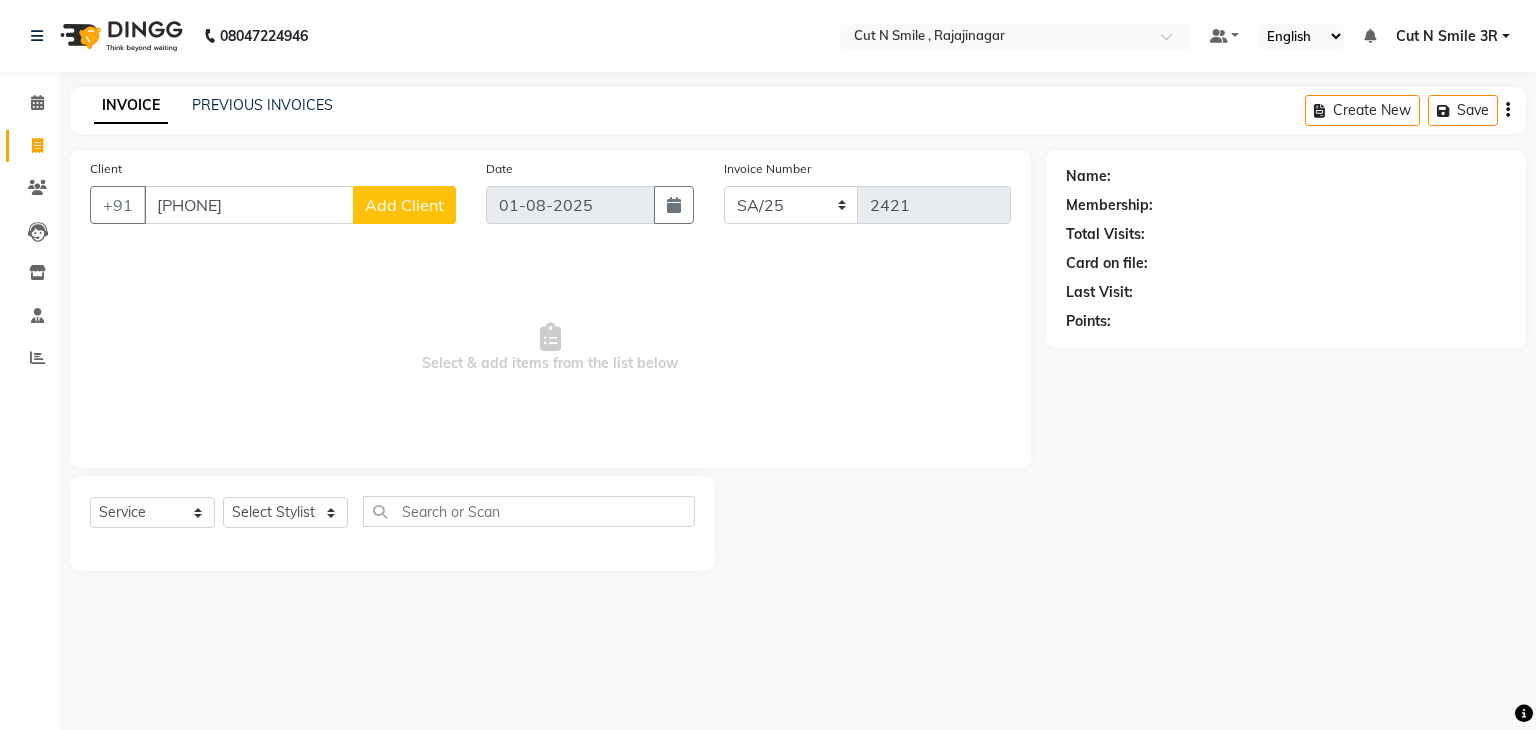 click on "Add Client" 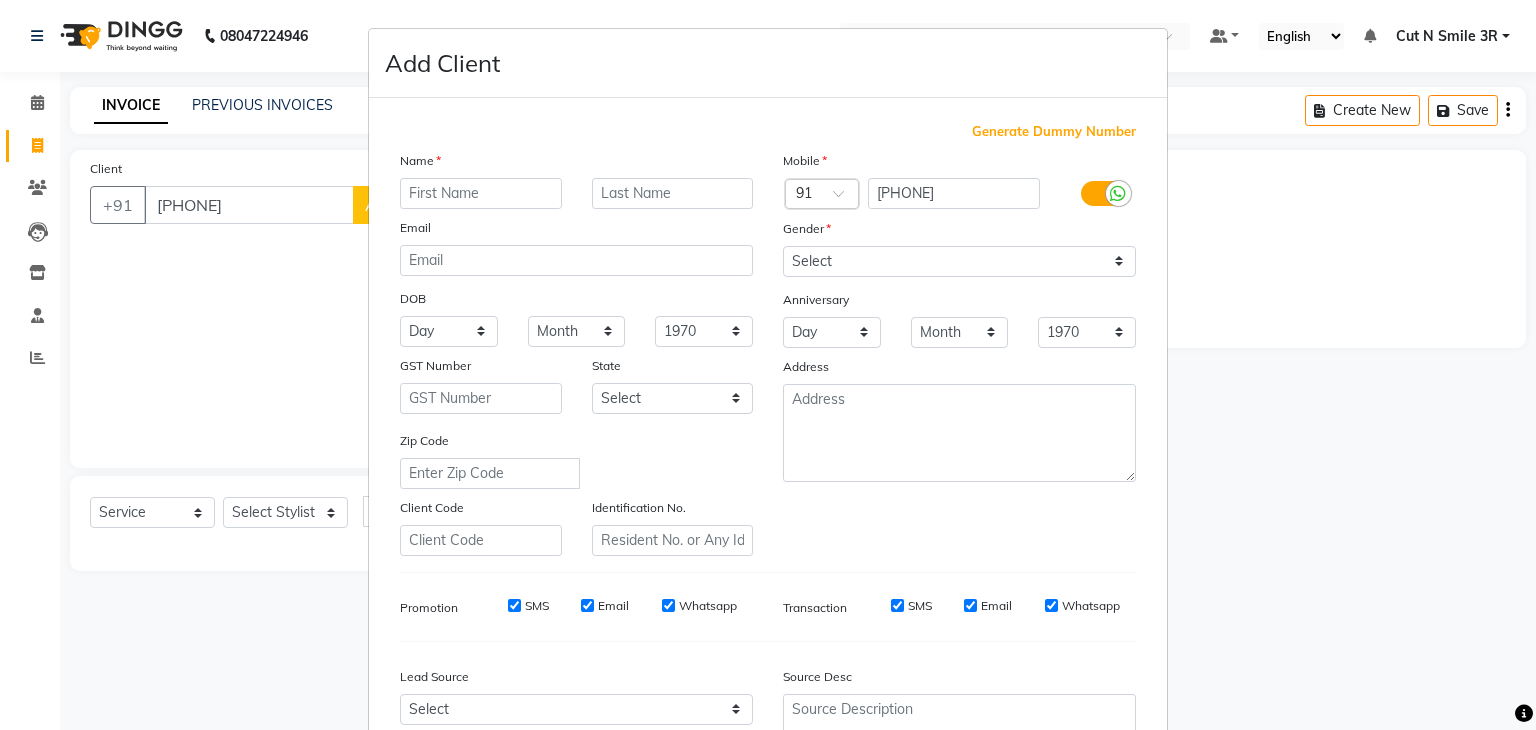 click at bounding box center [481, 193] 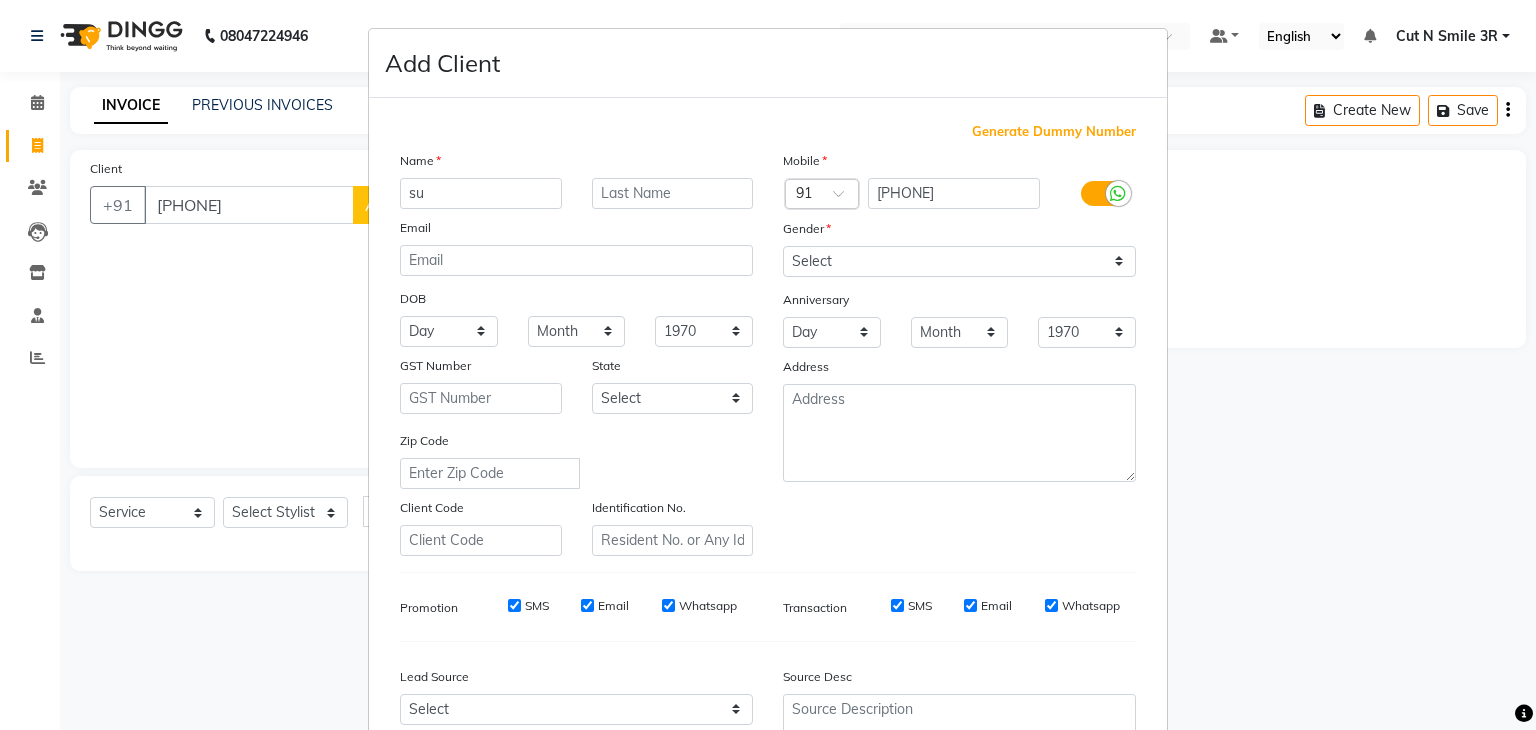 type on "s" 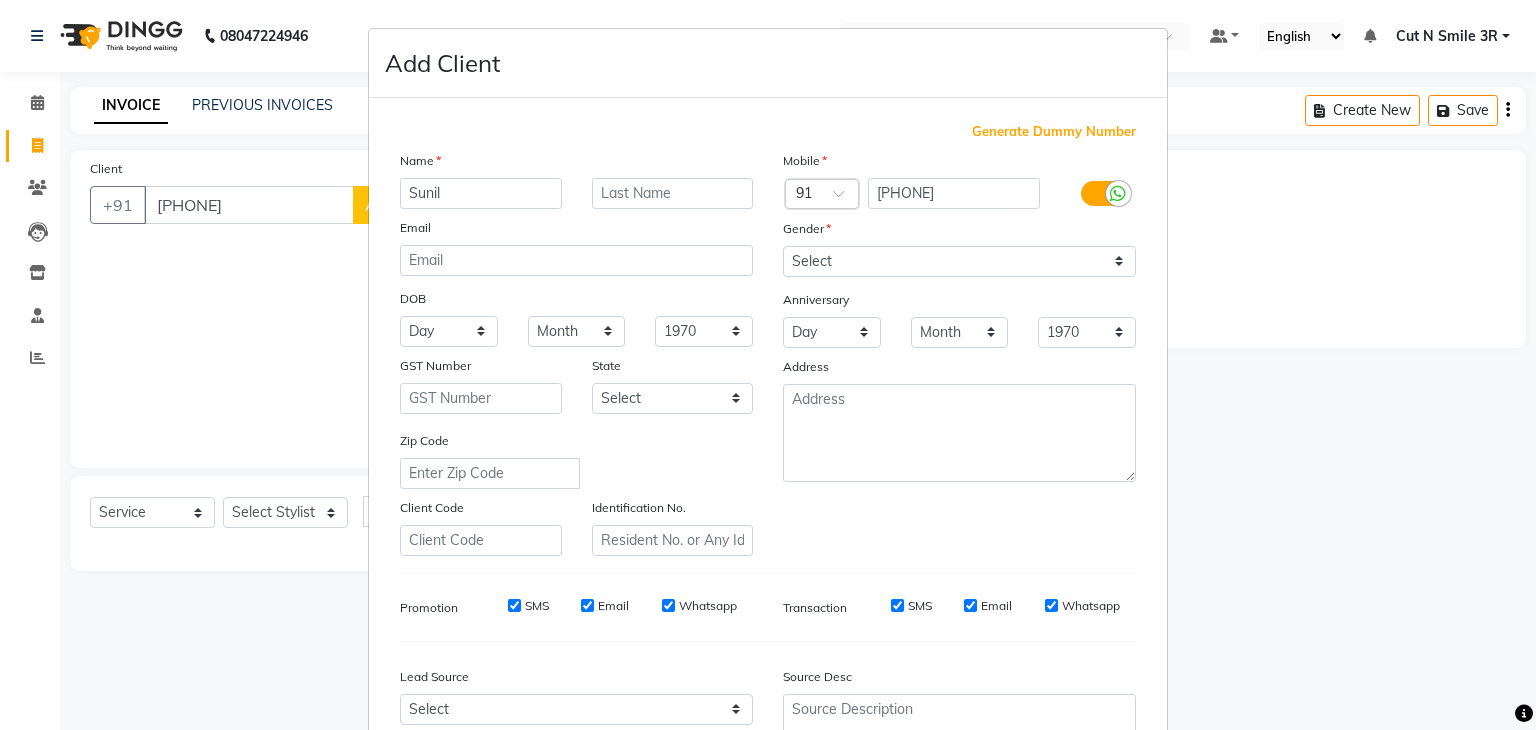 type on "Sunil" 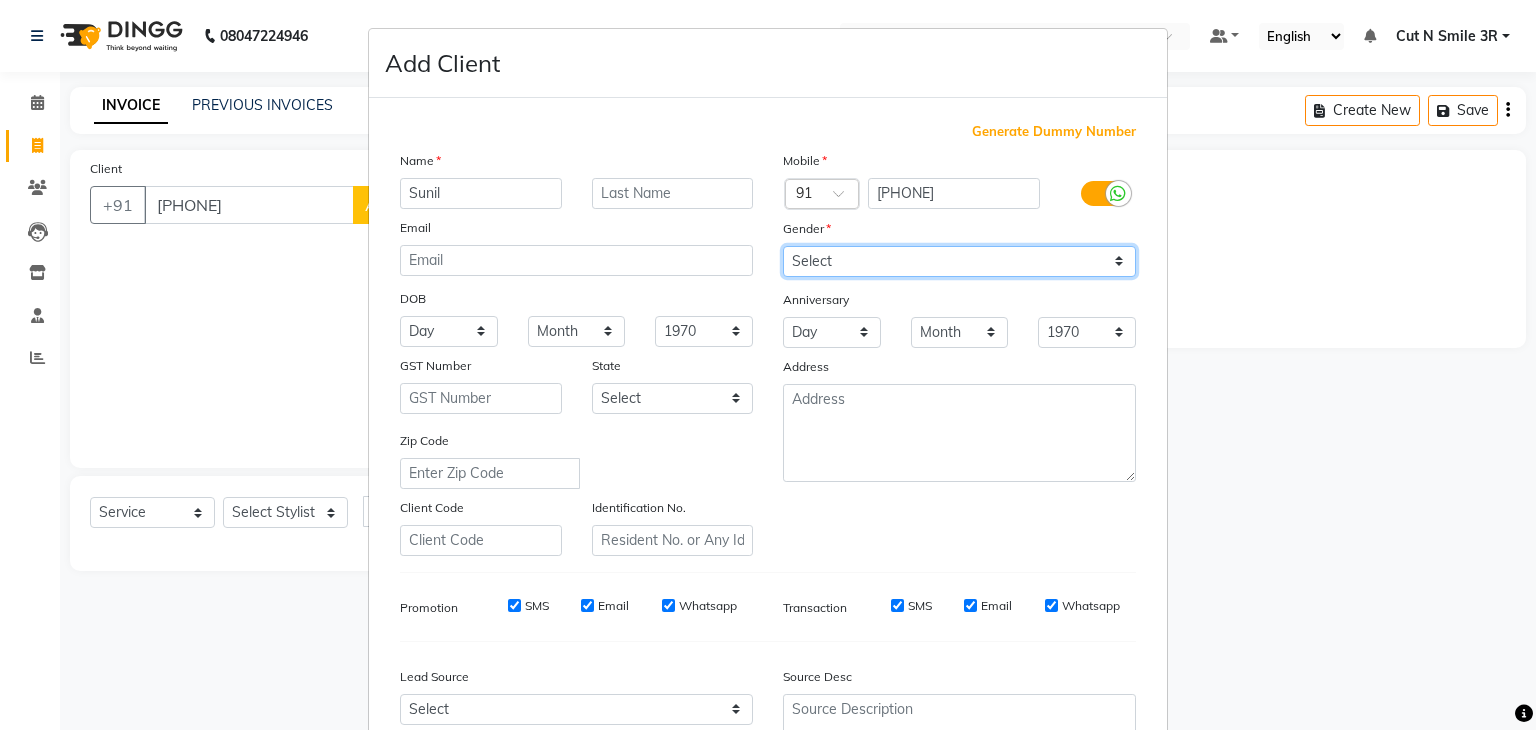click on "Select Male Female Other Prefer Not To Say" at bounding box center [959, 261] 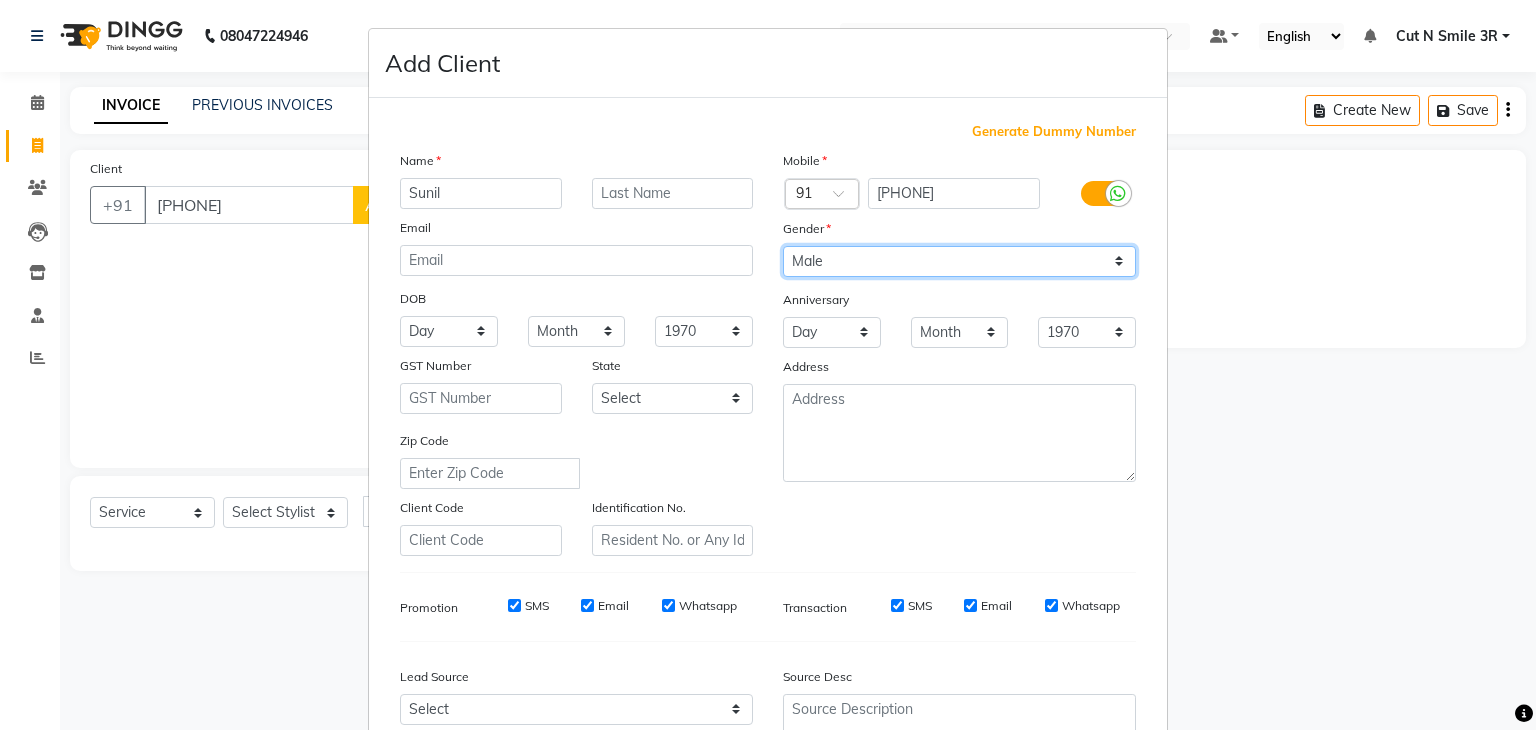 click on "Select Male Female Other Prefer Not To Say" at bounding box center (959, 261) 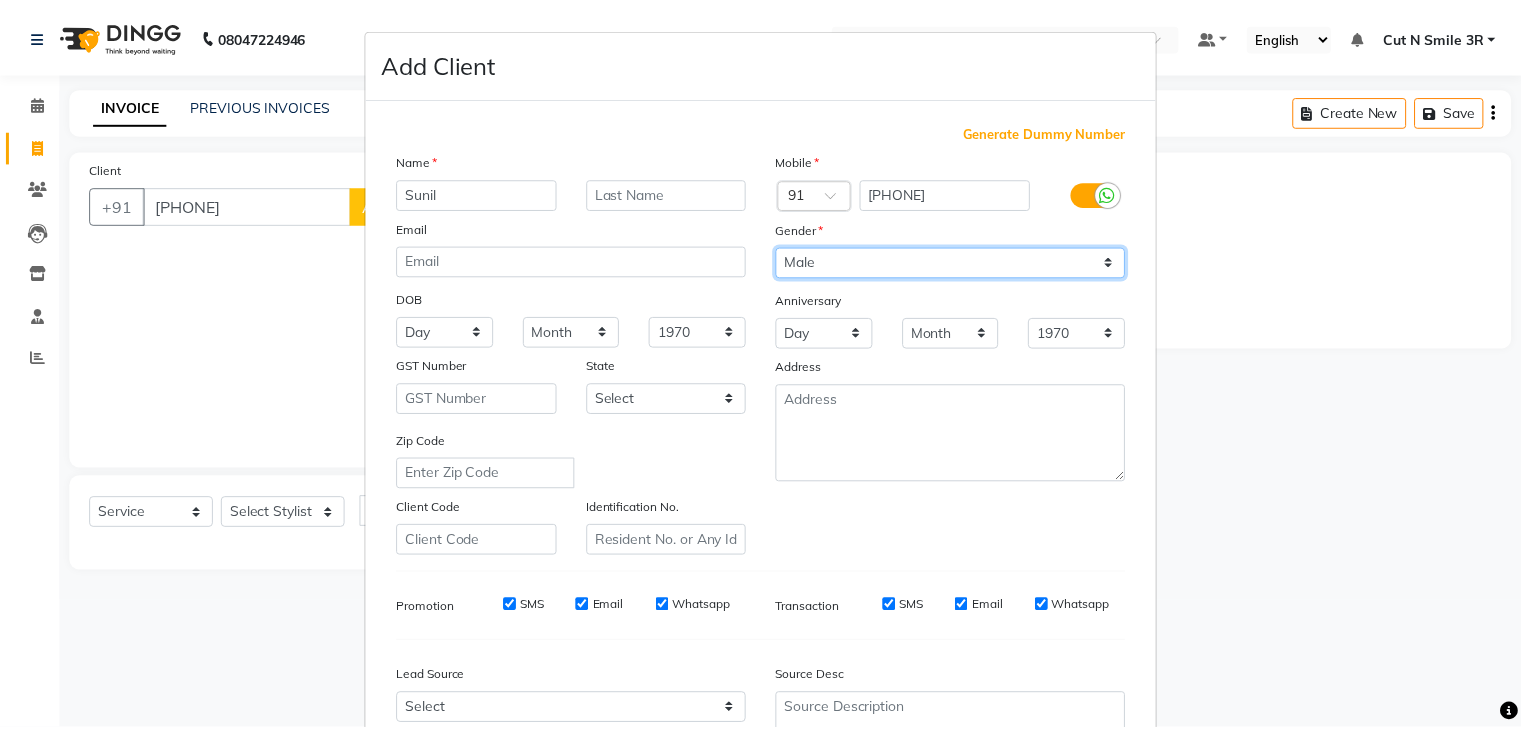 scroll, scrollTop: 203, scrollLeft: 0, axis: vertical 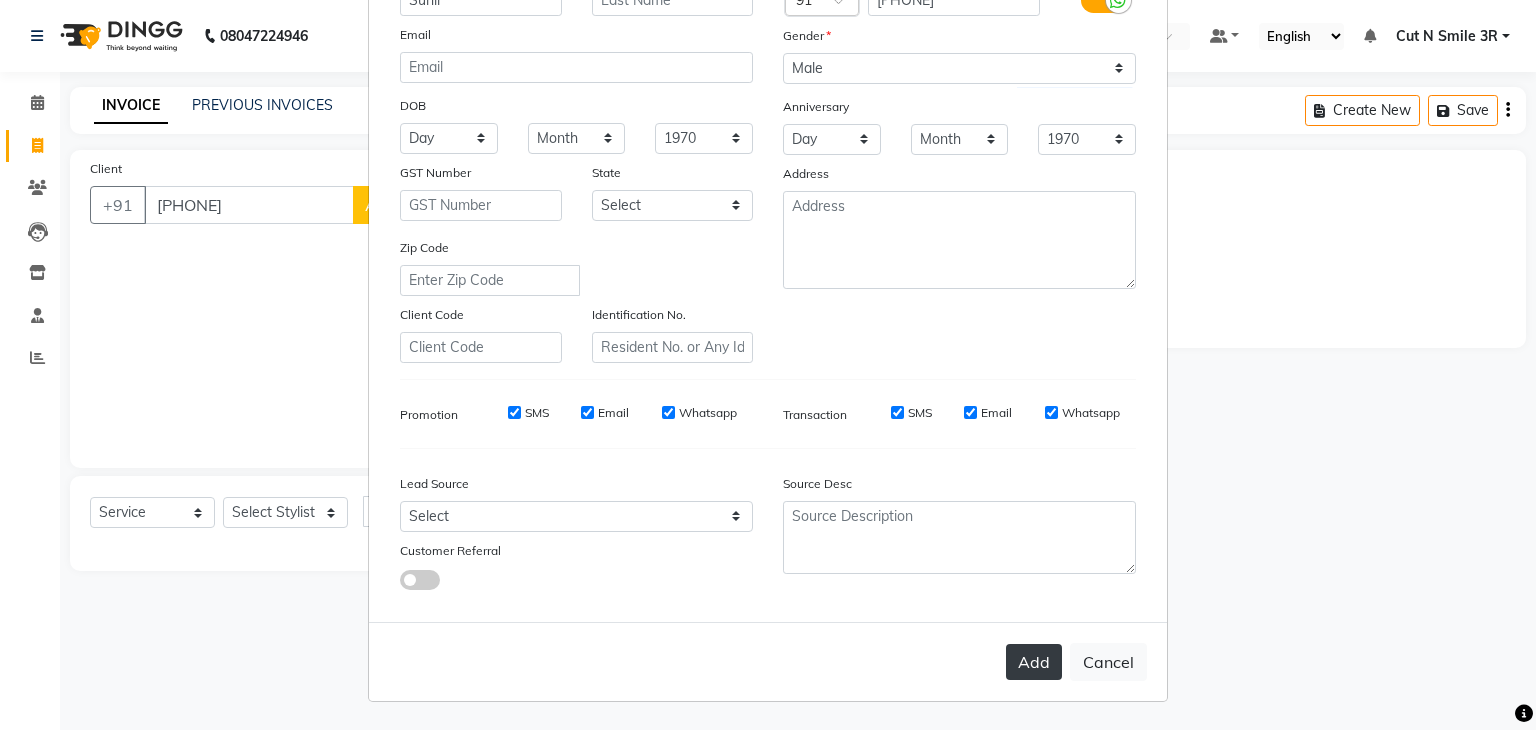 click on "Add" at bounding box center [1034, 662] 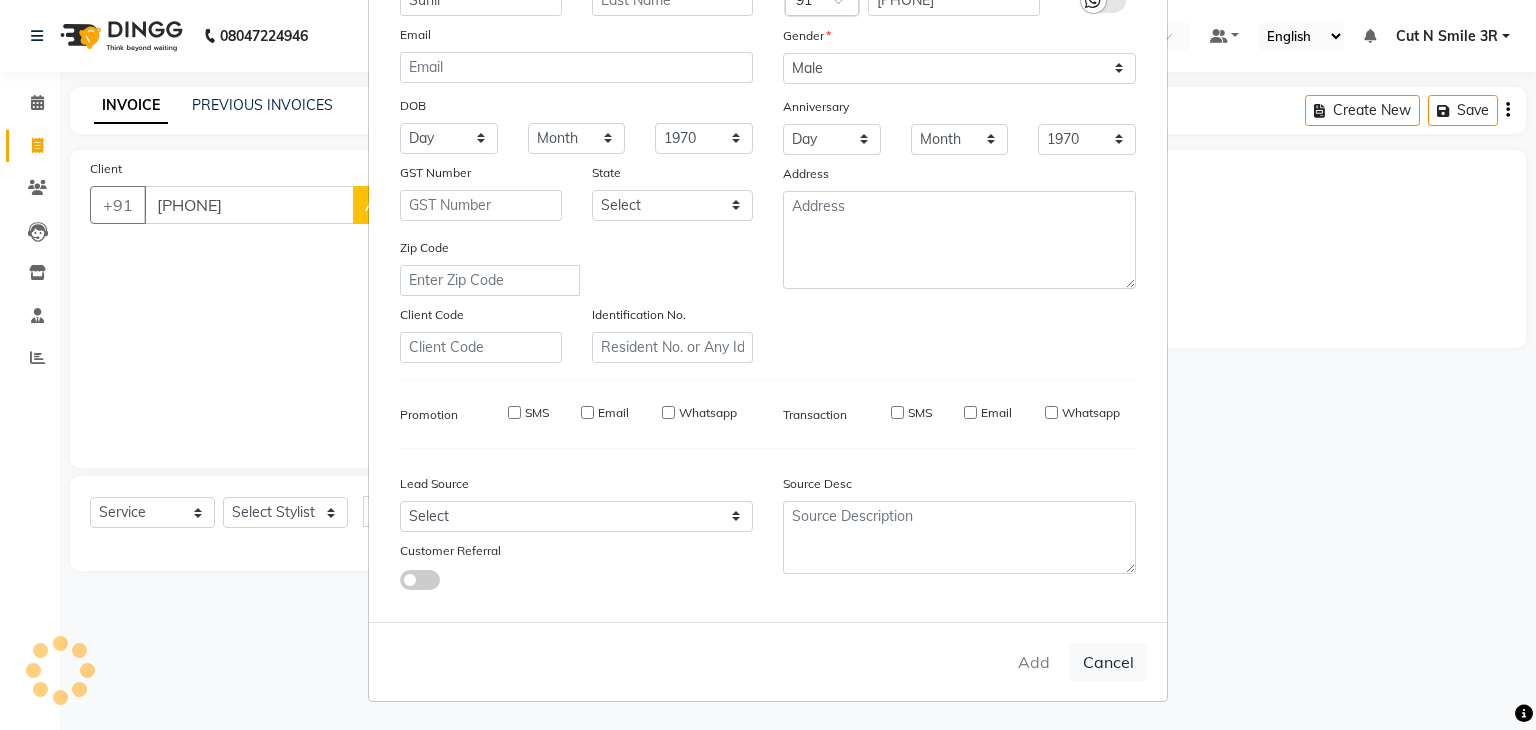 type 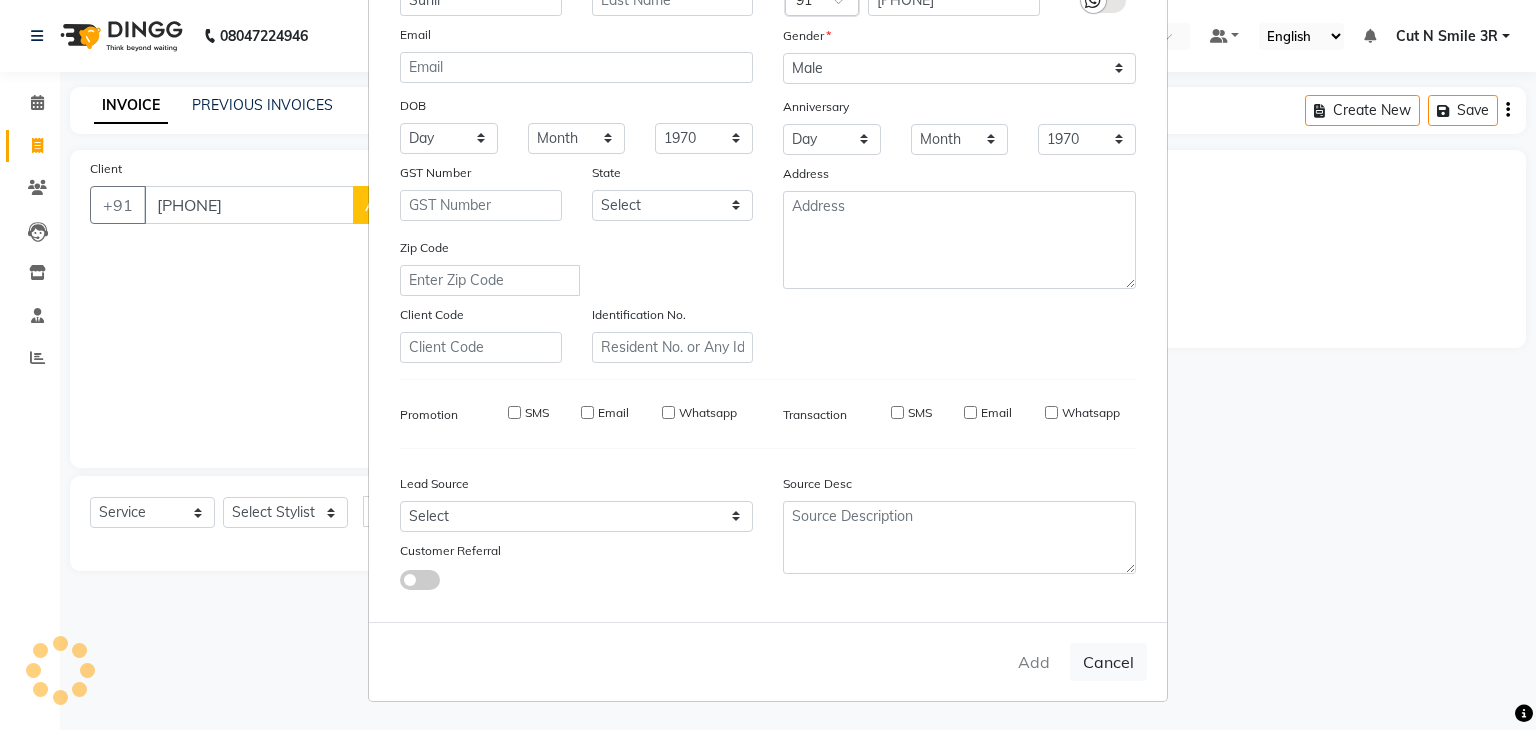 select 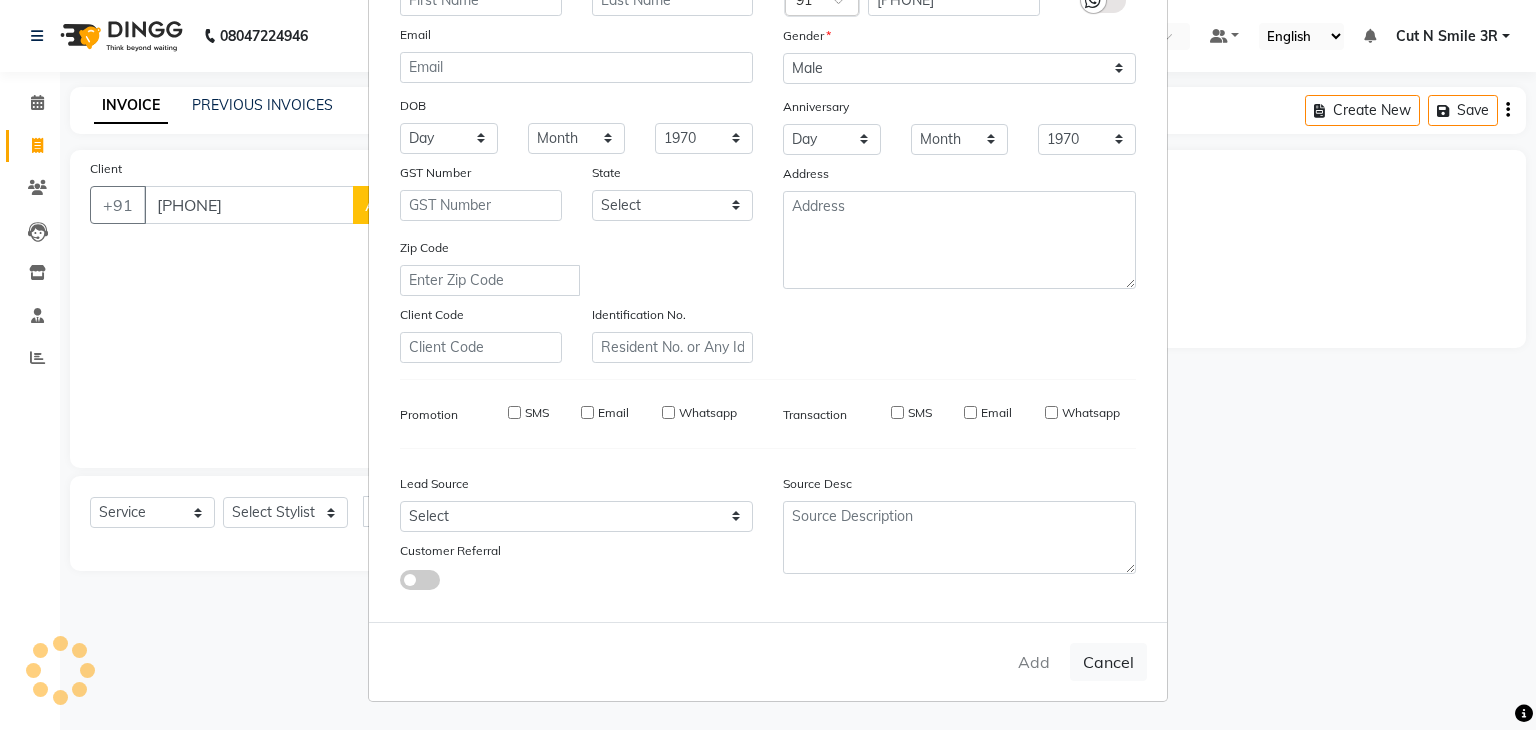 select 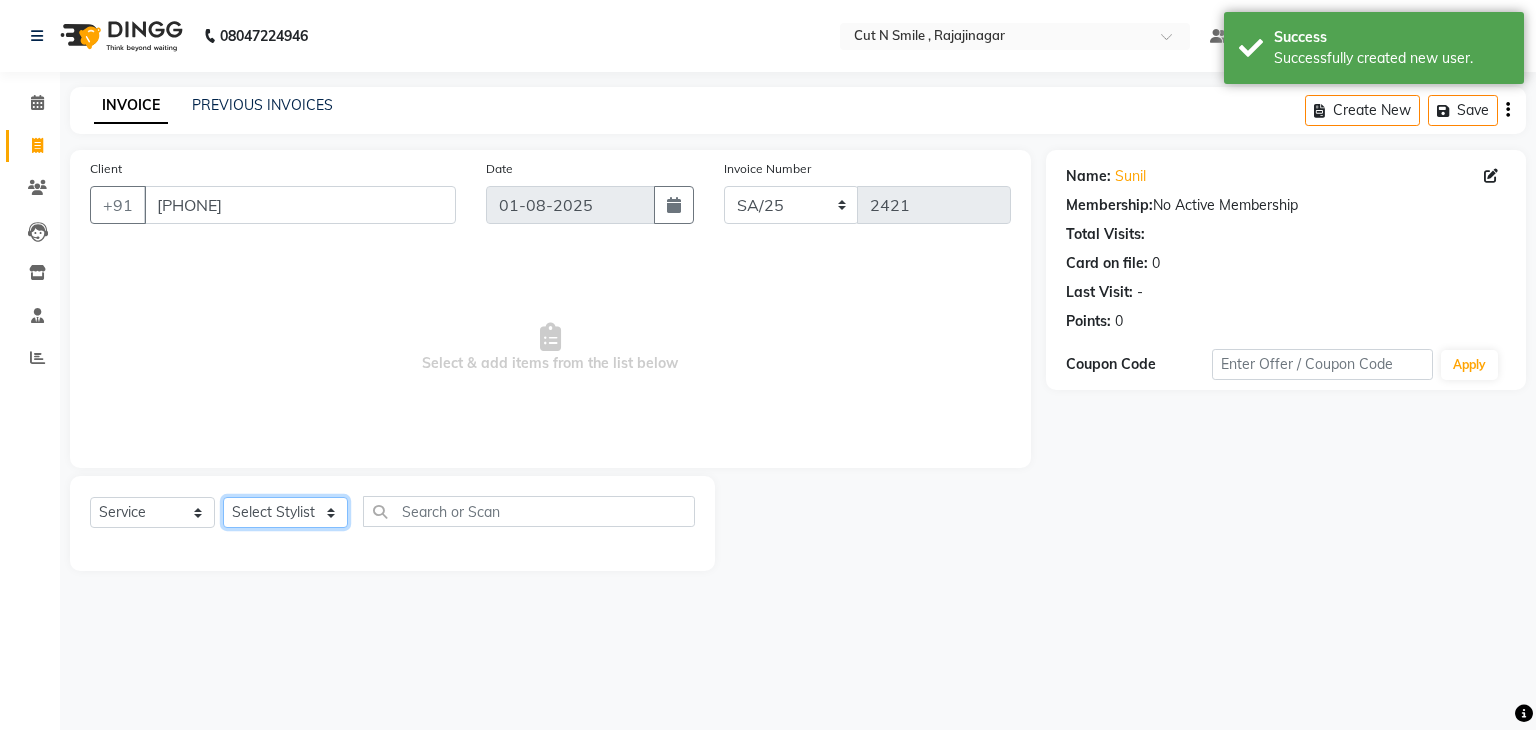 click on "Select Stylist Ali ML Ammu 3R Ankith VN Ash Mohammed 3R Atheek 3R Binitha 3R Bipana 4R CNS BOB  Cut N Smile 17M  Cut N Smile 3R Cut n Smile 4R Cut N Smile 9M Cut N Smile ML Cut N Smile V Fazil Ali 4R Govind VN Hema 4R Jayashree VN Karan VN Love 4R Mani Singh 3R Manu 4R  Muskaan VN Nadeem 4R N D M 4R NDM Alam 4R Noushad VN Pavan 4R Priya BOB Priyanka 3R Rahul 3R Ravi 3R Riya BOB Rohith 4R Roobina 3R Roopa 4R Rubina BOB Sahil Ahmed 3R Sahil Bhatti 4R Sameer 3R Sanajana BOB  Sanjana BOB Sarita VN Shaan 4R Shahid 4R Shakir VN Shanavaaz BOB Shiney 3R Shivu Raj 4R Srijana BOB Sunil Laddi 4R Sunny VN Supriya BOB Sushmitha 4R Vakeel 3R Varas 4R Varas BOB Vishwa VN" 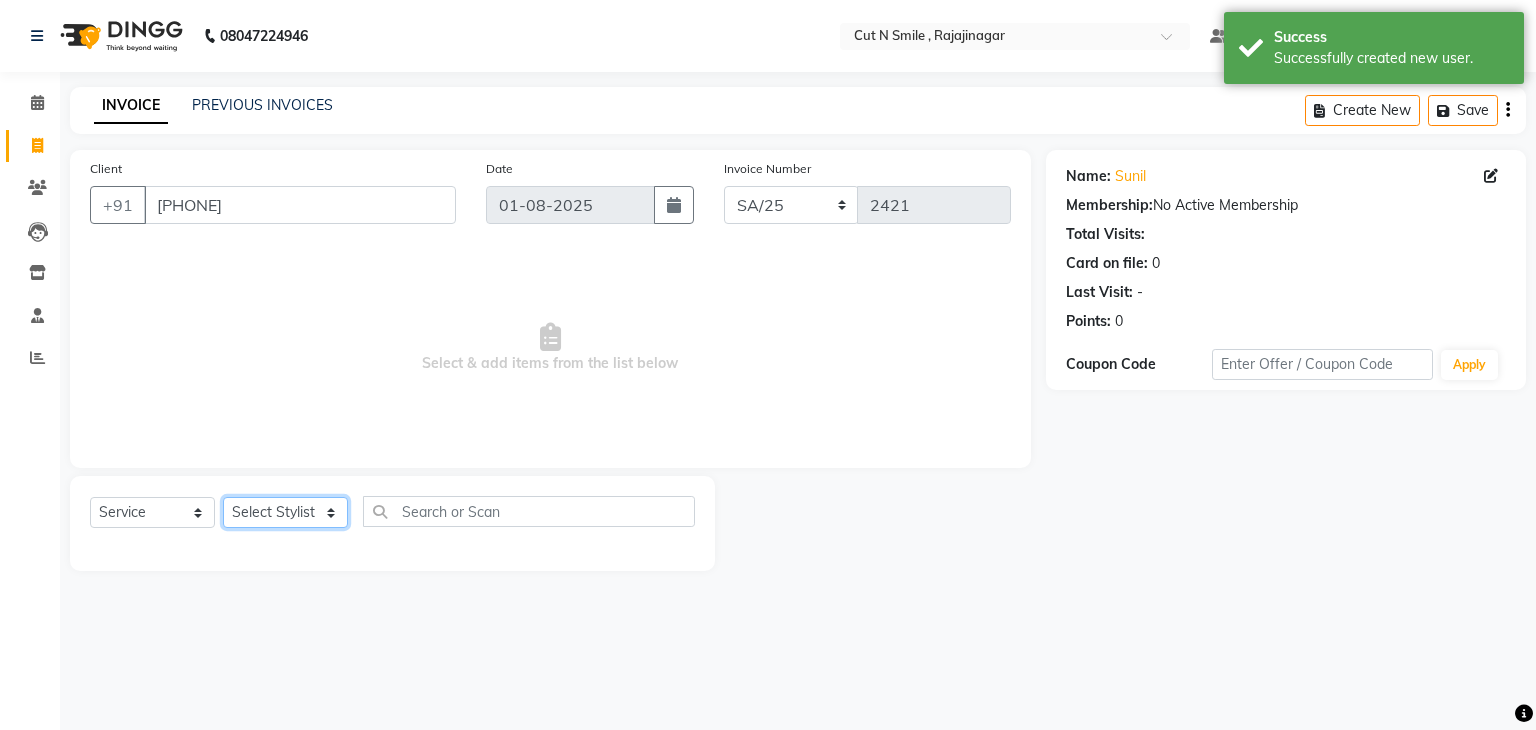 select on "84803" 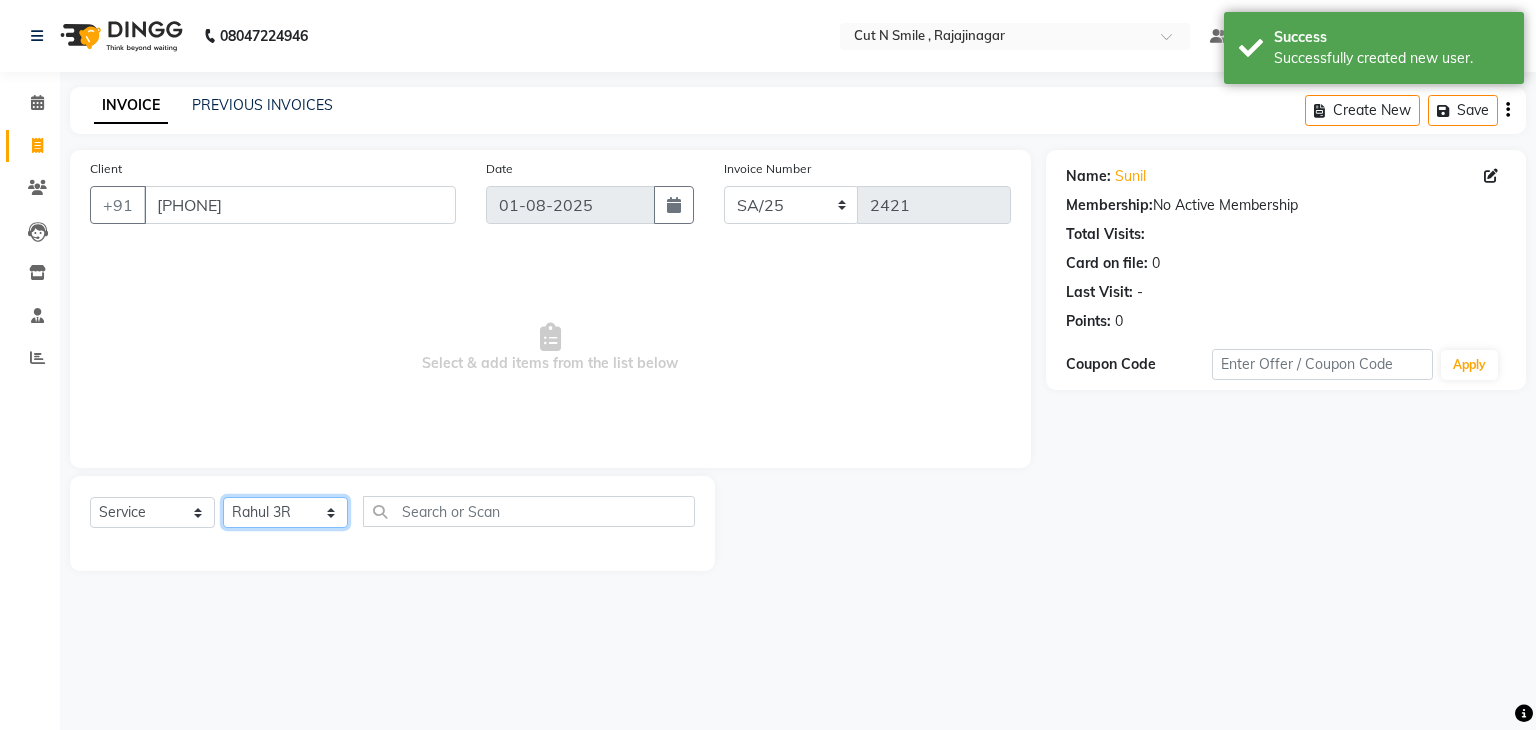 click on "Select Stylist Ali ML Ammu 3R Ankith VN Ash Mohammed 3R Atheek 3R Binitha 3R Bipana 4R CNS BOB  Cut N Smile 17M  Cut N Smile 3R Cut n Smile 4R Cut N Smile 9M Cut N Smile ML Cut N Smile V Fazil Ali 4R Govind VN Hema 4R Jayashree VN Karan VN Love 4R Mani Singh 3R Manu 4R  Muskaan VN Nadeem 4R N D M 4R NDM Alam 4R Noushad VN Pavan 4R Priya BOB Priyanka 3R Rahul 3R Ravi 3R Riya BOB Rohith 4R Roobina 3R Roopa 4R Rubina BOB Sahil Ahmed 3R Sahil Bhatti 4R Sameer 3R Sanajana BOB  Sanjana BOB Sarita VN Shaan 4R Shahid 4R Shakir VN Shanavaaz BOB Shiney 3R Shivu Raj 4R Srijana BOB Sunil Laddi 4R Sunny VN Supriya BOB Sushmitha 4R Vakeel 3R Varas 4R Varas BOB Vishwa VN" 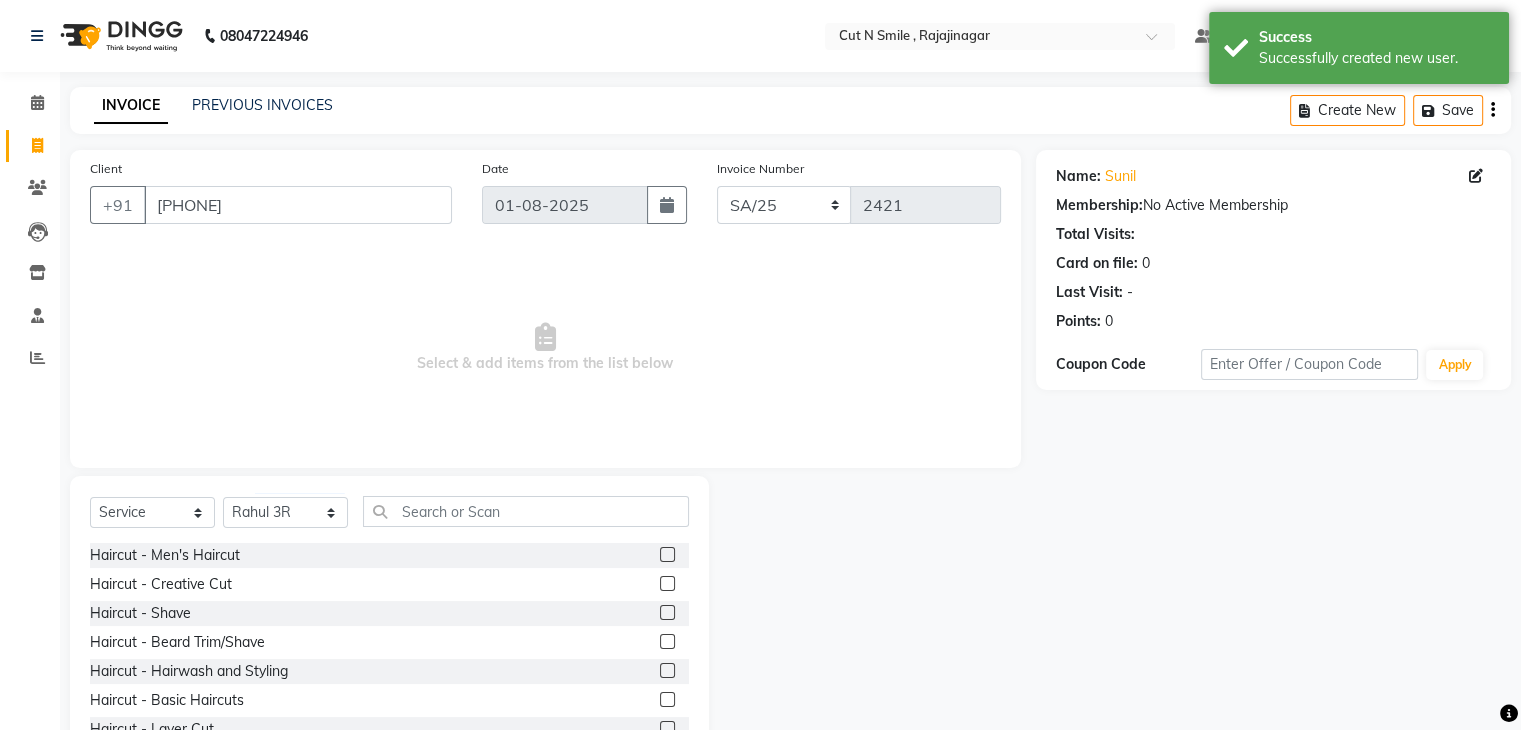 click 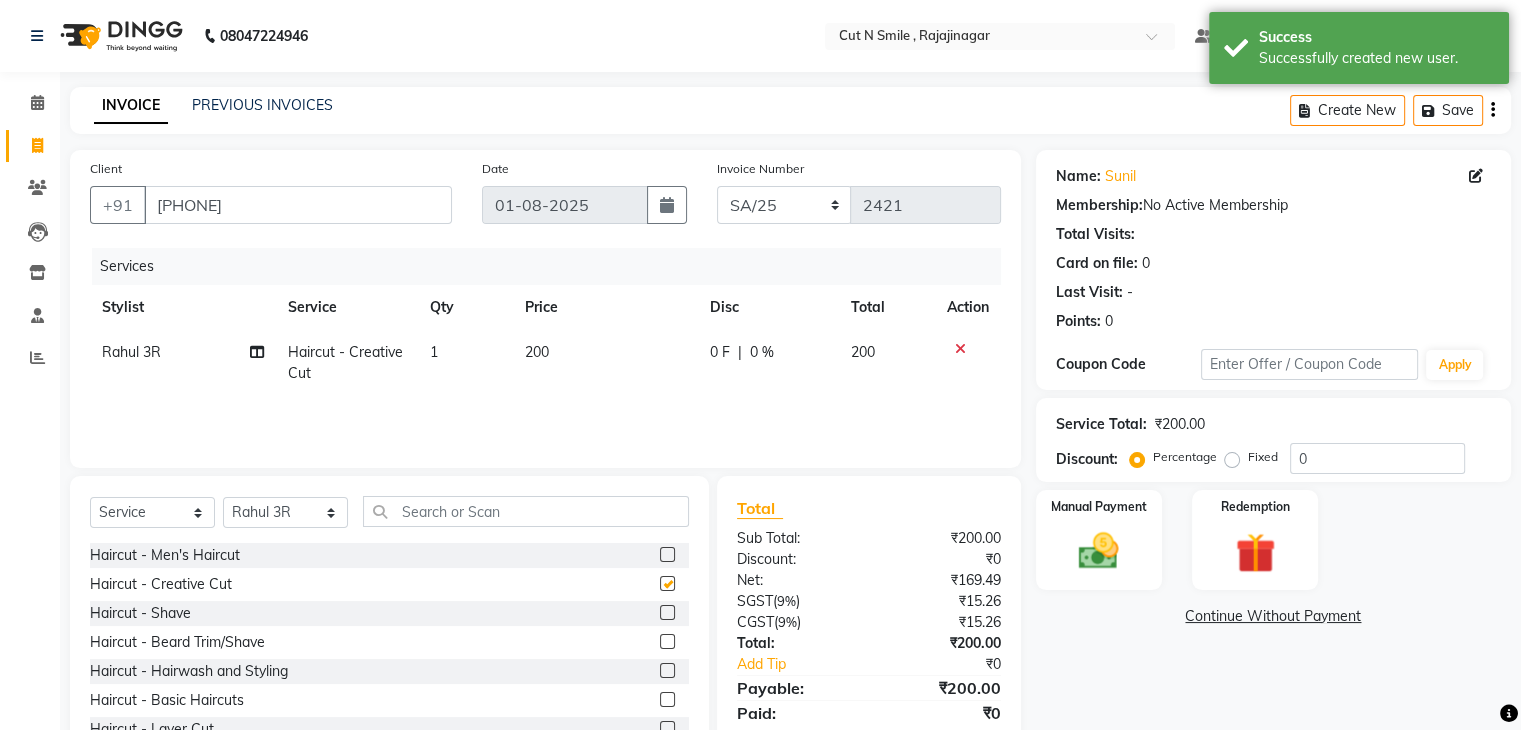 checkbox on "false" 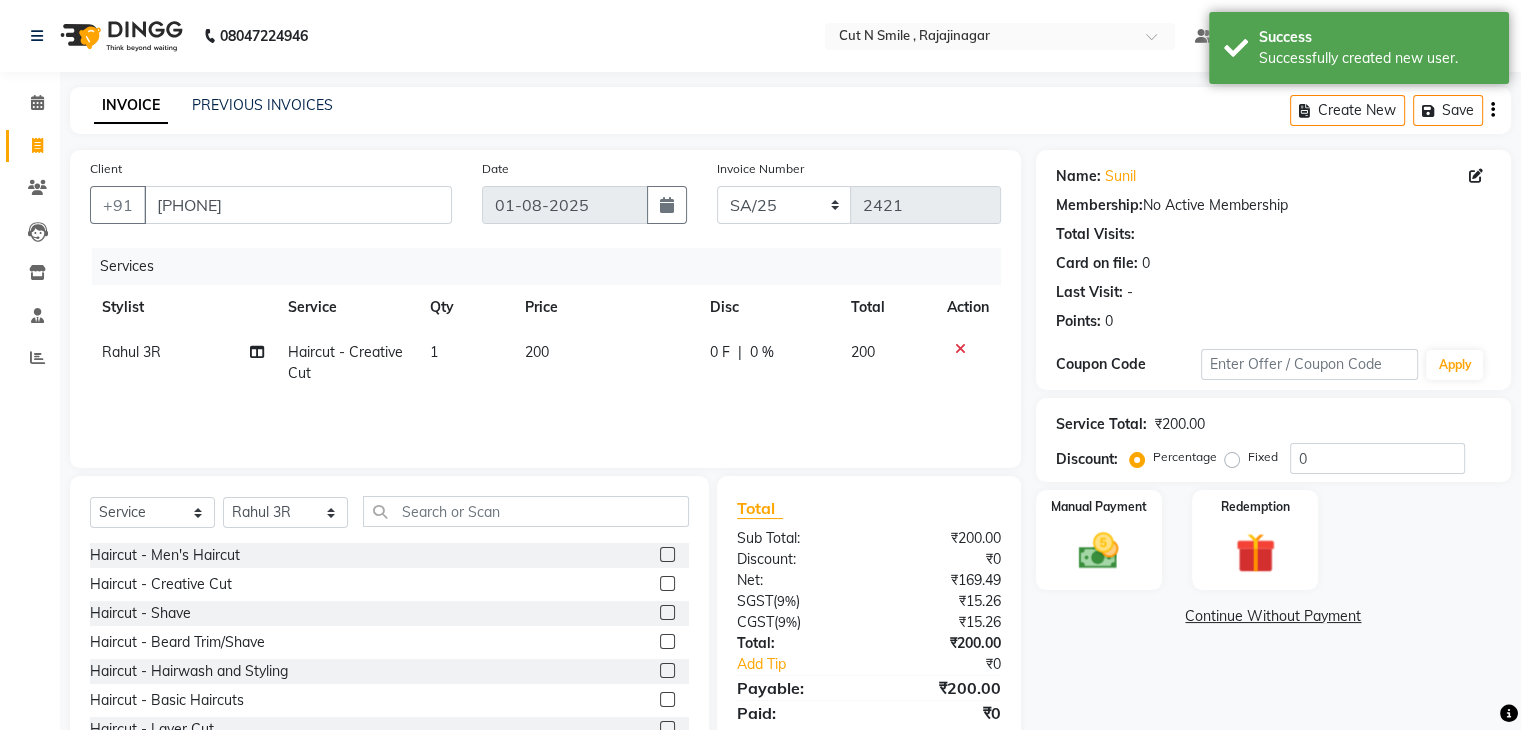 click 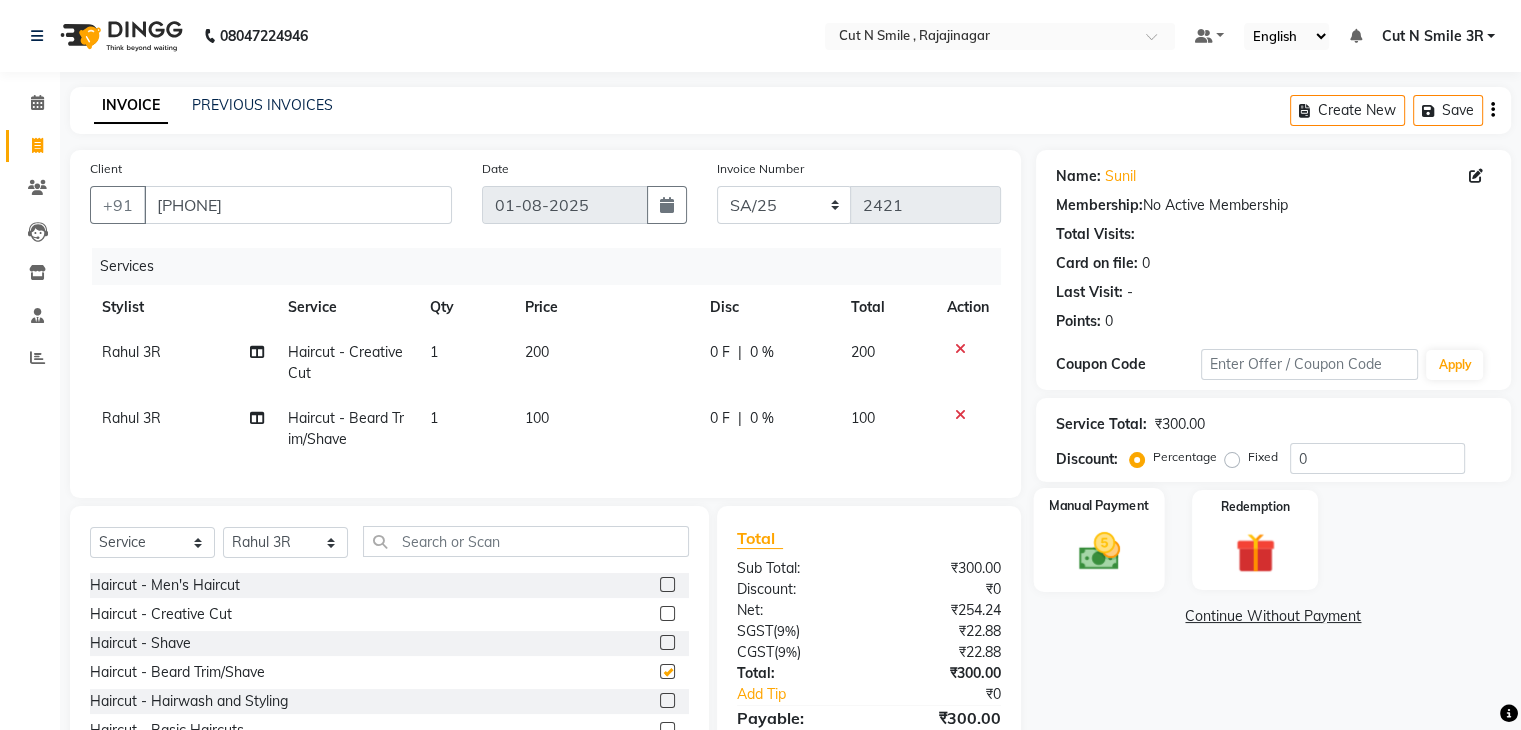 checkbox on "false" 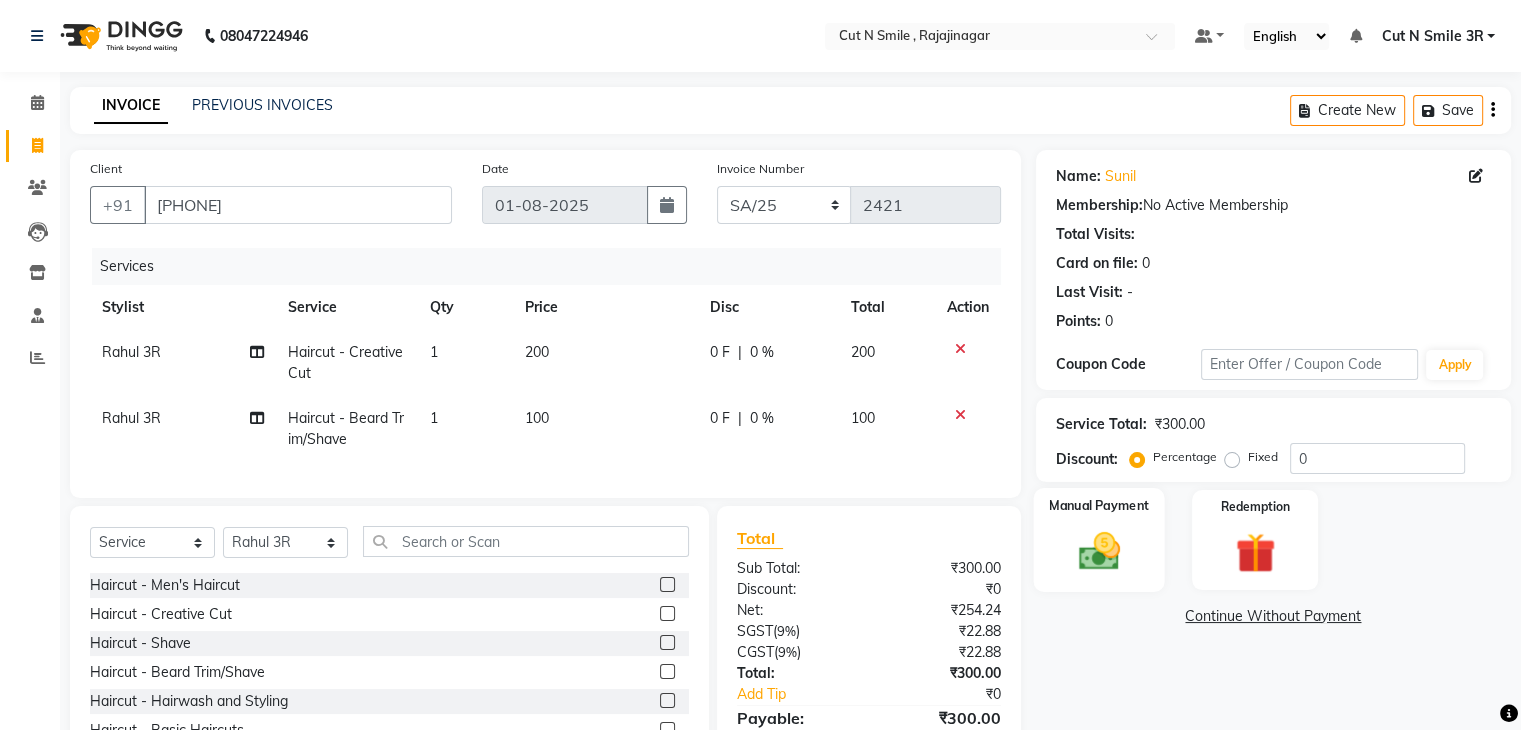 click 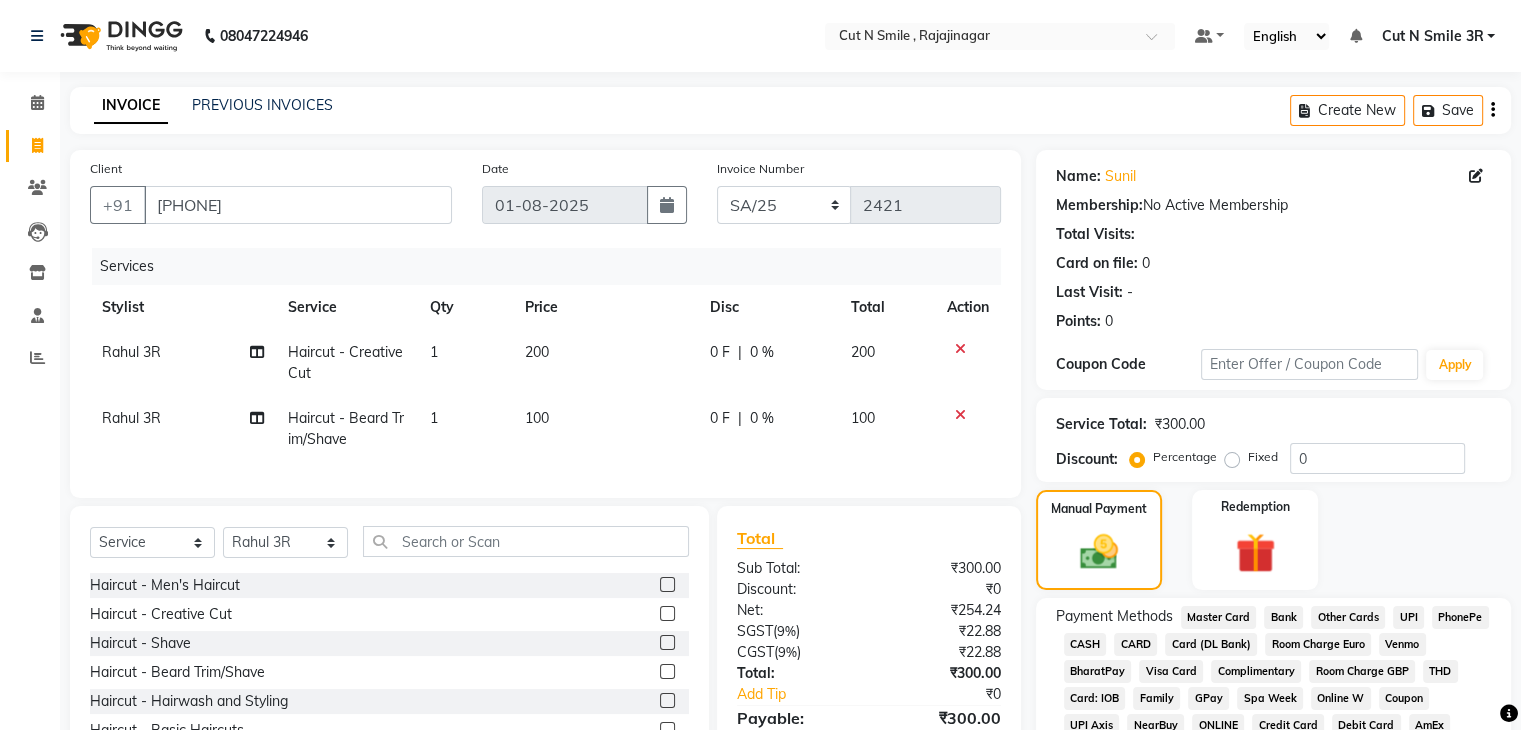 click on "CASH" 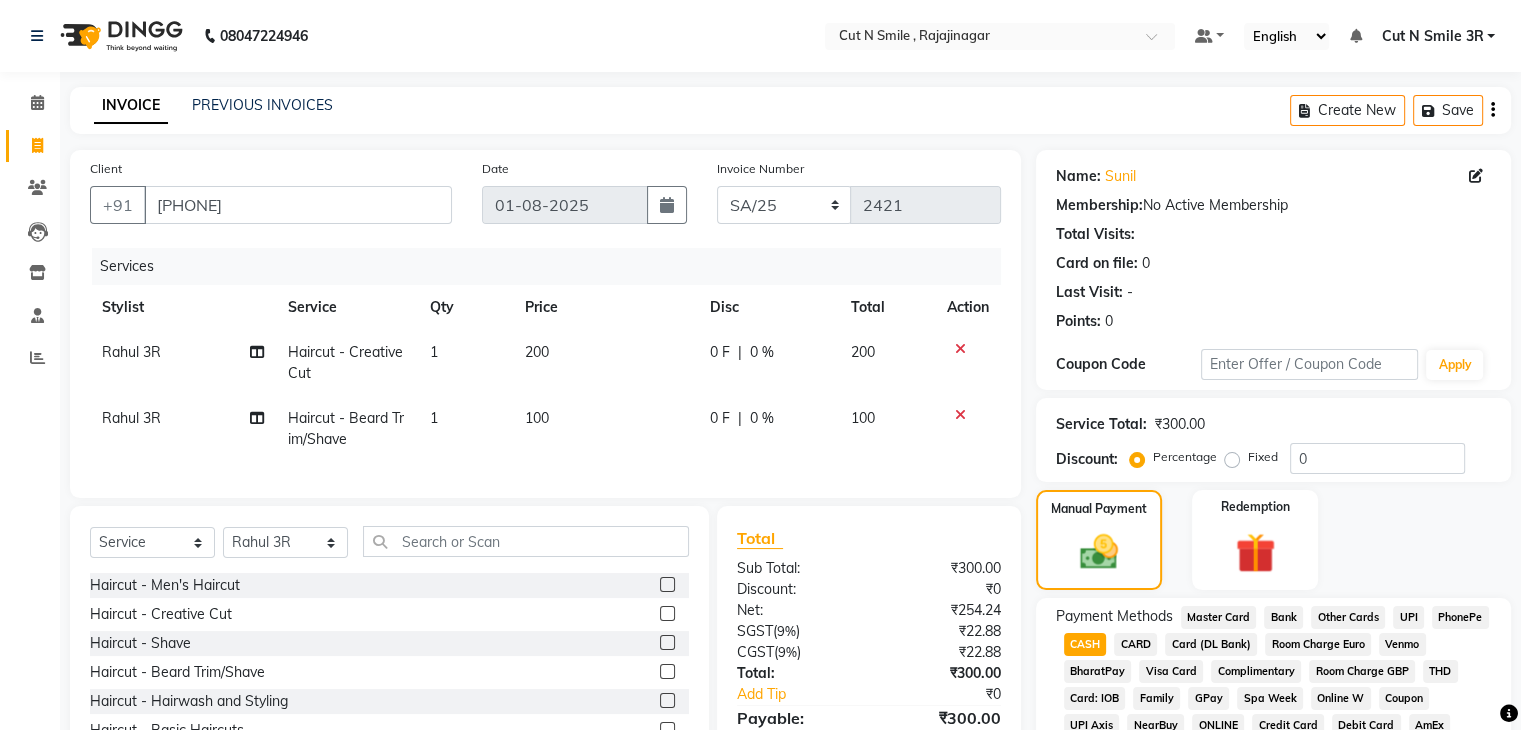 scroll, scrollTop: 228, scrollLeft: 0, axis: vertical 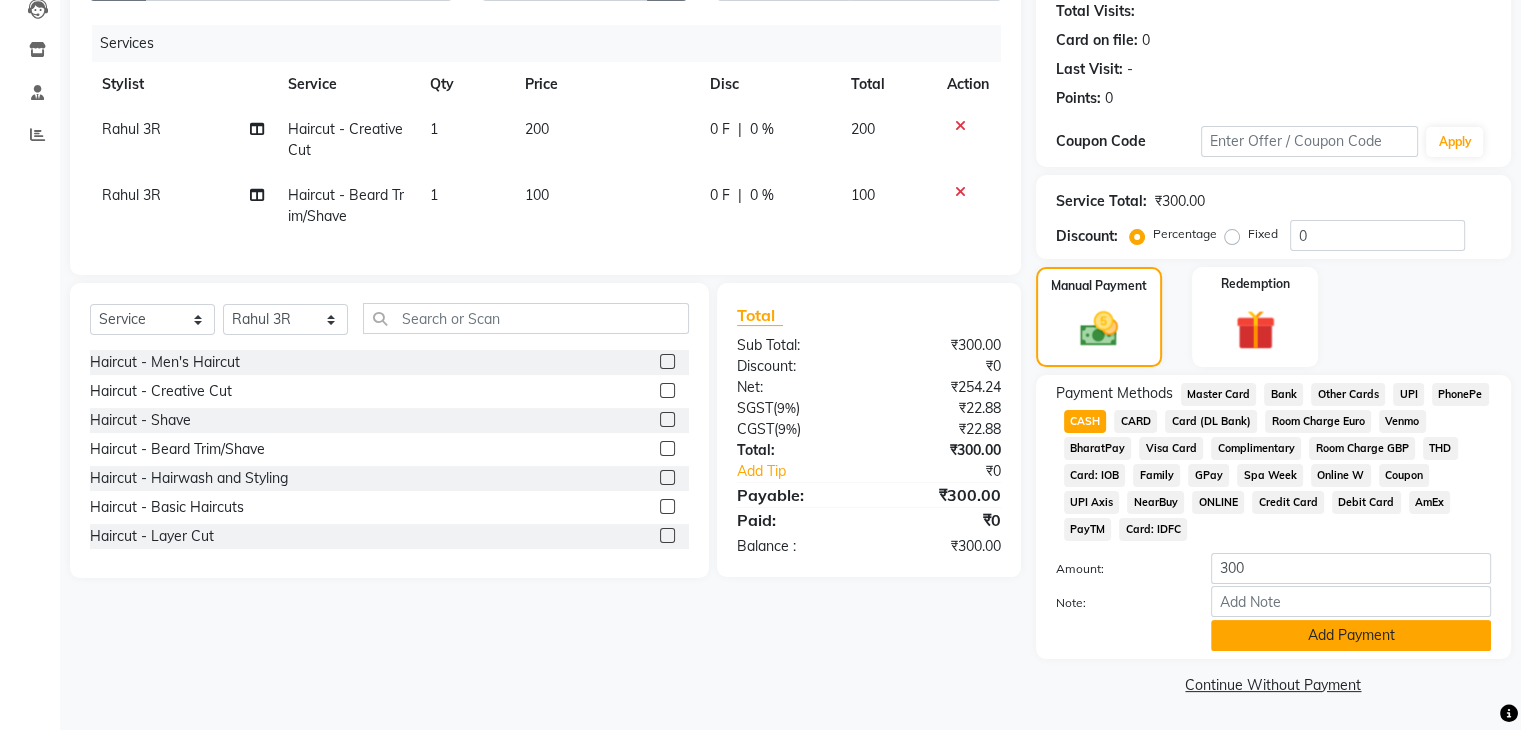 click on "Add Payment" 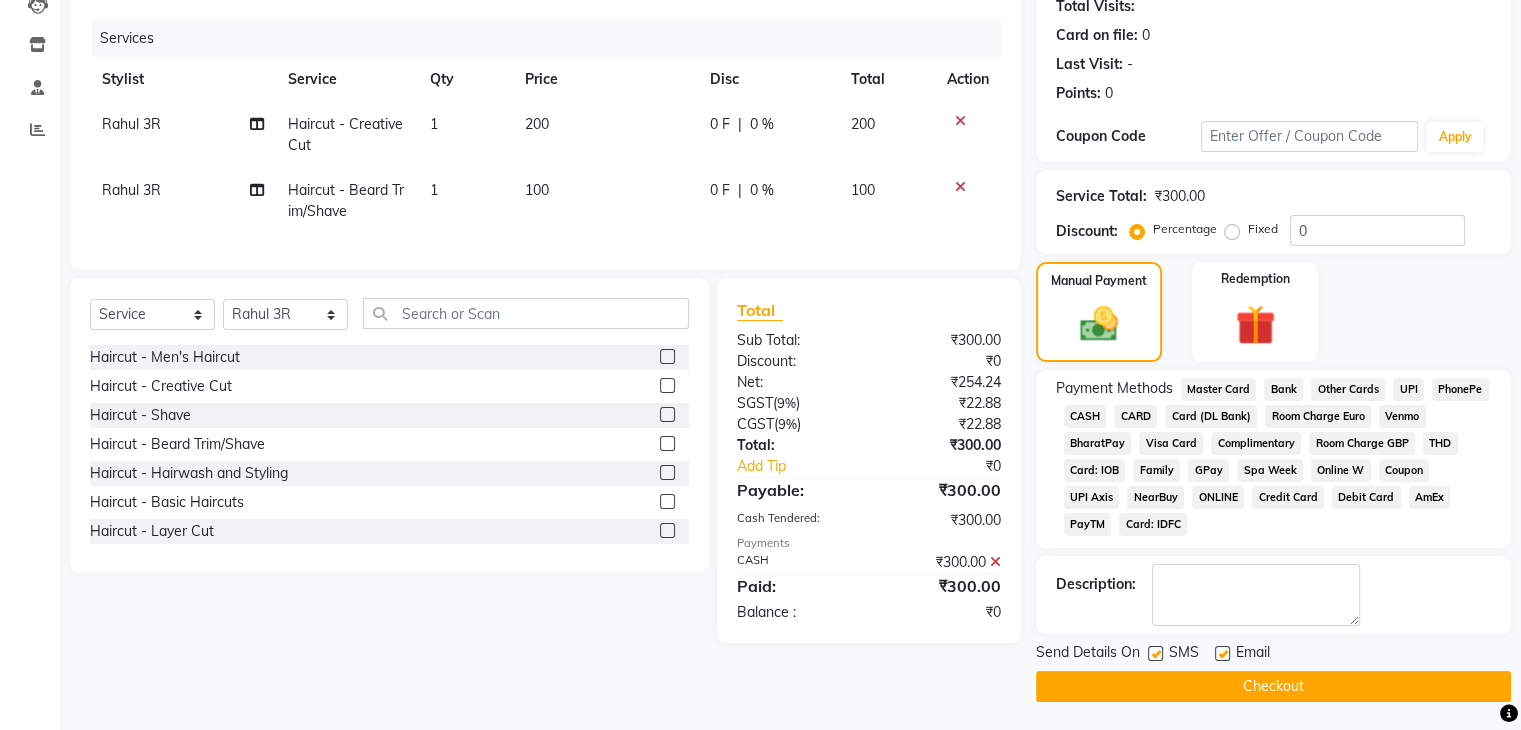 click on "INVOICE PREVIOUS INVOICES Create New Save Client +91 [PHONE] Date [DATE] Invoice Number BOB/[YEAR]-[YEAR] LA/[YEAR]-[YEAR] SH/[YEAR]-[YEAR] CH/[YEAR]-[YEAR] SA/[YEAR]-[YEAR] [NUMBER] Services Stylist Service Qty Price Disc Total Action [FIRST] [LAST] Haircut - Creative Cut 1 200 0 F | 0 % 200 [FIRST] [LAST] Haircut - Beard Trim/Shave 1 100 0 F | 0 % 100 Select Service Product Membership Package Voucher Prepaid Gift Card Select Stylist Ali ML Ammu [LAST] Ankith VN Ash Mohammed [LAST] Atheek [LAST] Binitha [LAST] Bipana [LAST] CNS BOB Cut N Smile 17M Cut N Smile [LAST] Cut n Smile [LAST] Cut N Smile 9M Cut N Smile ML Cut N Smile V Fazil Ali [LAST] Govind VN Hema [LAST] Jayashree VN Karan VN Love [LAST] Mani Singh [LAST] Manu [LAST] Muskaan VN Nadeem [LAST] N D M [LAST] NDM Alam [LAST] Noushad VN Pavan [LAST] Priya BOB Priyanka [LAST] Rahul [LAST] Ravi [LAST] Riya BOB Rohith [LAST] Roobina [LAST] Roopa [LAST] Rubina BOB Sahil Ahmed [LAST] Sahil Bhatti [LAST] Sameer [LAST] Sanajana BOB Sanjana BOB Sarita VN Shaan [LAST] Shahid [LAST] Shakir VN Shanavaaz BOB Shiney [LAST] Shivu Raj [LAST] Srijana BOB Sunil Laddi [LAST] Sunny VN Supriya BOB Sushmitha [LAST] Vakeel [LAST] Varas [LAST] )" 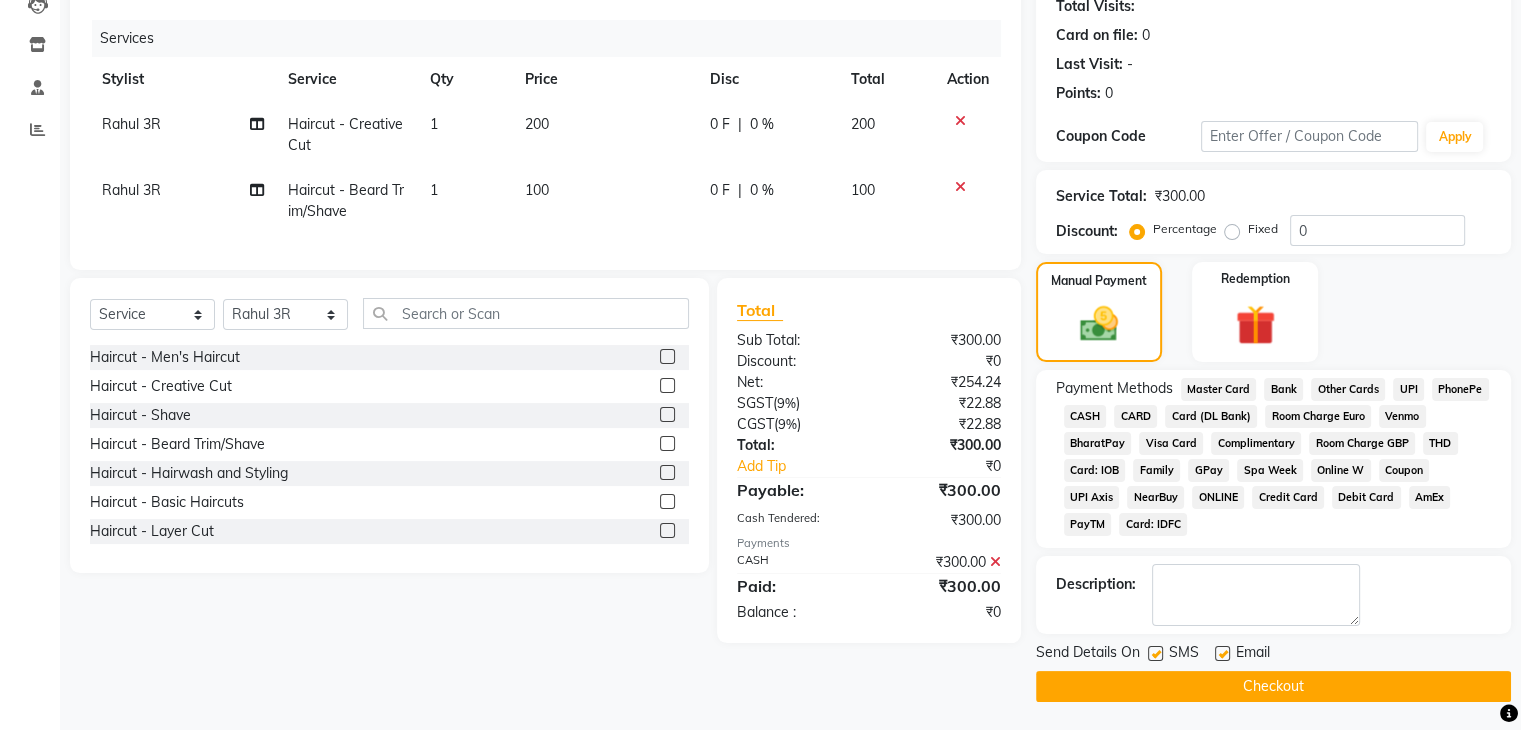 click on "Checkout" 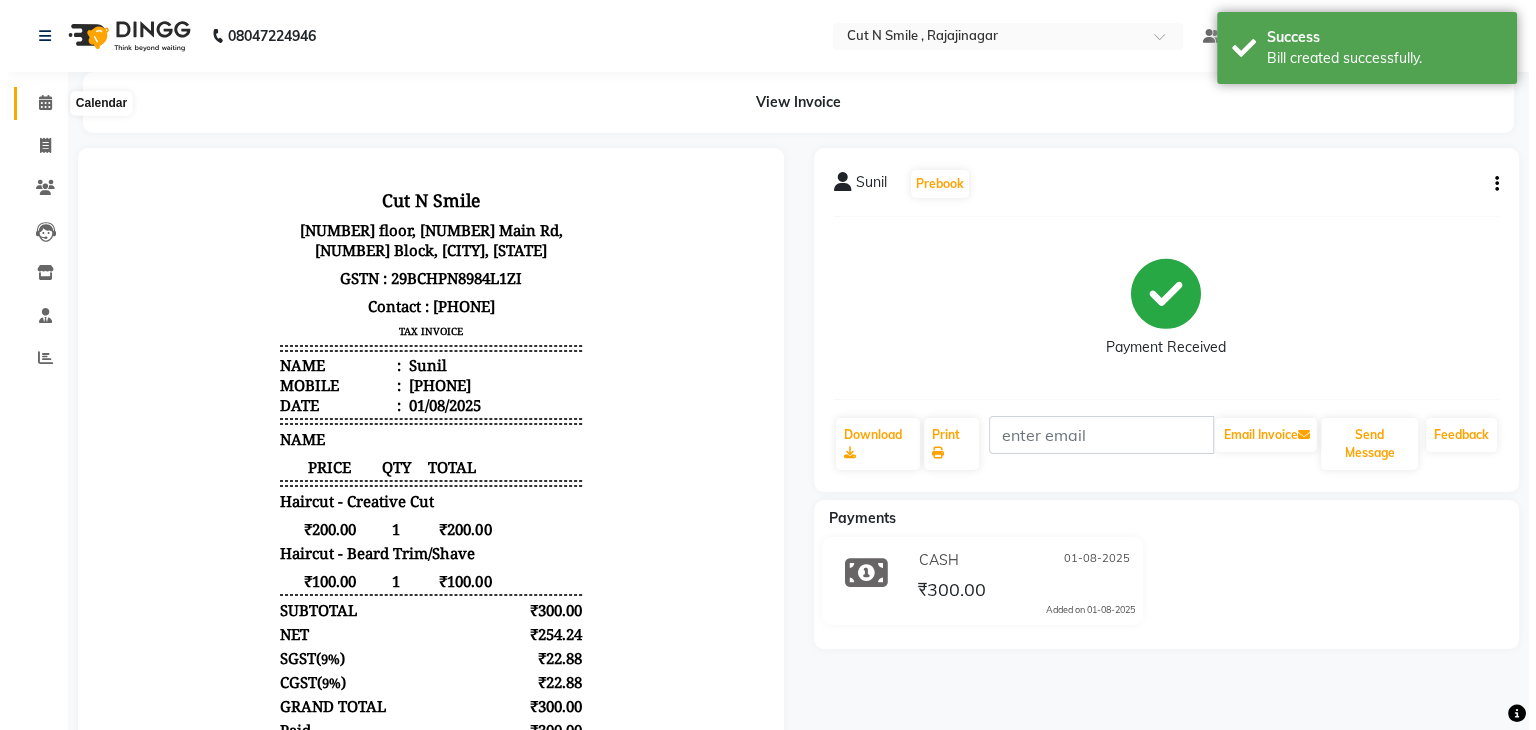 scroll, scrollTop: 0, scrollLeft: 0, axis: both 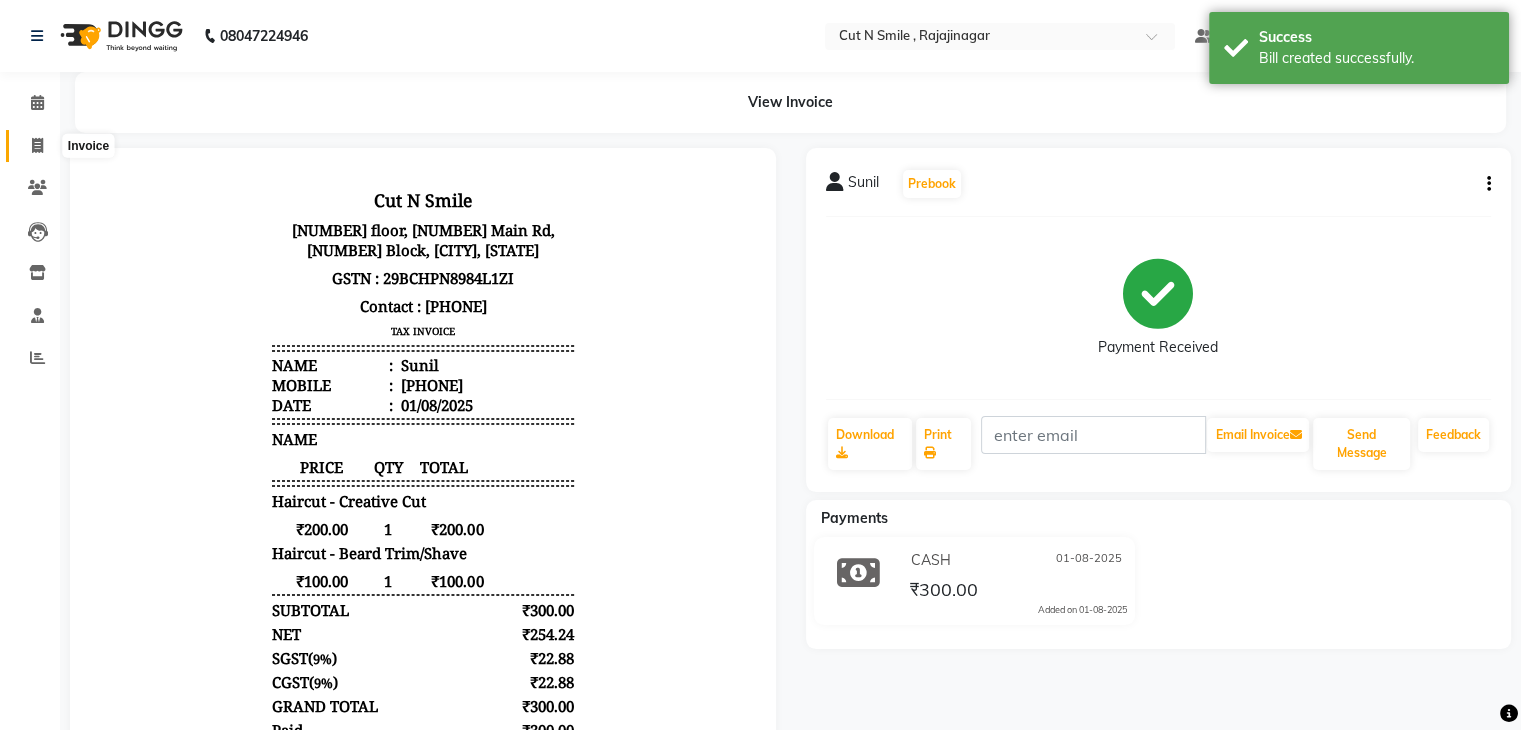 click 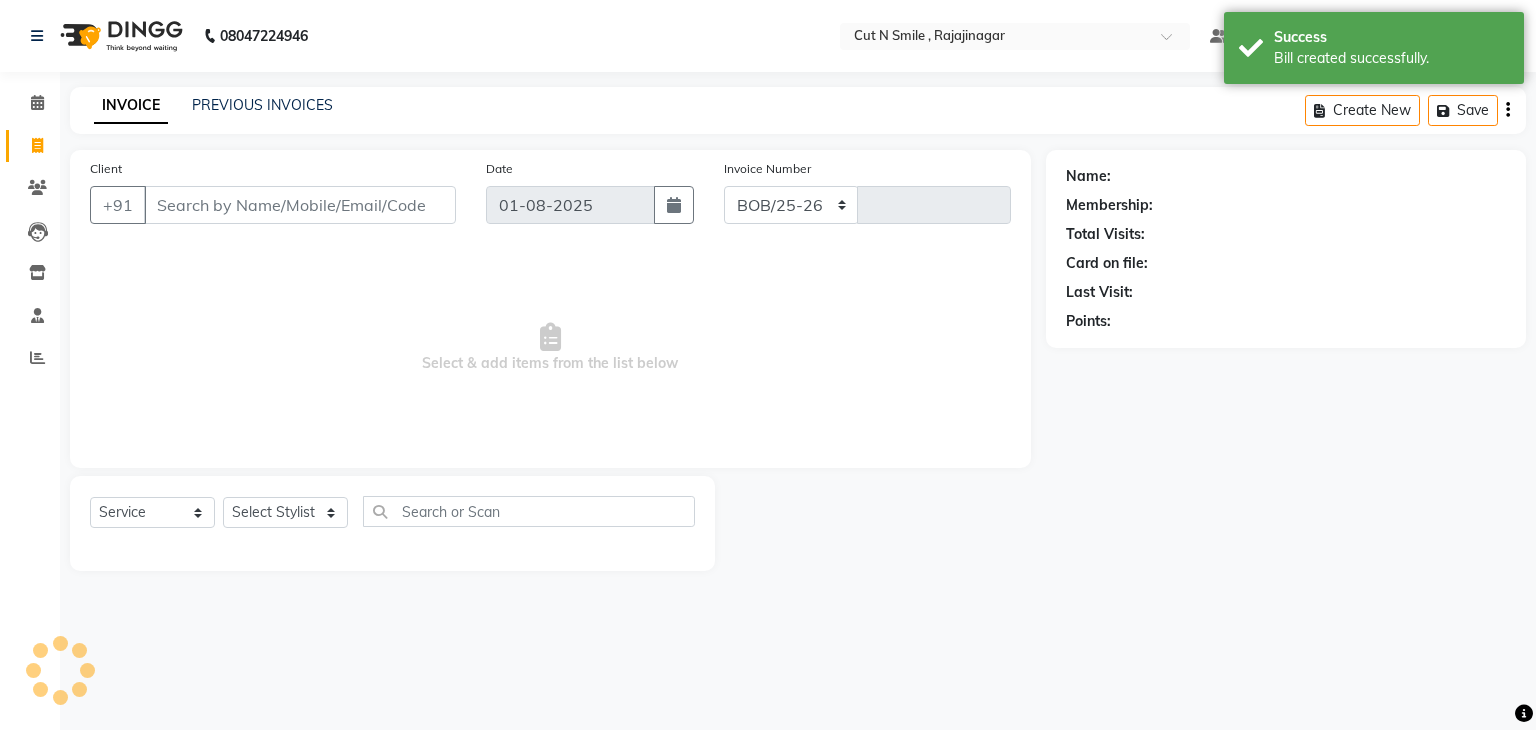 select on "7187" 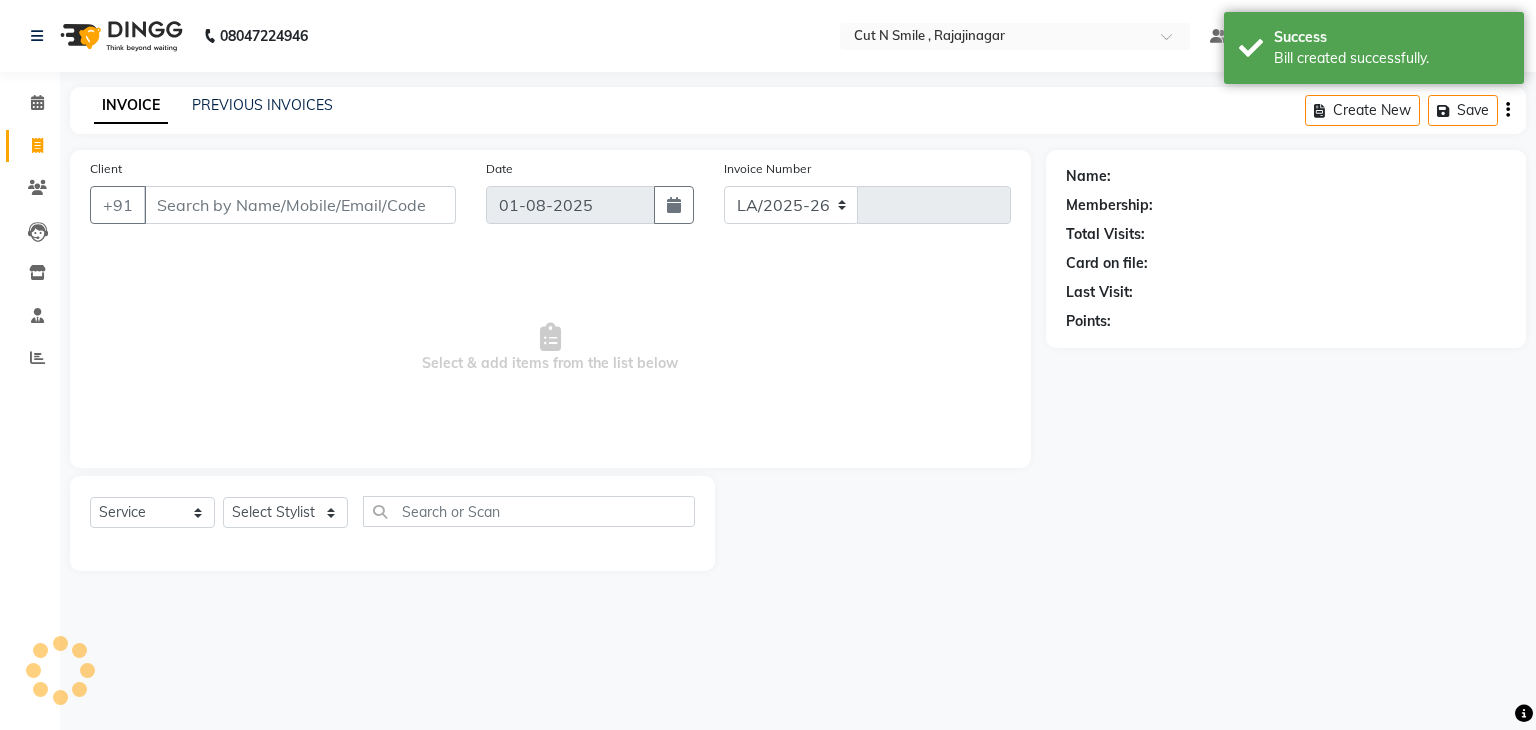 type on "114" 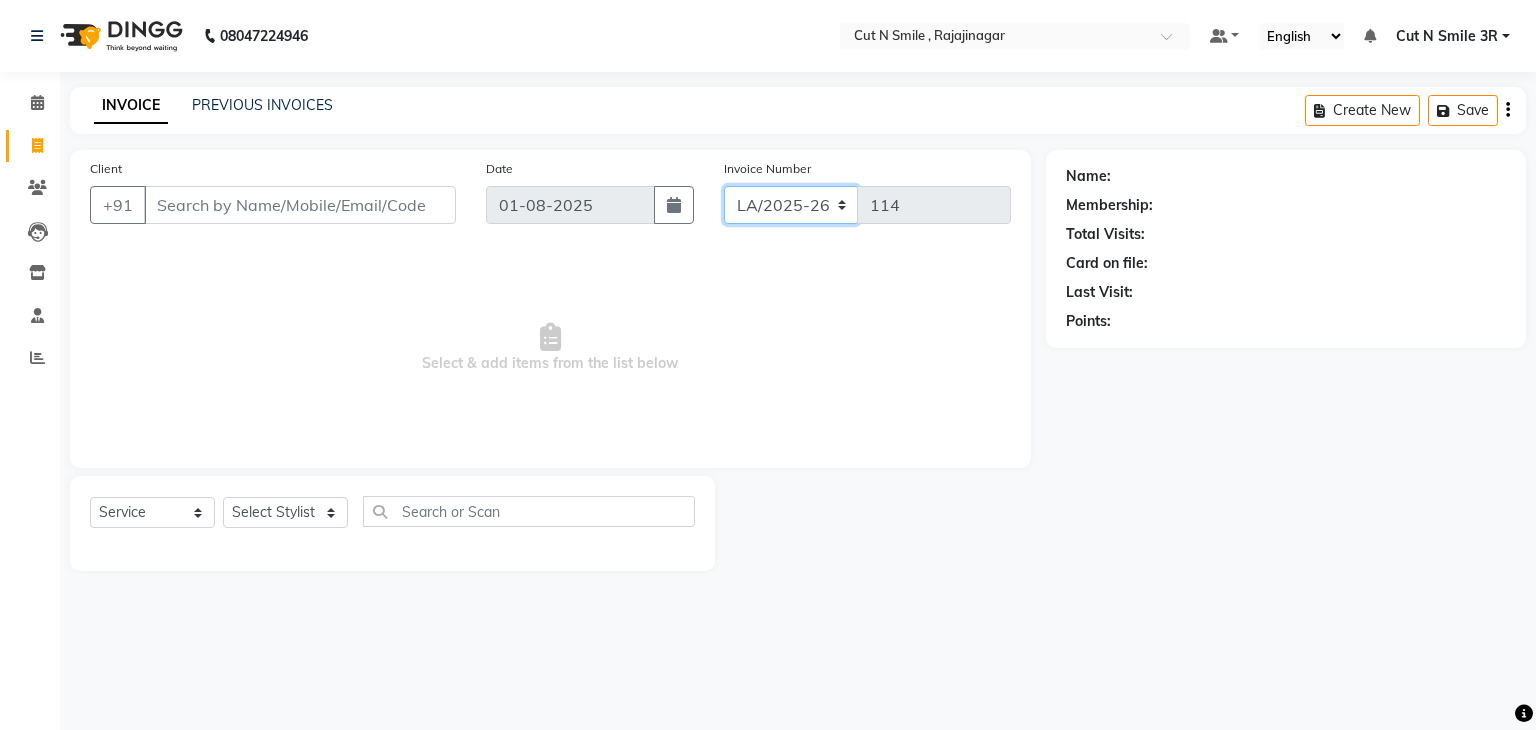 click on "BOB/25-26 LA/2025-26 SH/25 CH/25 SA/25" 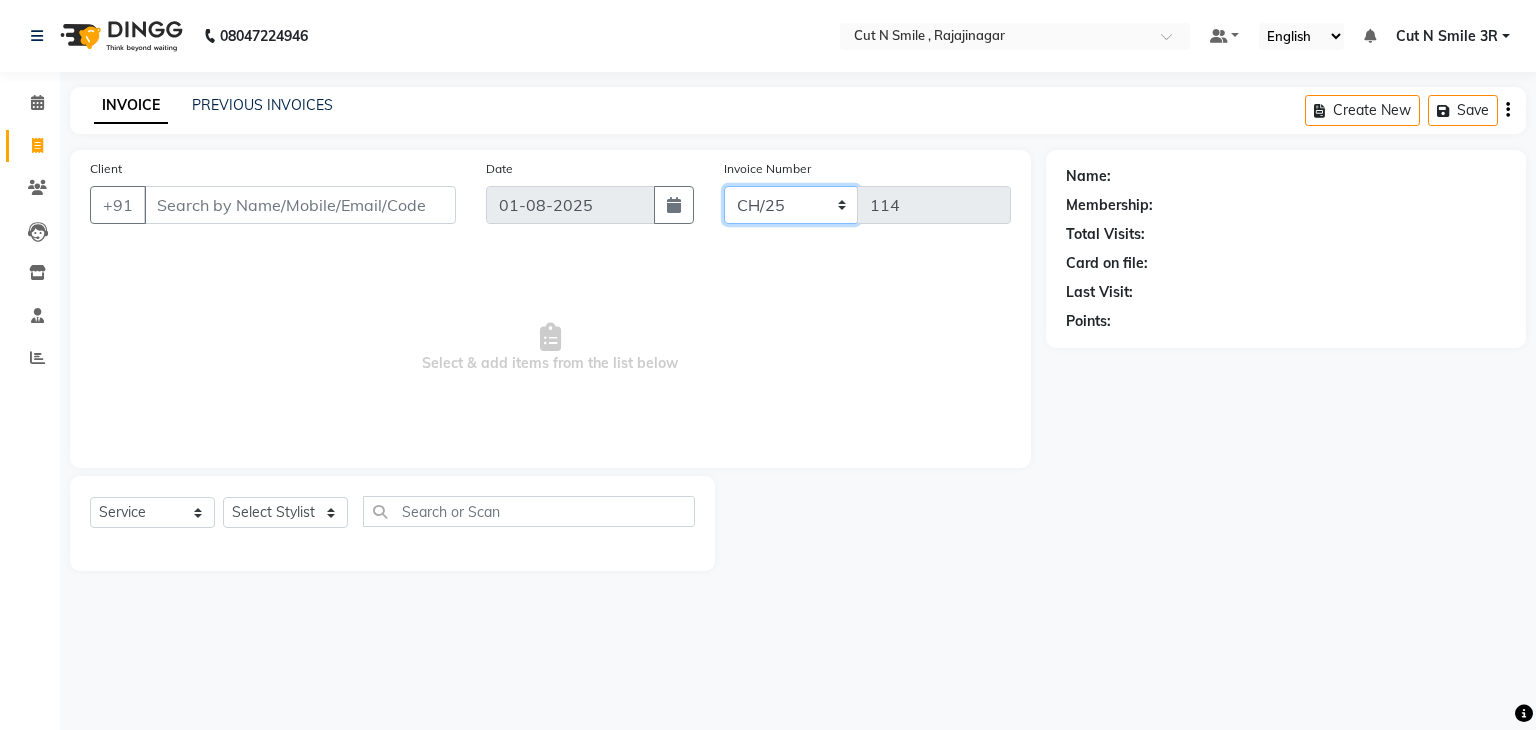 click on "BOB/25-26 LA/2025-26 SH/25 CH/25 SA/25" 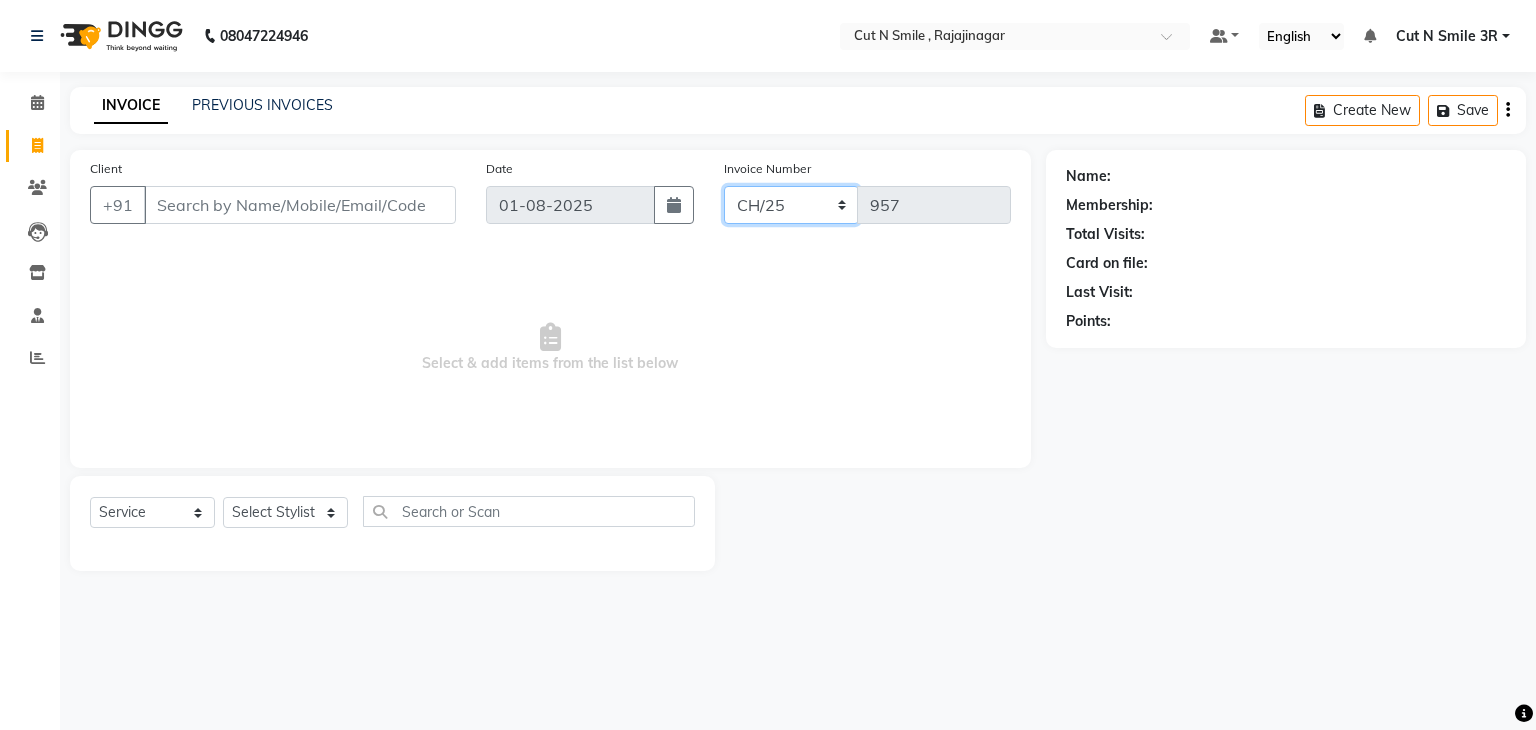 drag, startPoint x: 765, startPoint y: 215, endPoint x: 765, endPoint y: 357, distance: 142 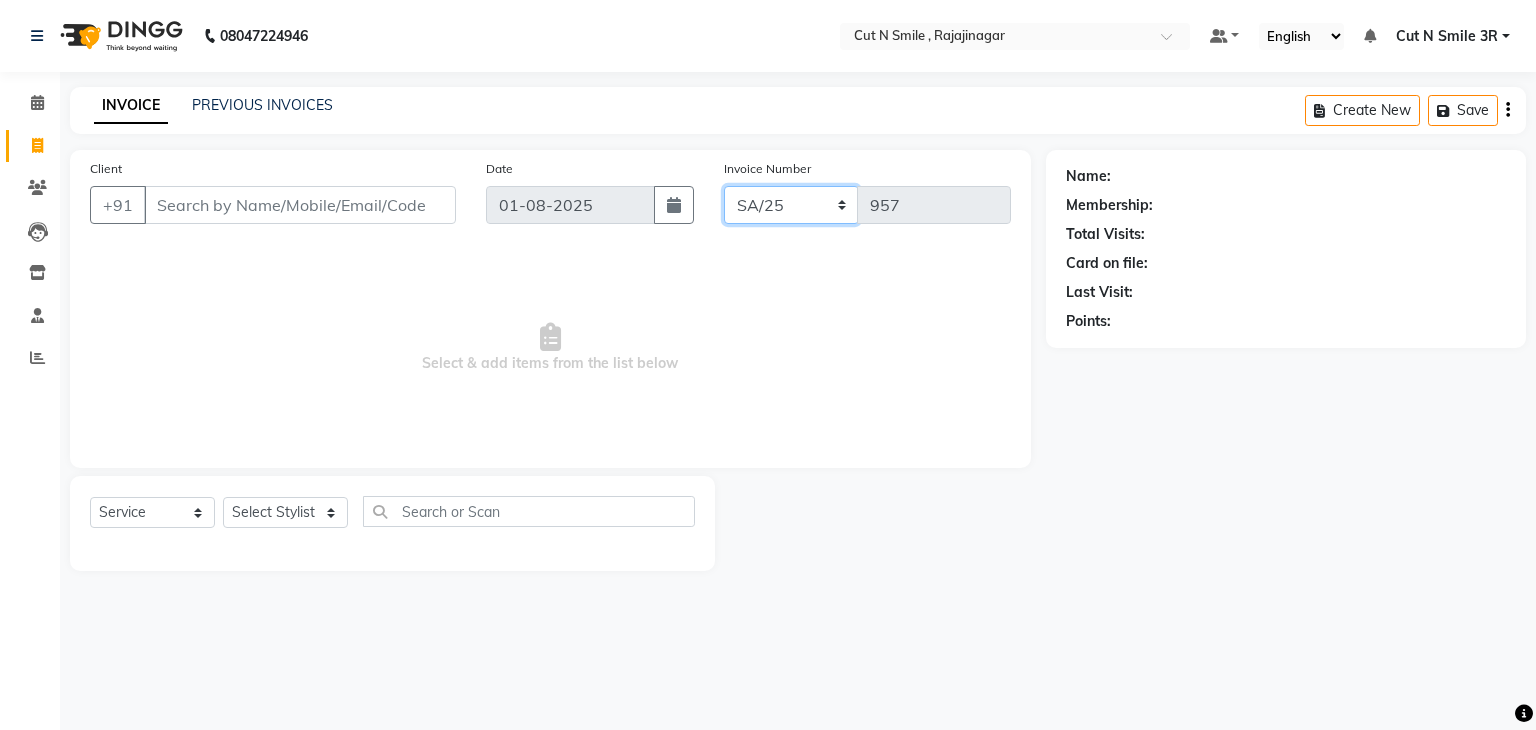 click on "BOB/25-26 LA/2025-26 SH/25 CH/25 SA/25" 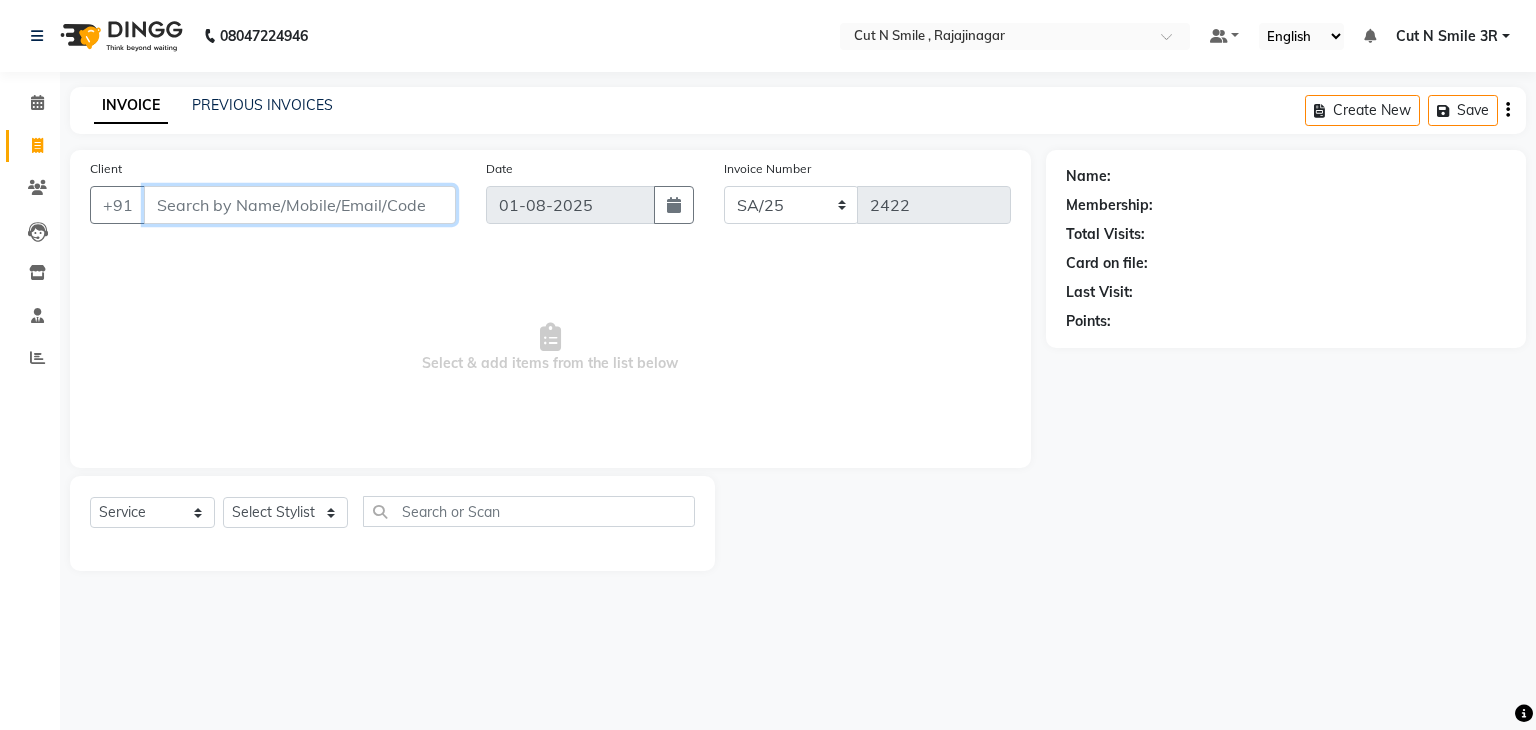 click on "Client" at bounding box center [300, 205] 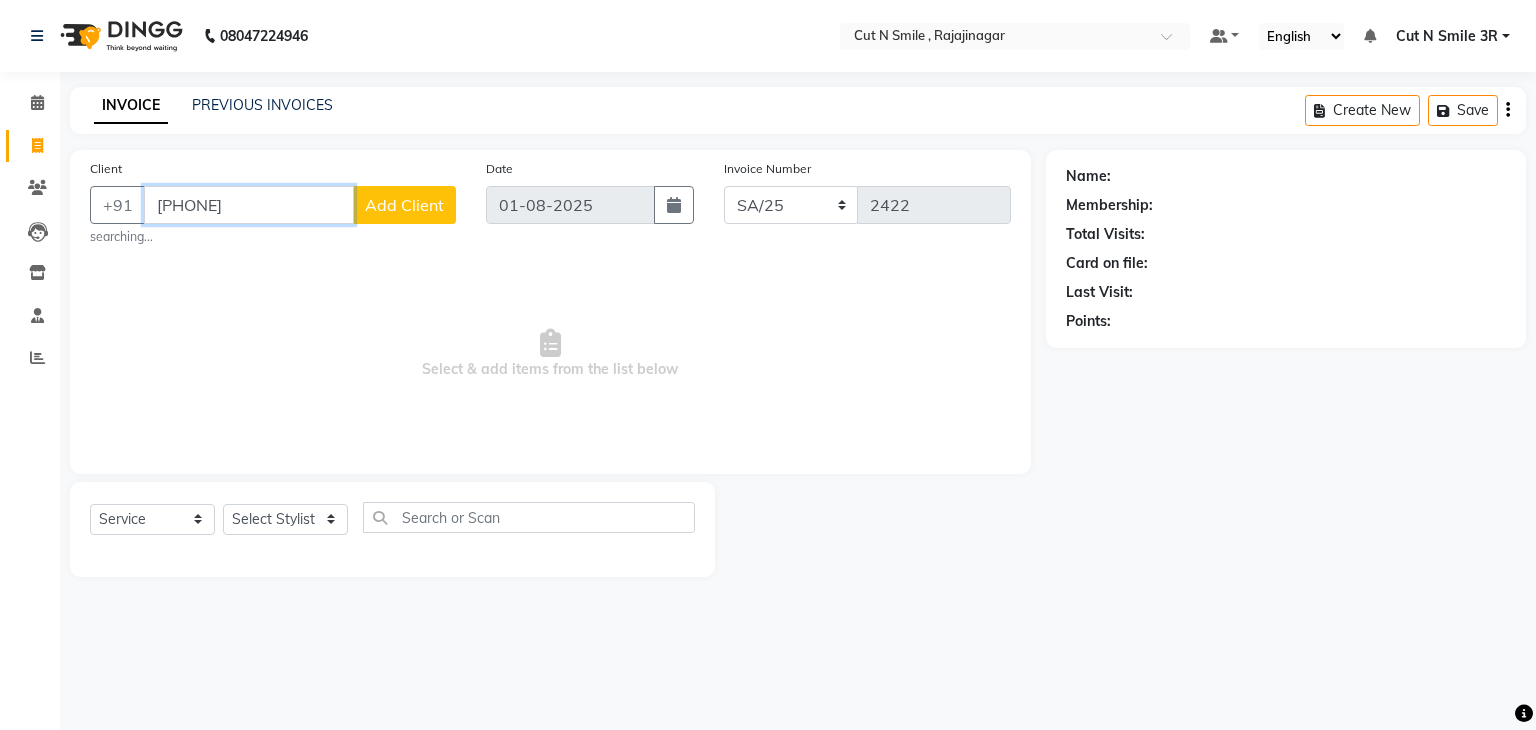type on "[PHONE]" 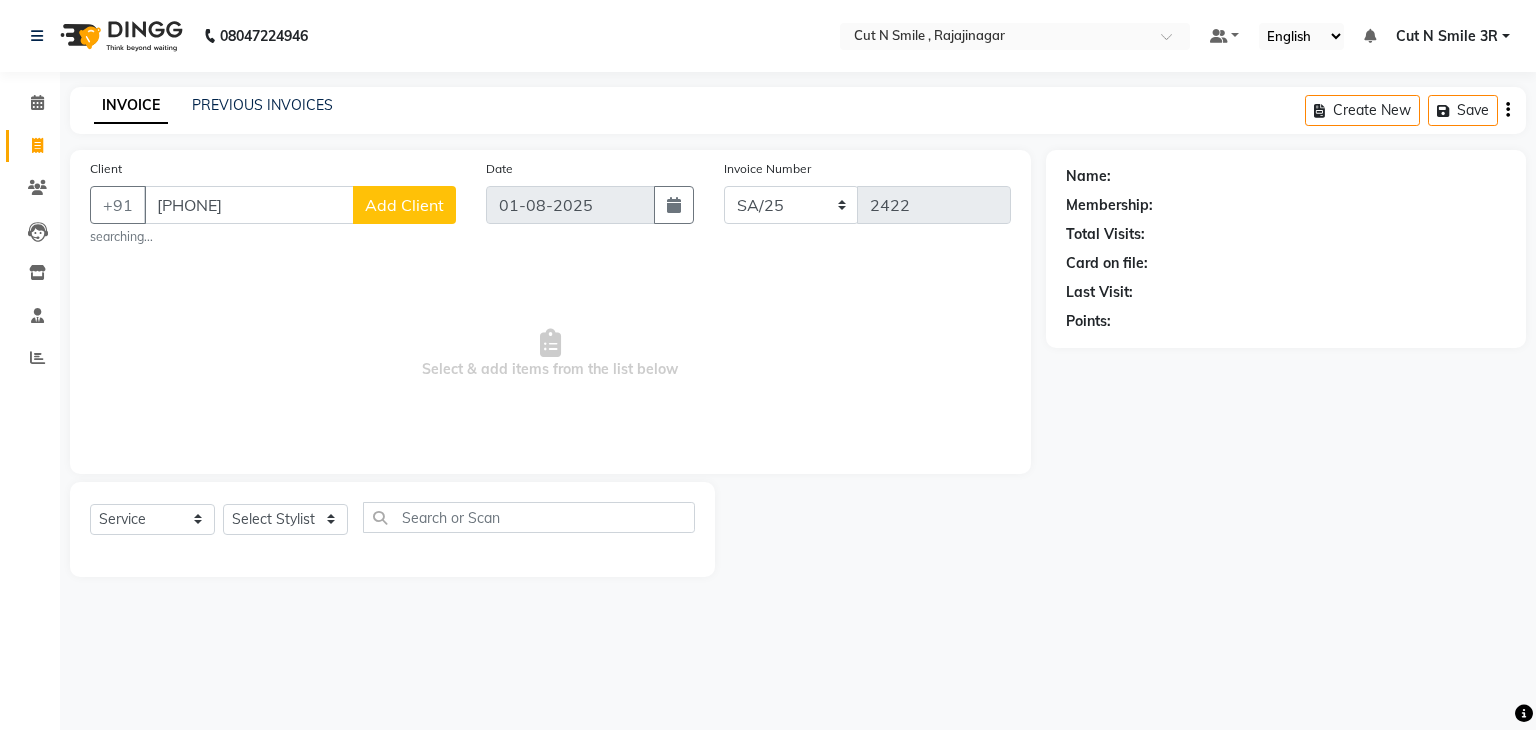 click on "Add Client" 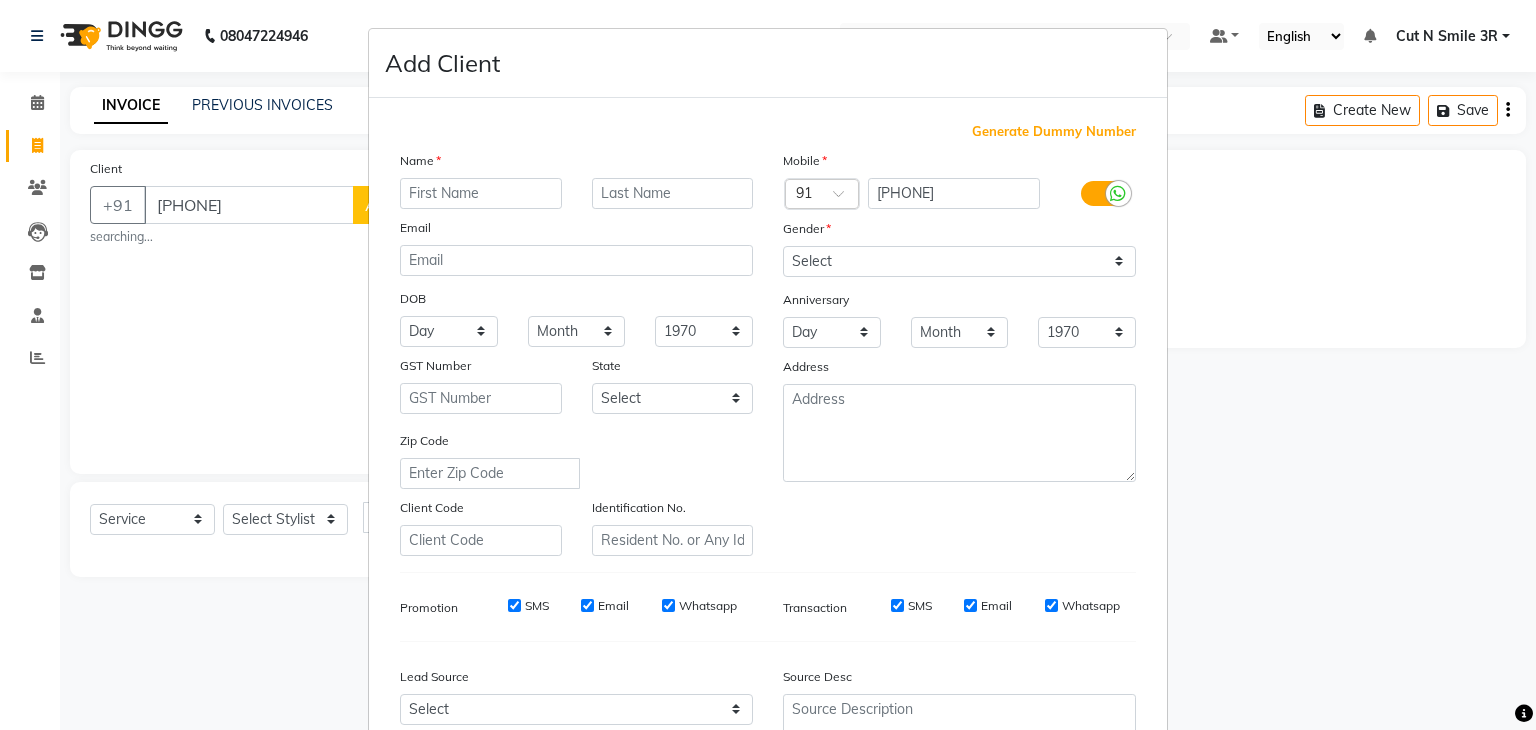 click at bounding box center (481, 193) 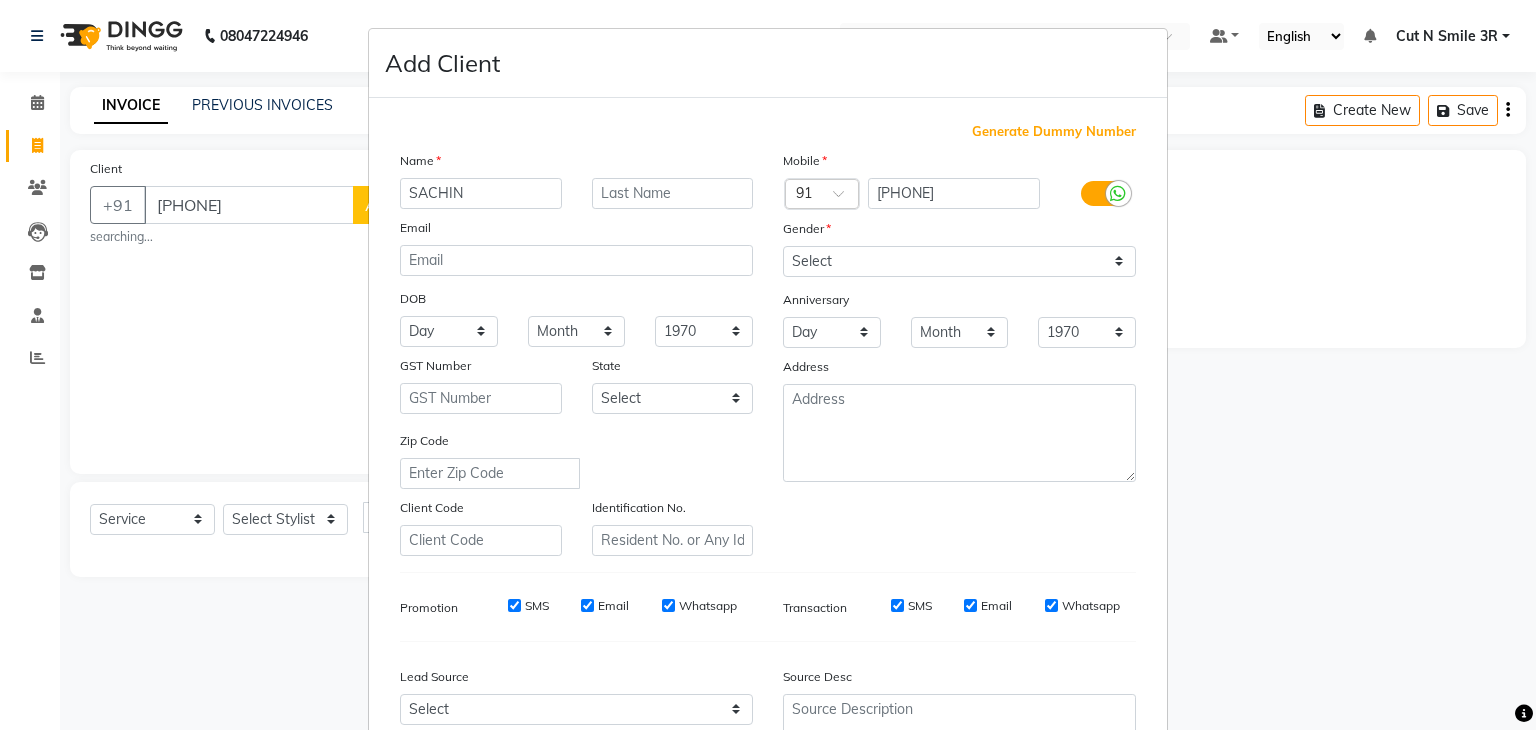 type on "SACHIN" 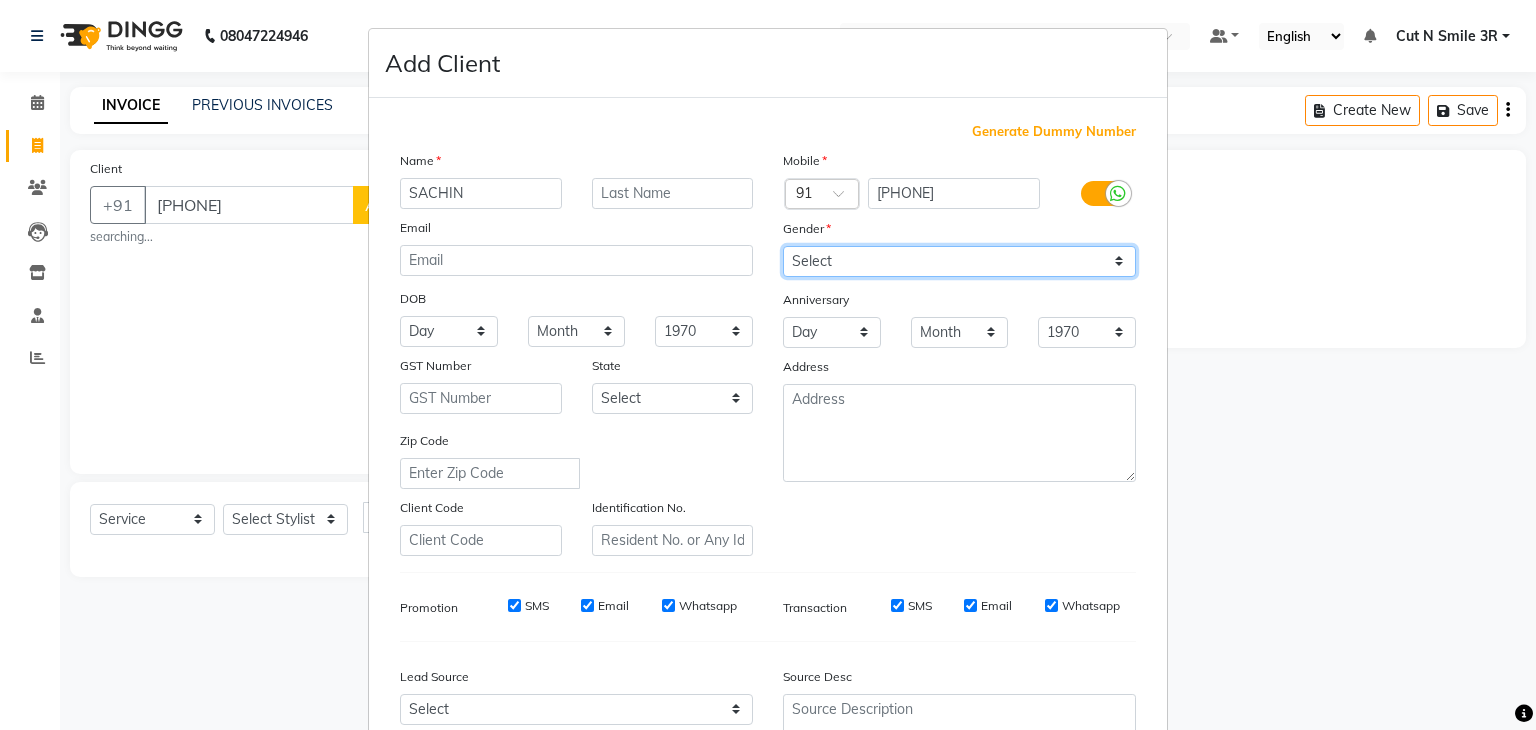 click on "Select Male Female Other Prefer Not To Say" at bounding box center (959, 261) 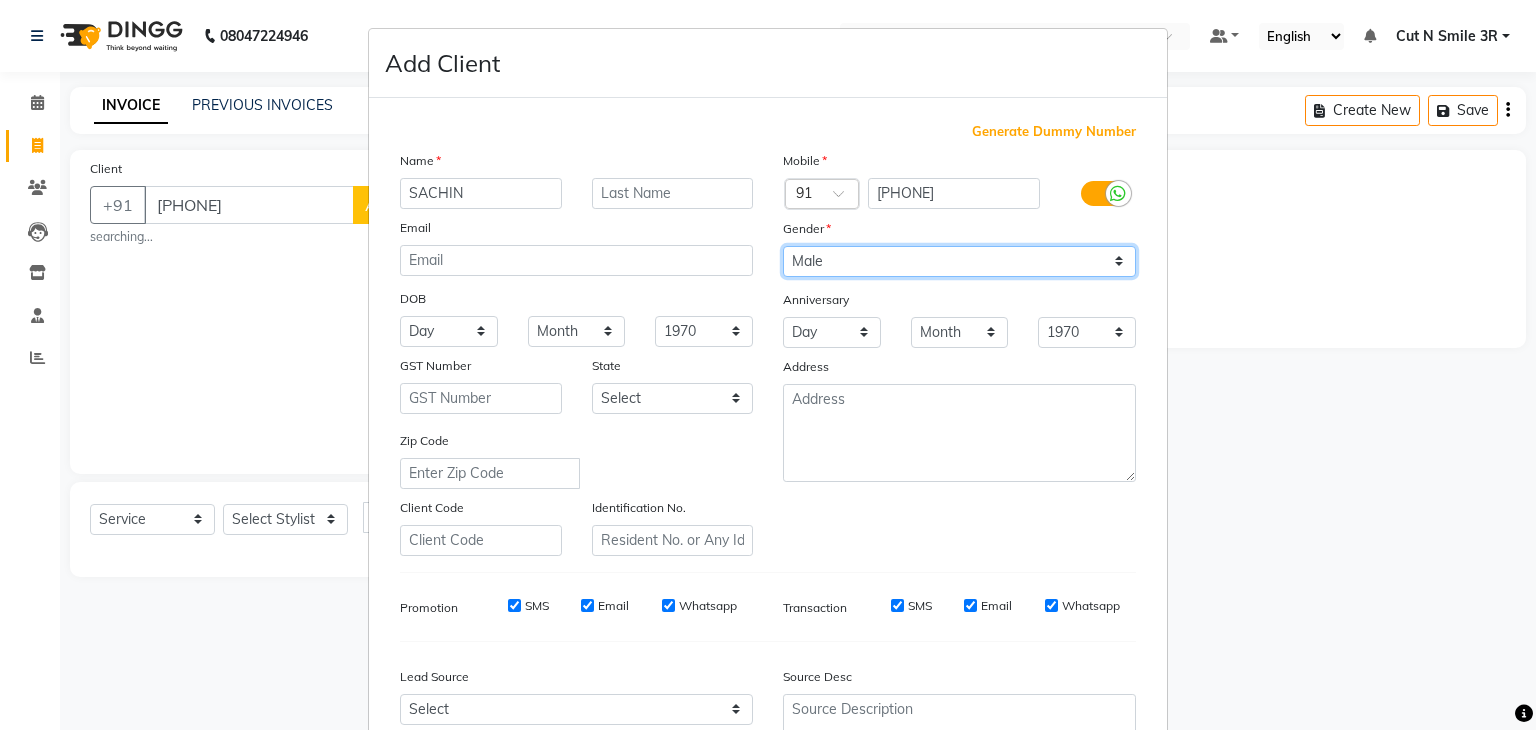 click on "Select Male Female Other Prefer Not To Say" at bounding box center [959, 261] 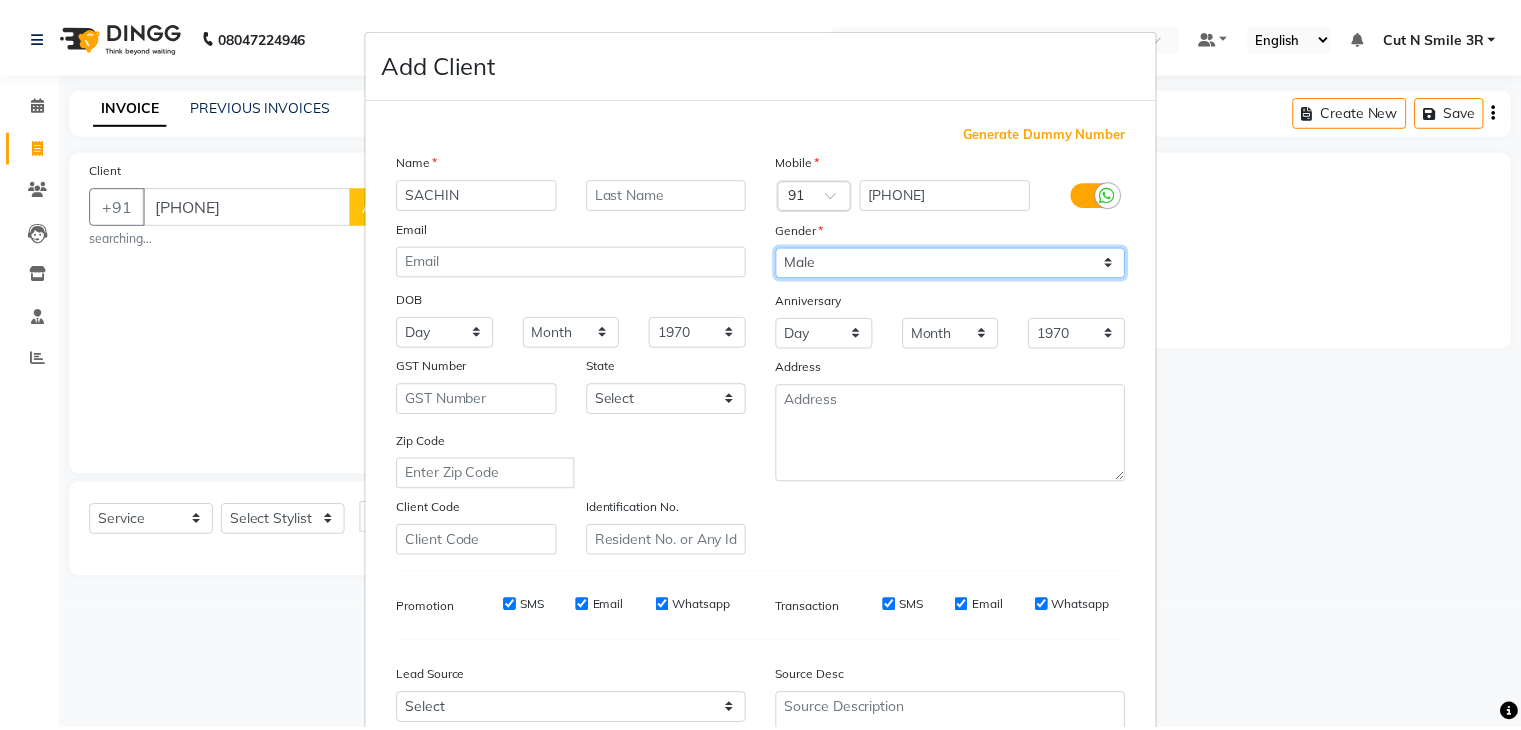 scroll, scrollTop: 203, scrollLeft: 0, axis: vertical 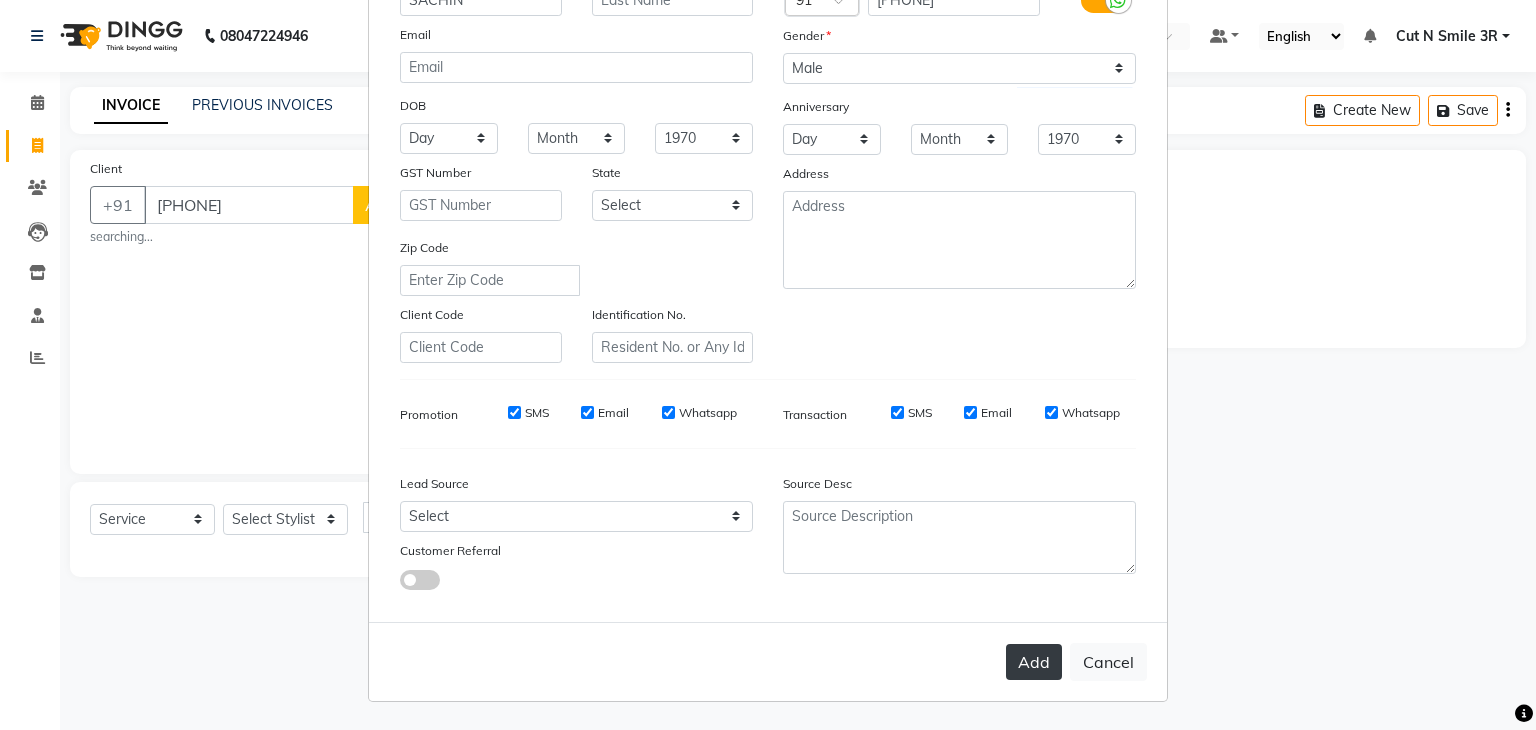 click on "Add" at bounding box center [1034, 662] 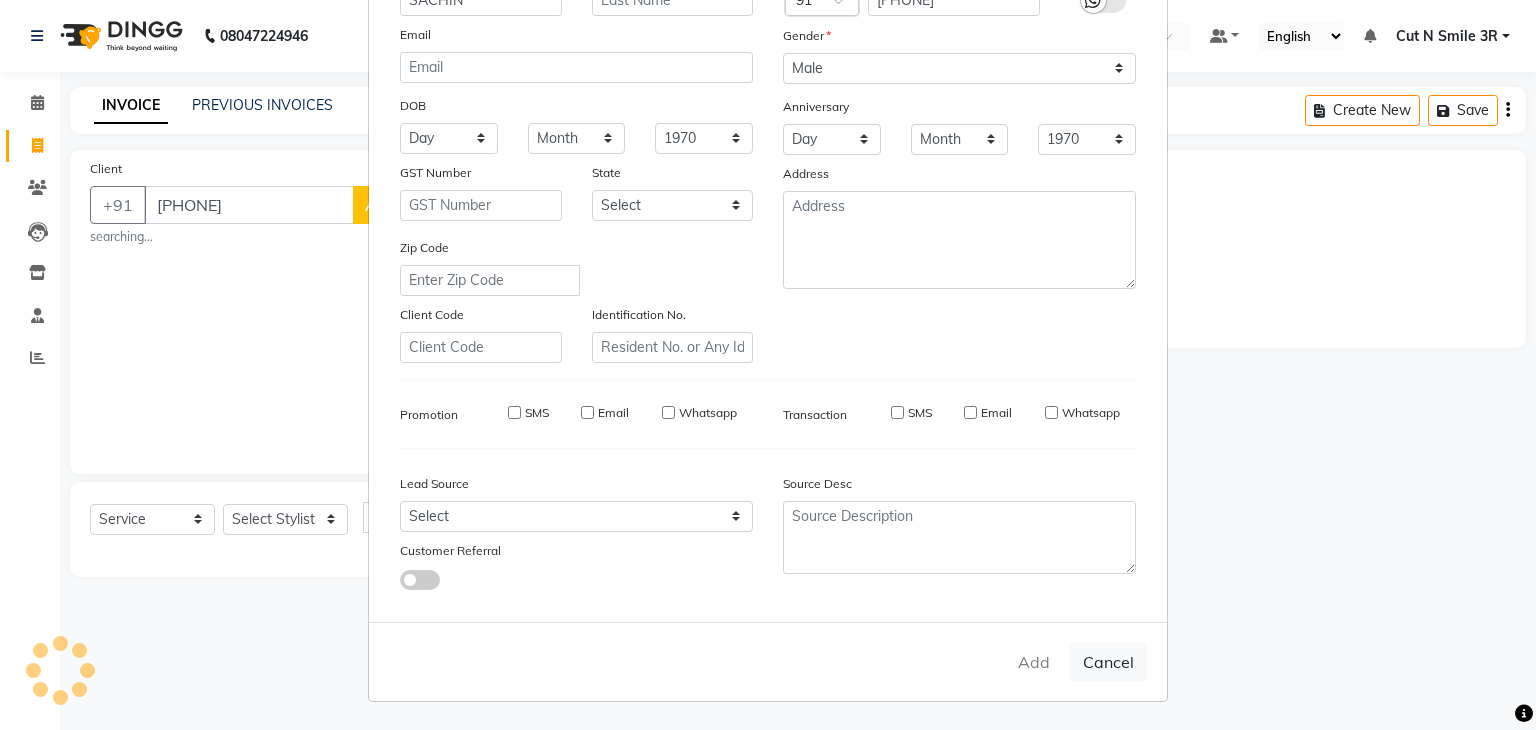 type 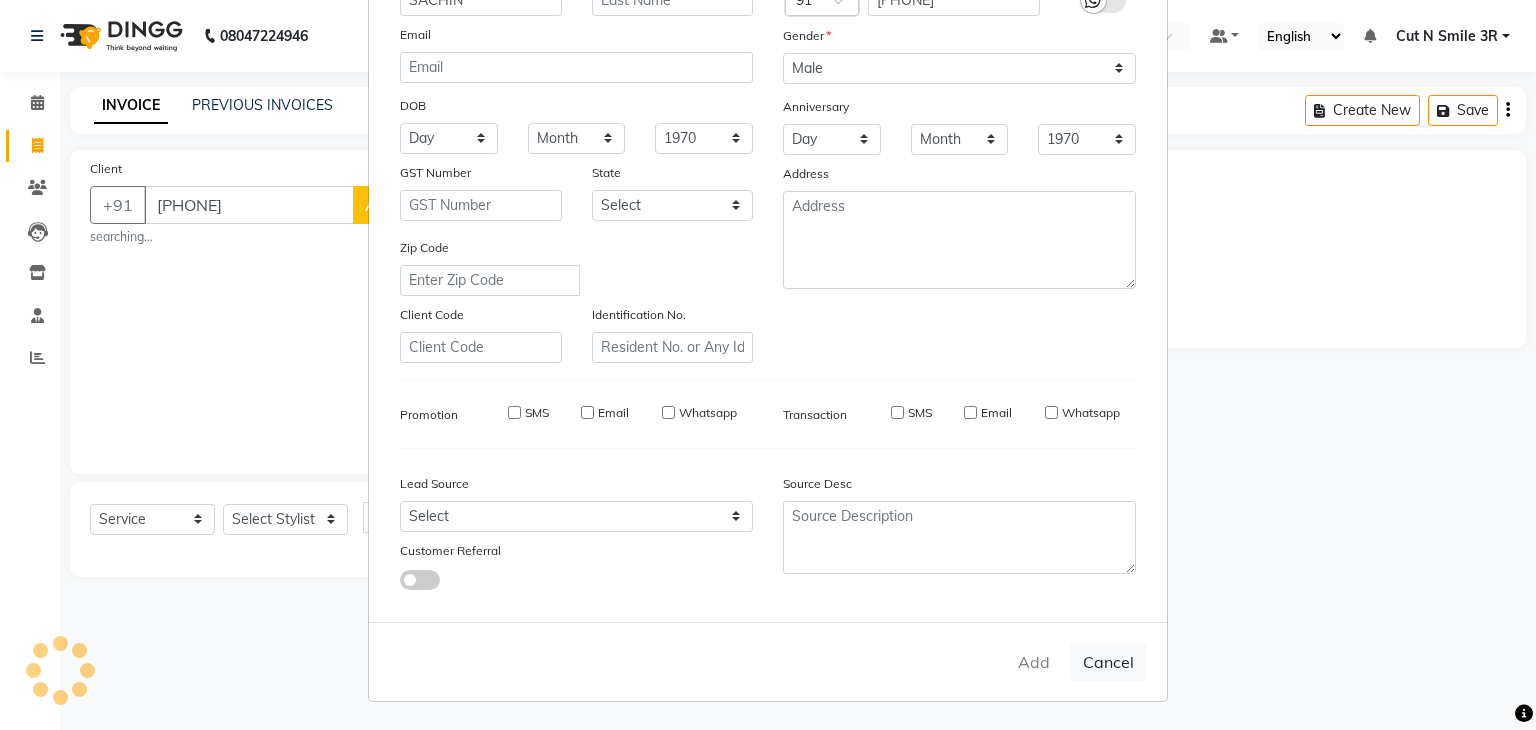 select 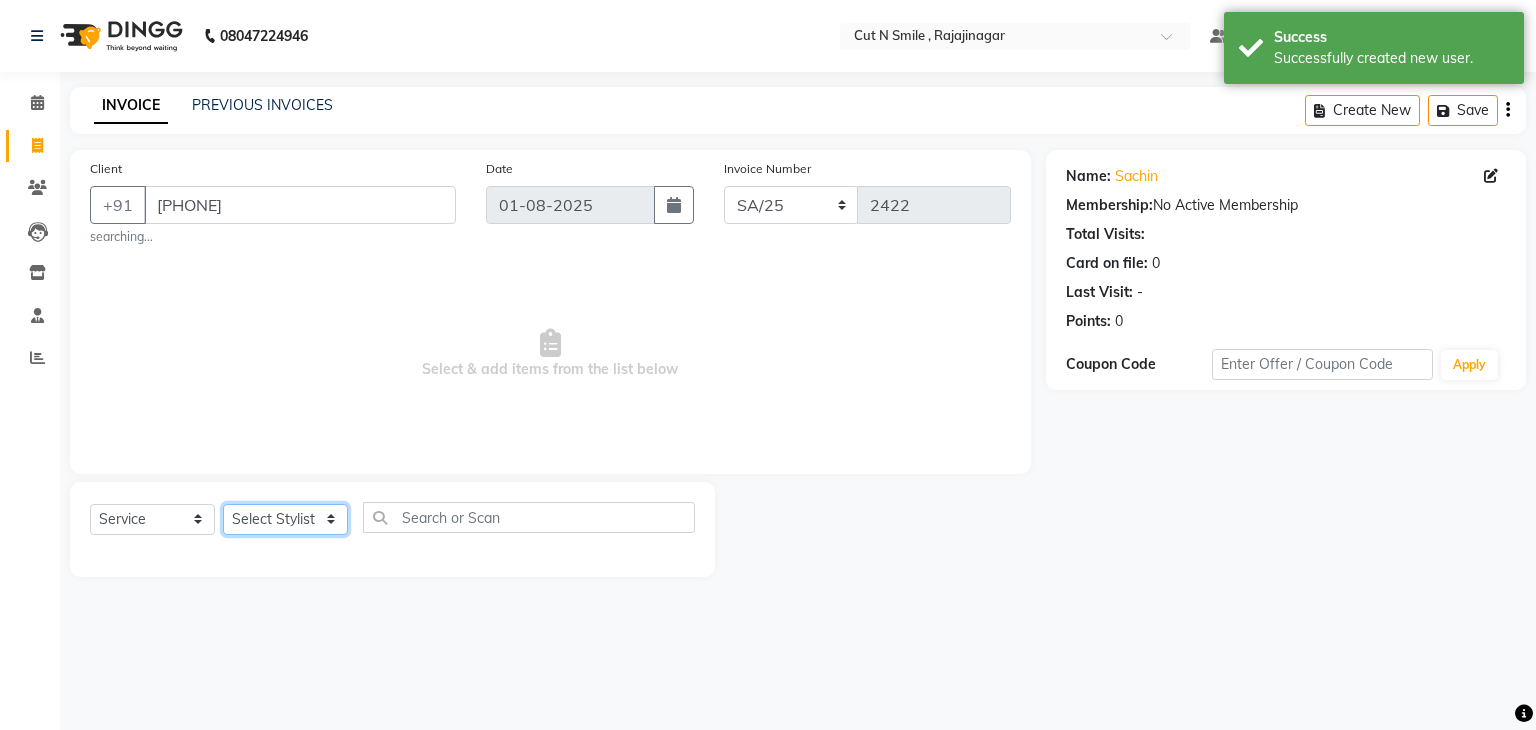click on "Select Stylist Ali ML Ammu 3R Ankith VN Ash Mohammed 3R Atheek 3R Binitha 3R Bipana 4R CNS BOB  Cut N Smile 17M  Cut N Smile 3R Cut n Smile 4R Cut N Smile 9M Cut N Smile ML Cut N Smile V Fazil Ali 4R Govind VN Hema 4R Jayashree VN Karan VN Love 4R Mani Singh 3R Manu 4R  Muskaan VN Nadeem 4R N D M 4R NDM Alam 4R Noushad VN Pavan 4R Priya BOB Priyanka 3R Rahul 3R Ravi 3R Riya BOB Rohith 4R Roobina 3R Roopa 4R Rubina BOB Sahil Ahmed 3R Sahil Bhatti 4R Sameer 3R Sanajana BOB  Sanjana BOB Sarita VN Shaan 4R Shahid 4R Shakir VN Shanavaaz BOB Shiney 3R Shivu Raj 4R Srijana BOB Sunil Laddi 4R Sunny VN Supriya BOB Sushmitha 4R Vakeel 3R Varas 4R Varas BOB Vishwa VN" 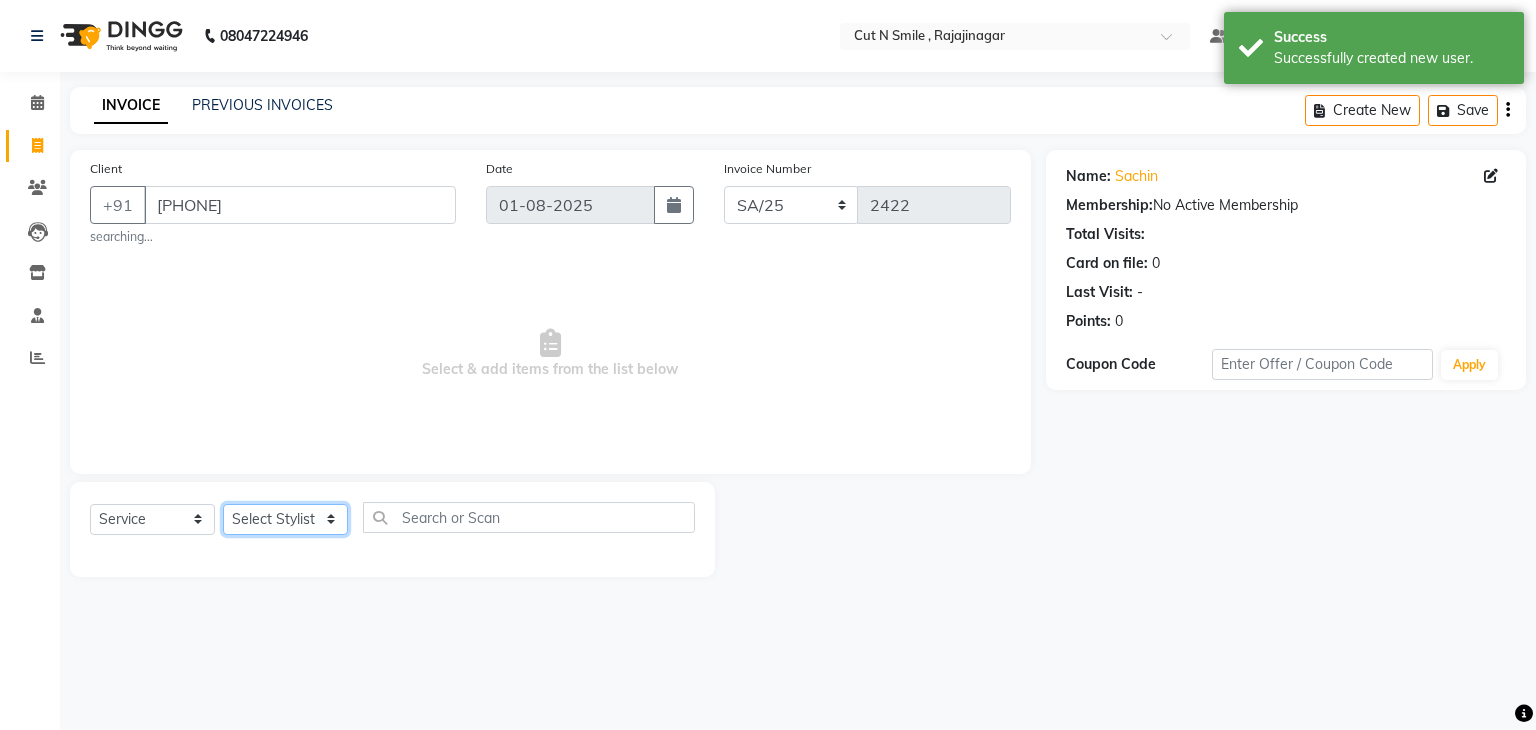 select on "[PHONE]" 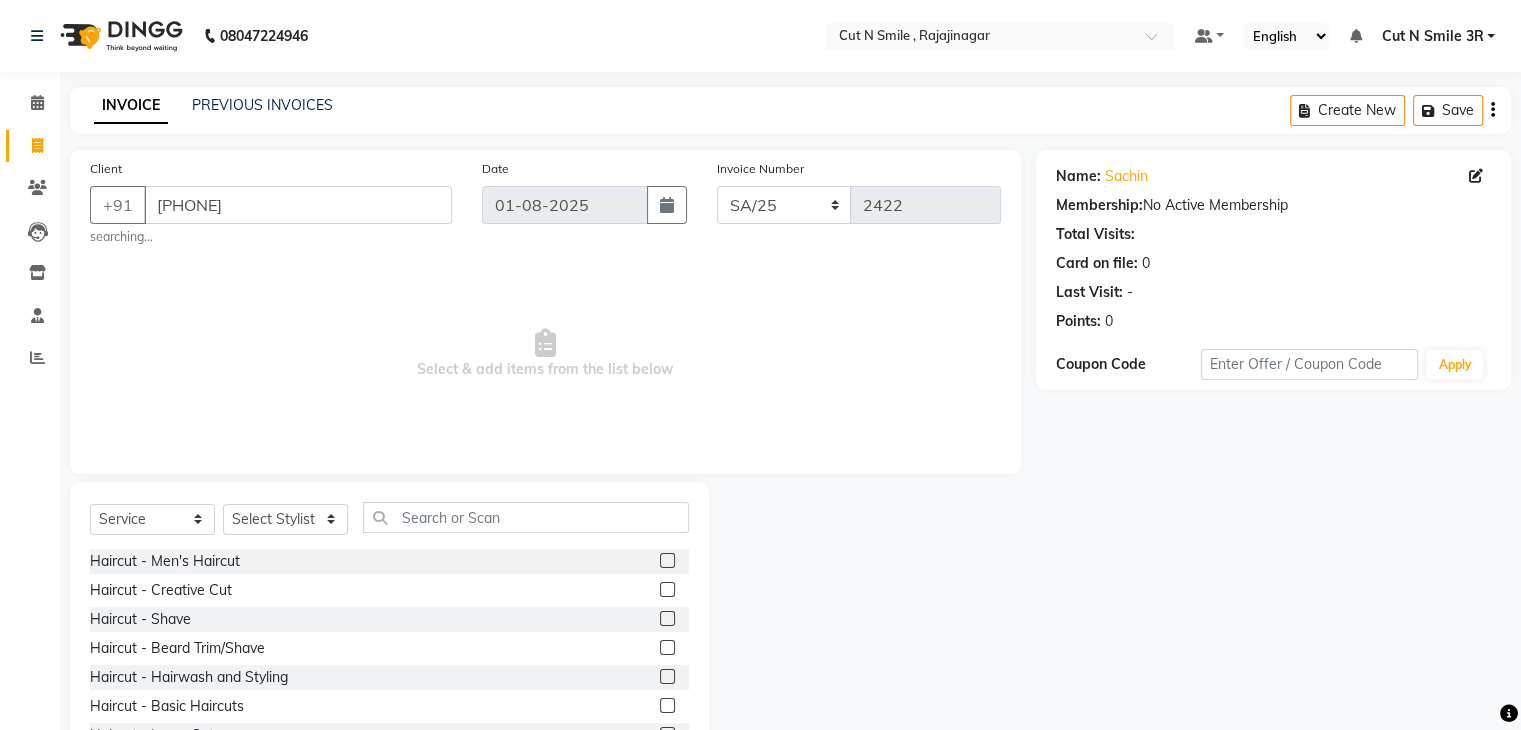 click 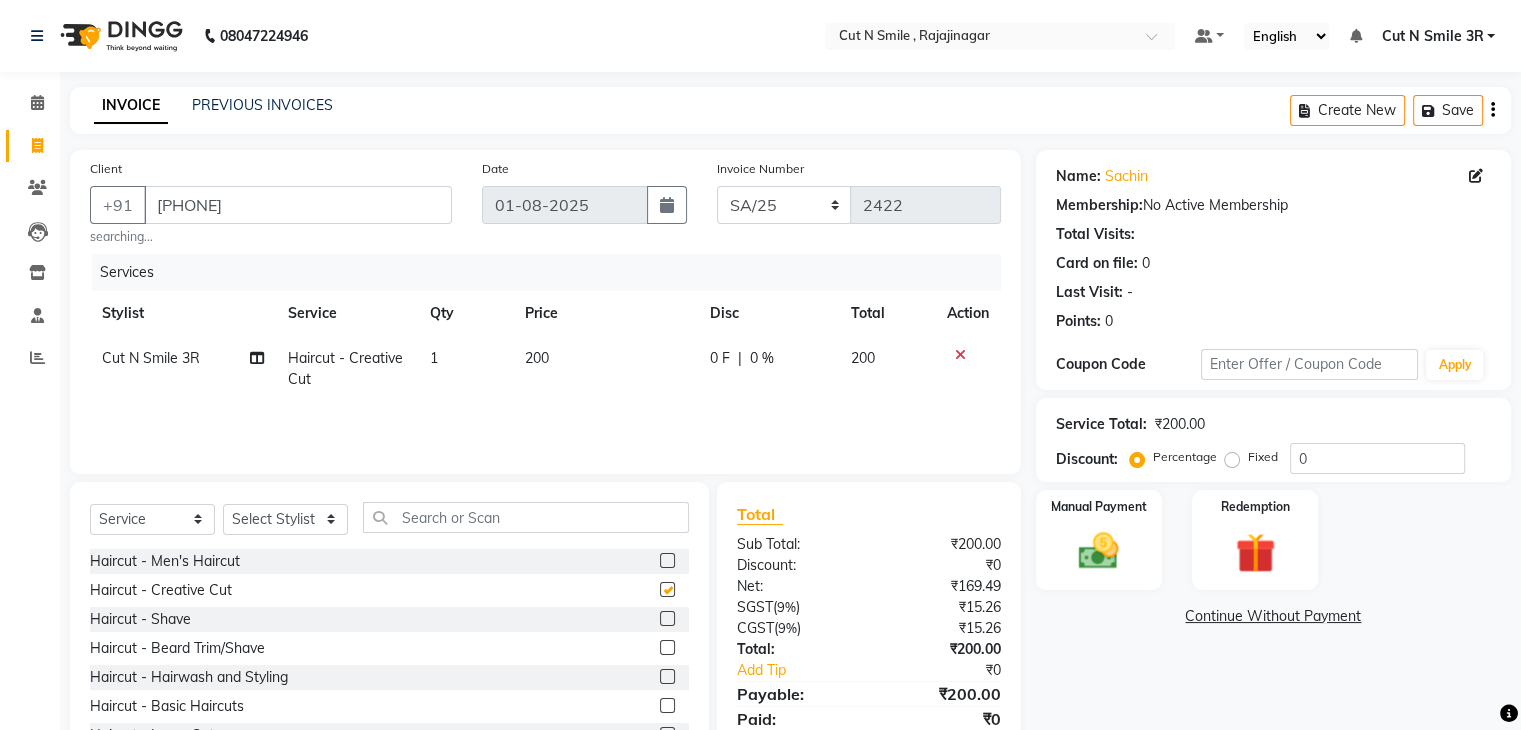 checkbox on "false" 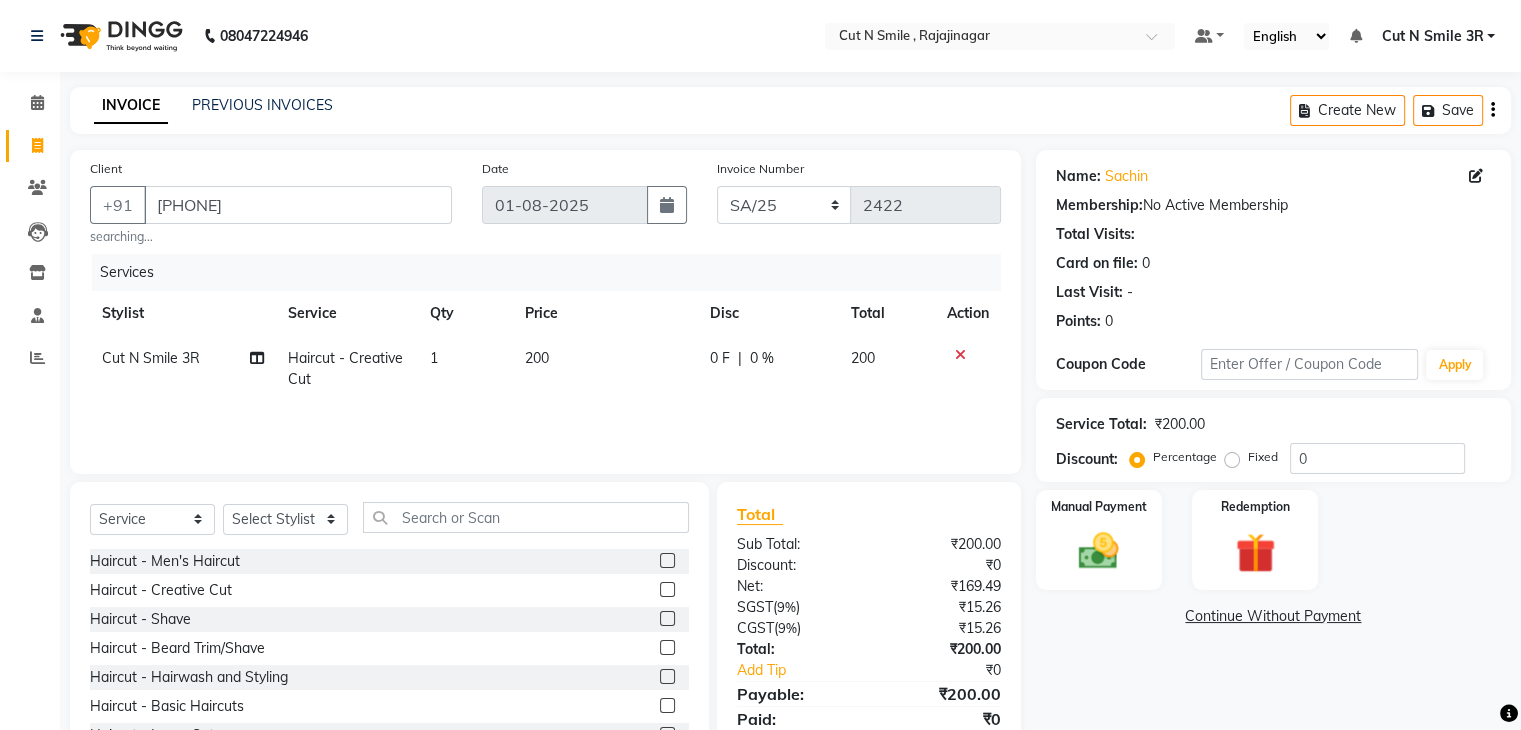 click 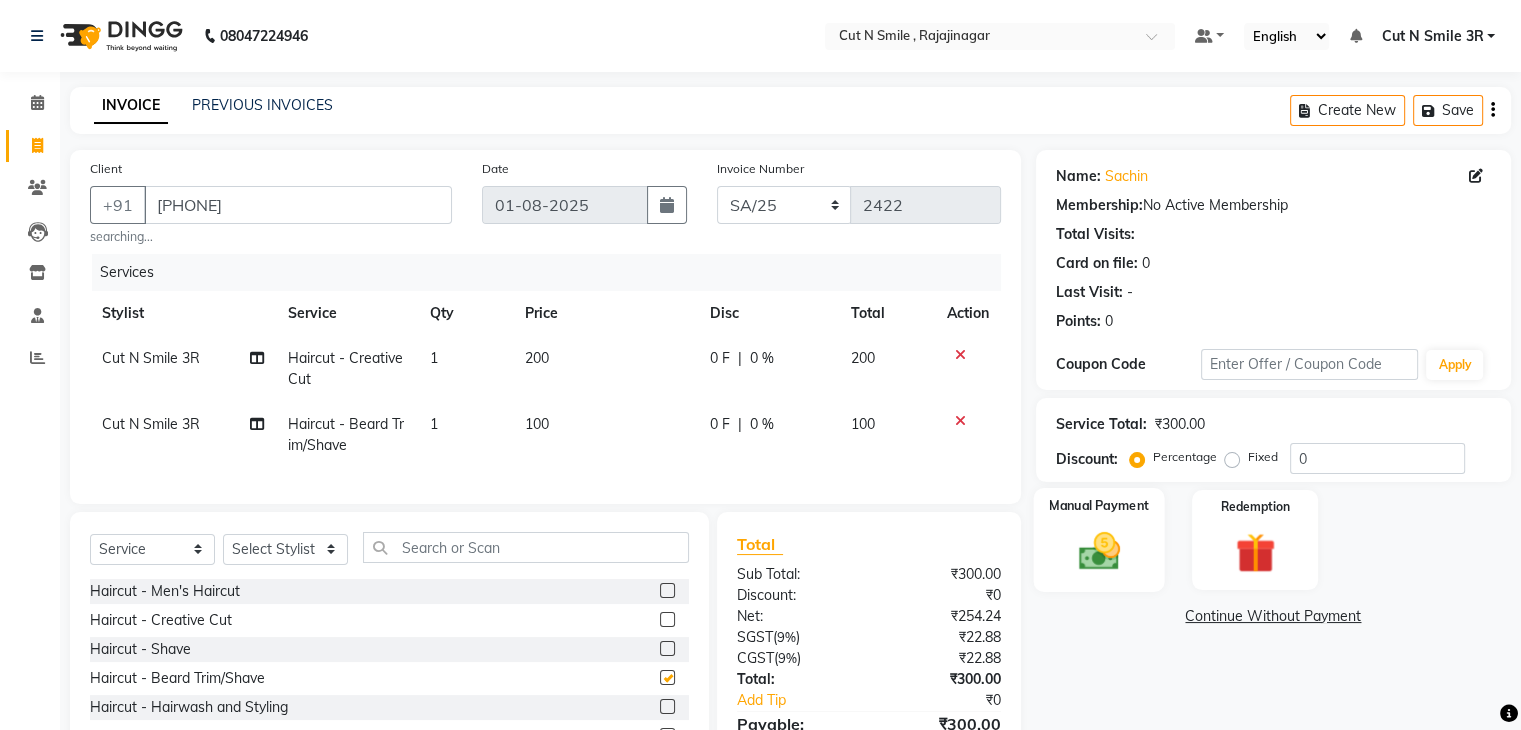 checkbox on "false" 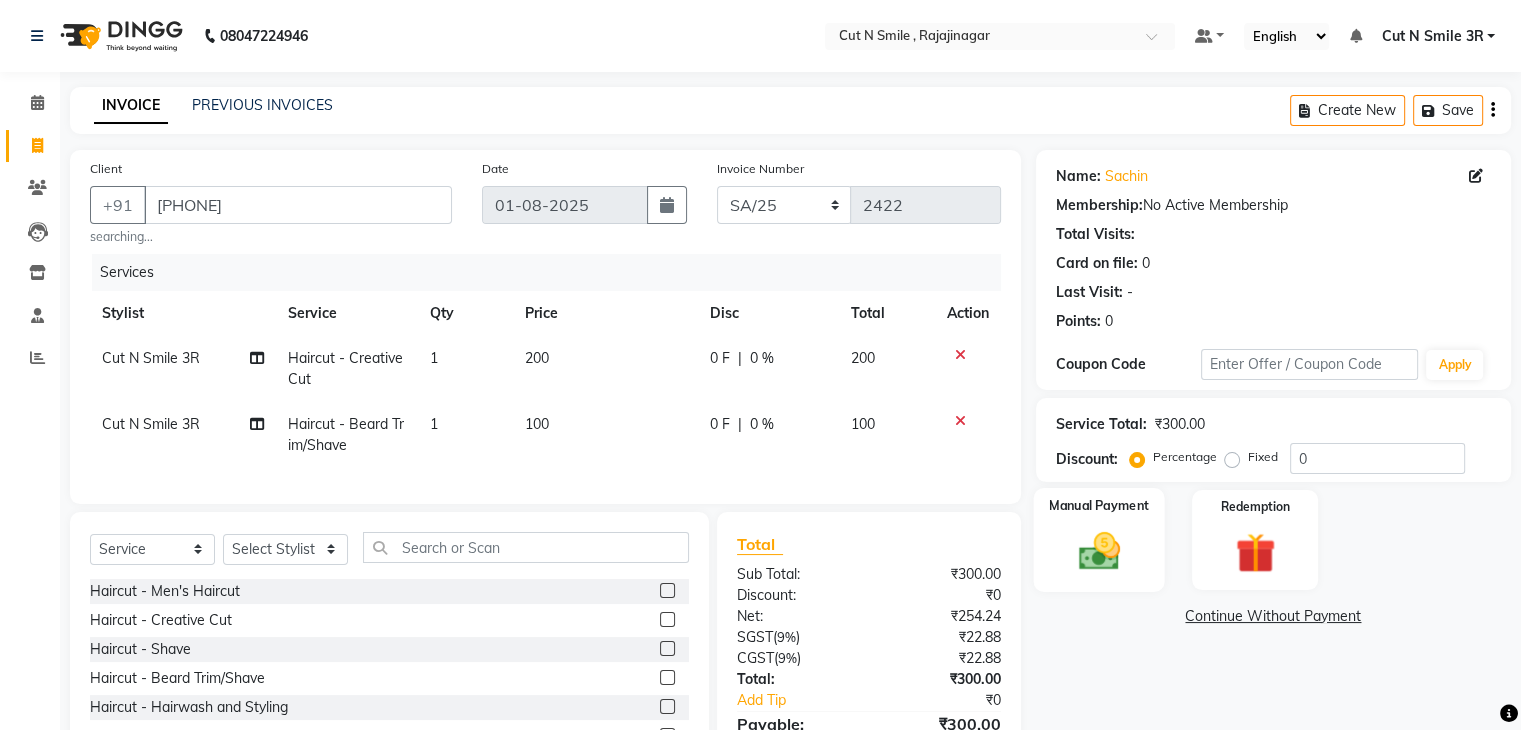 click 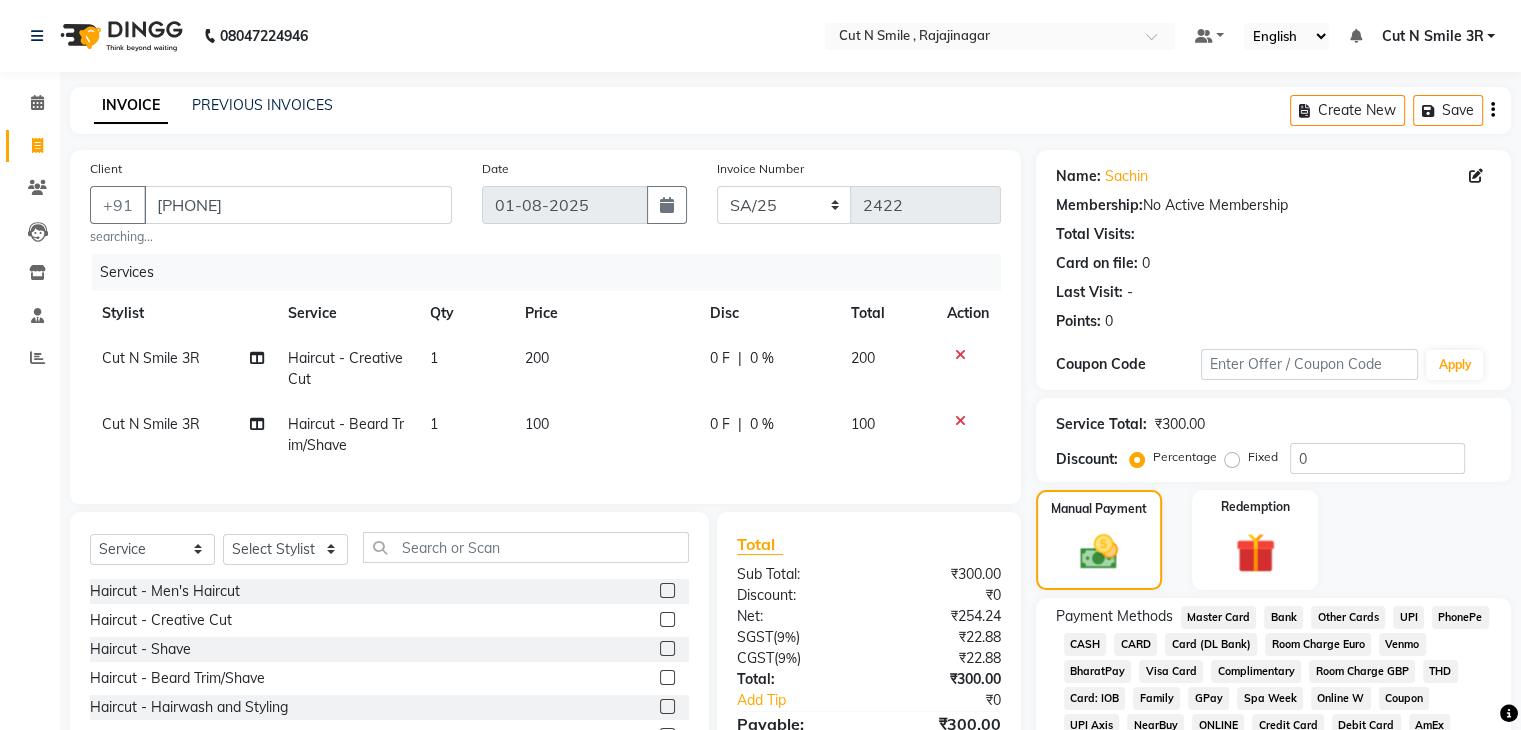 click on "UPI" 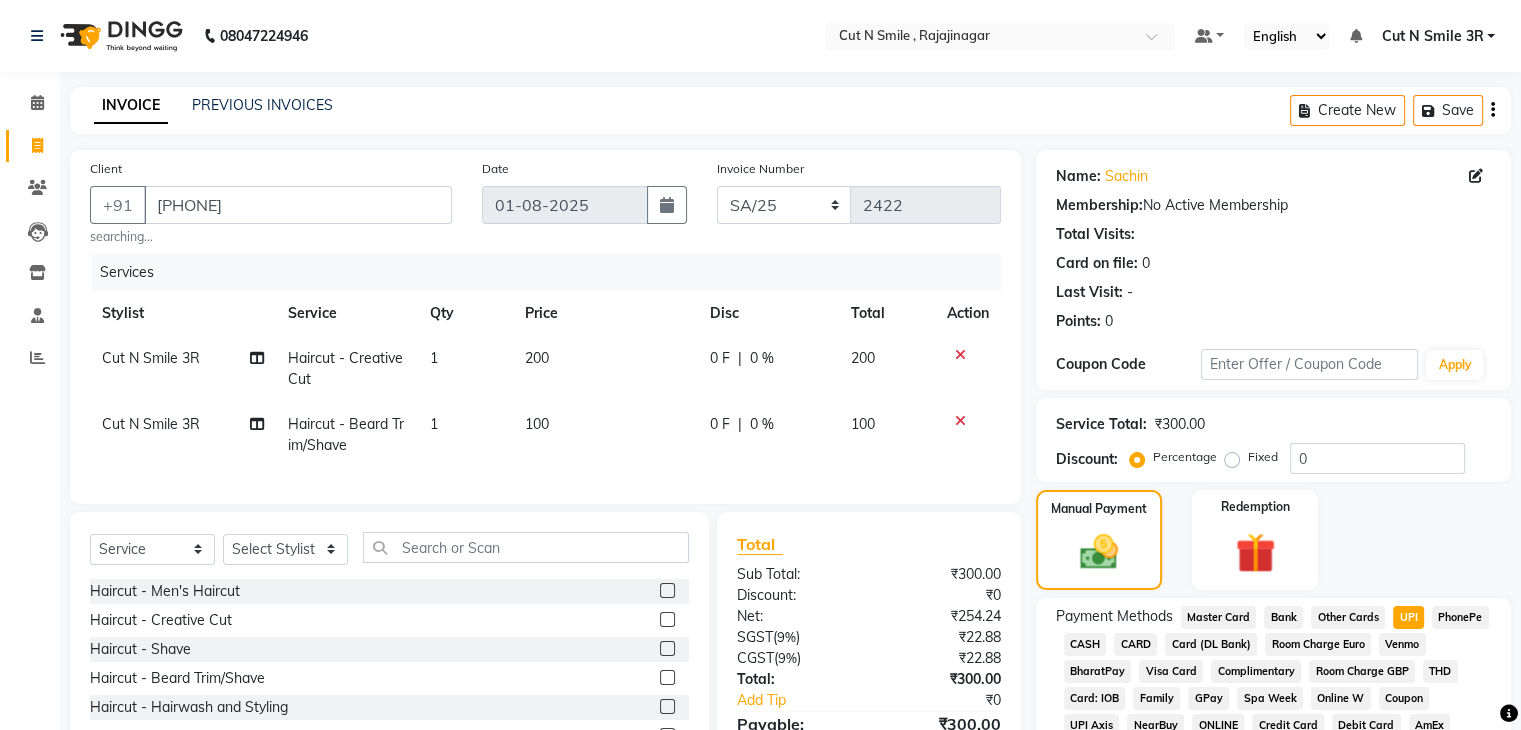 scroll, scrollTop: 228, scrollLeft: 0, axis: vertical 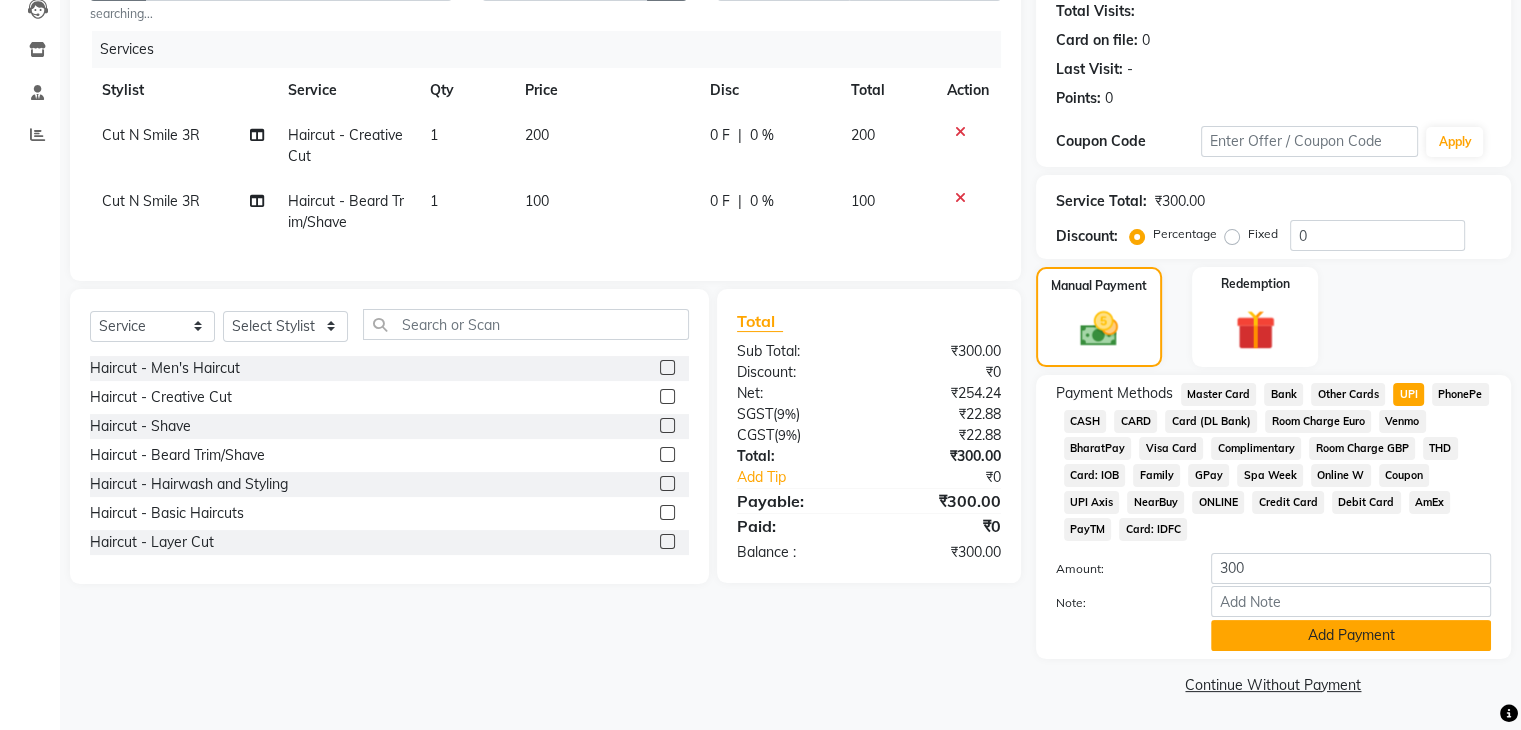 click on "Add Payment" 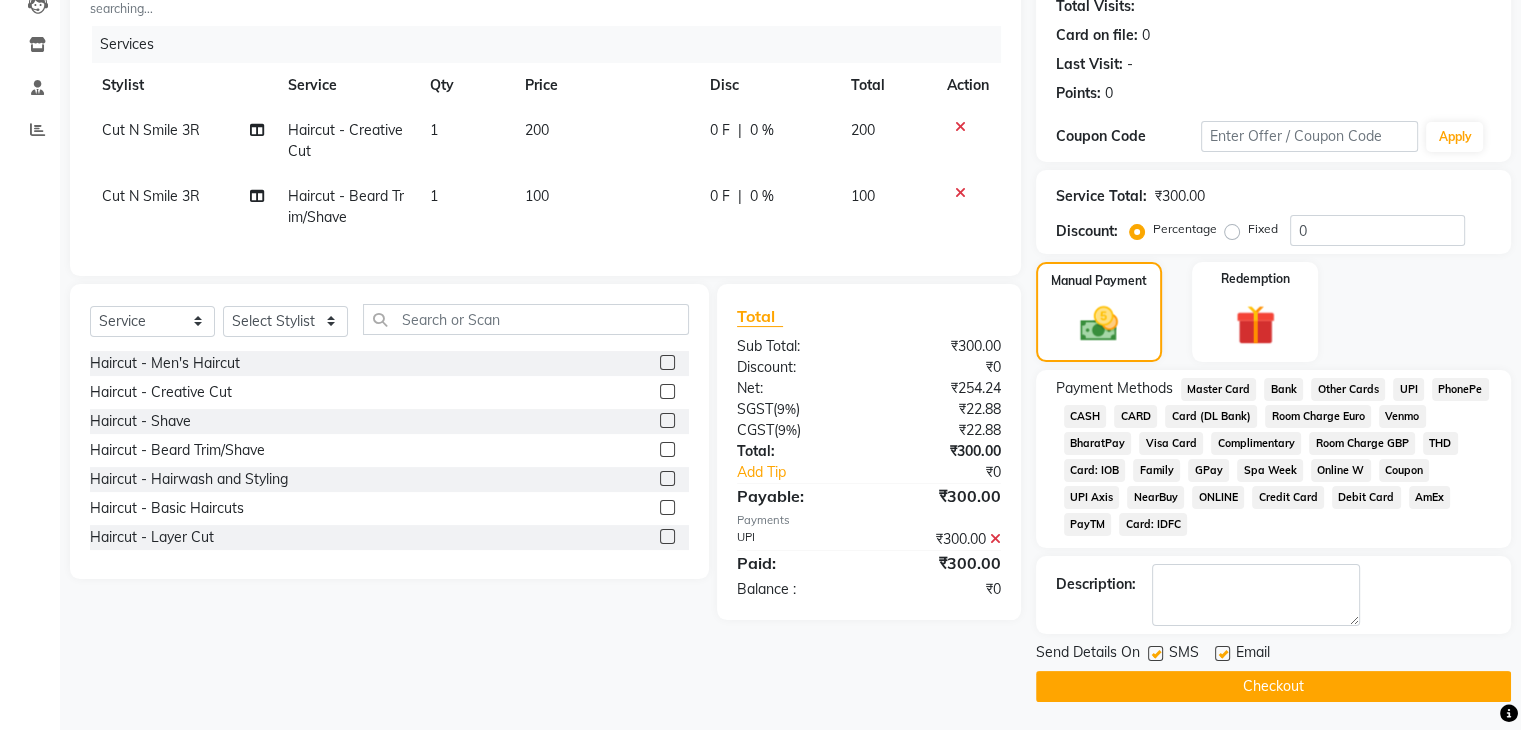 click on "Checkout" 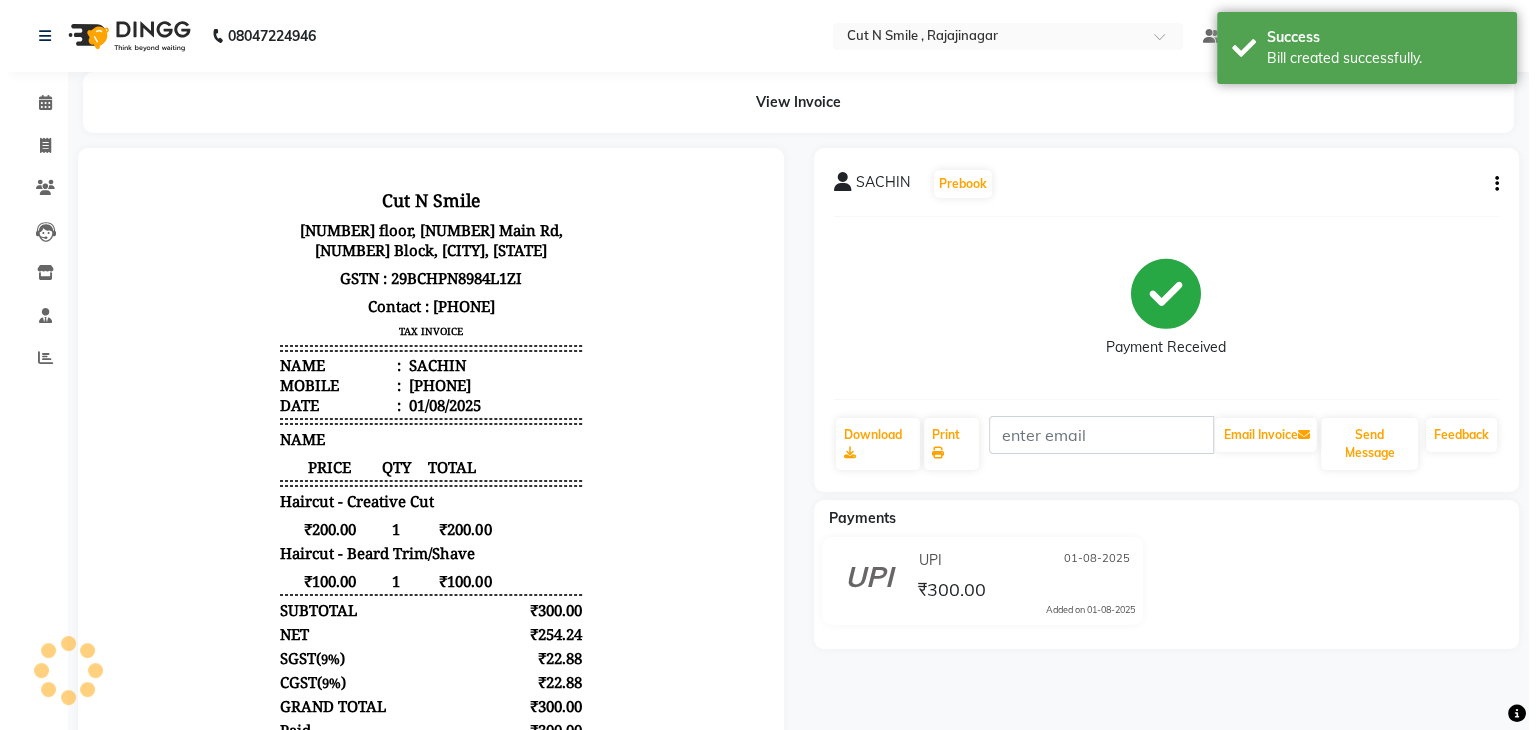 scroll, scrollTop: 0, scrollLeft: 0, axis: both 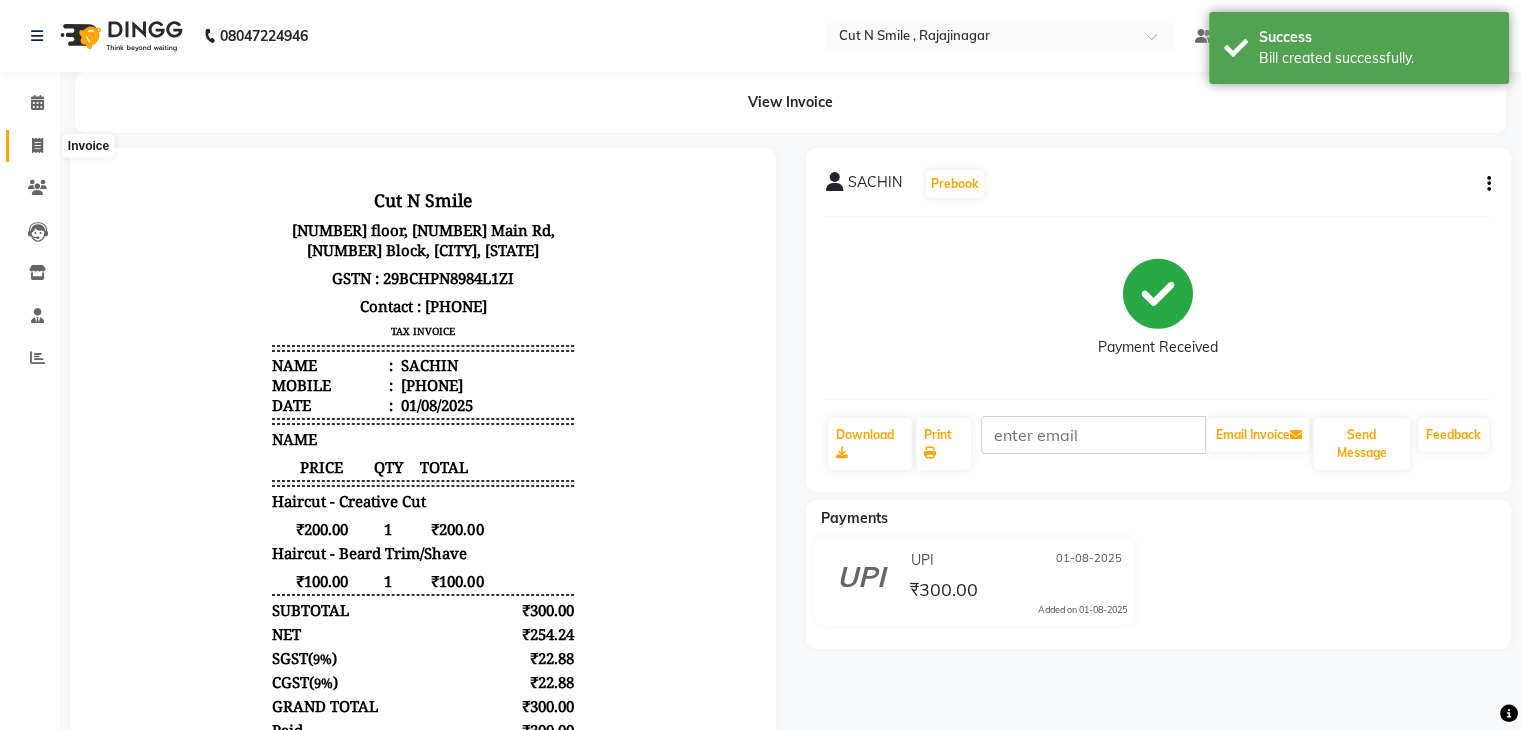 click 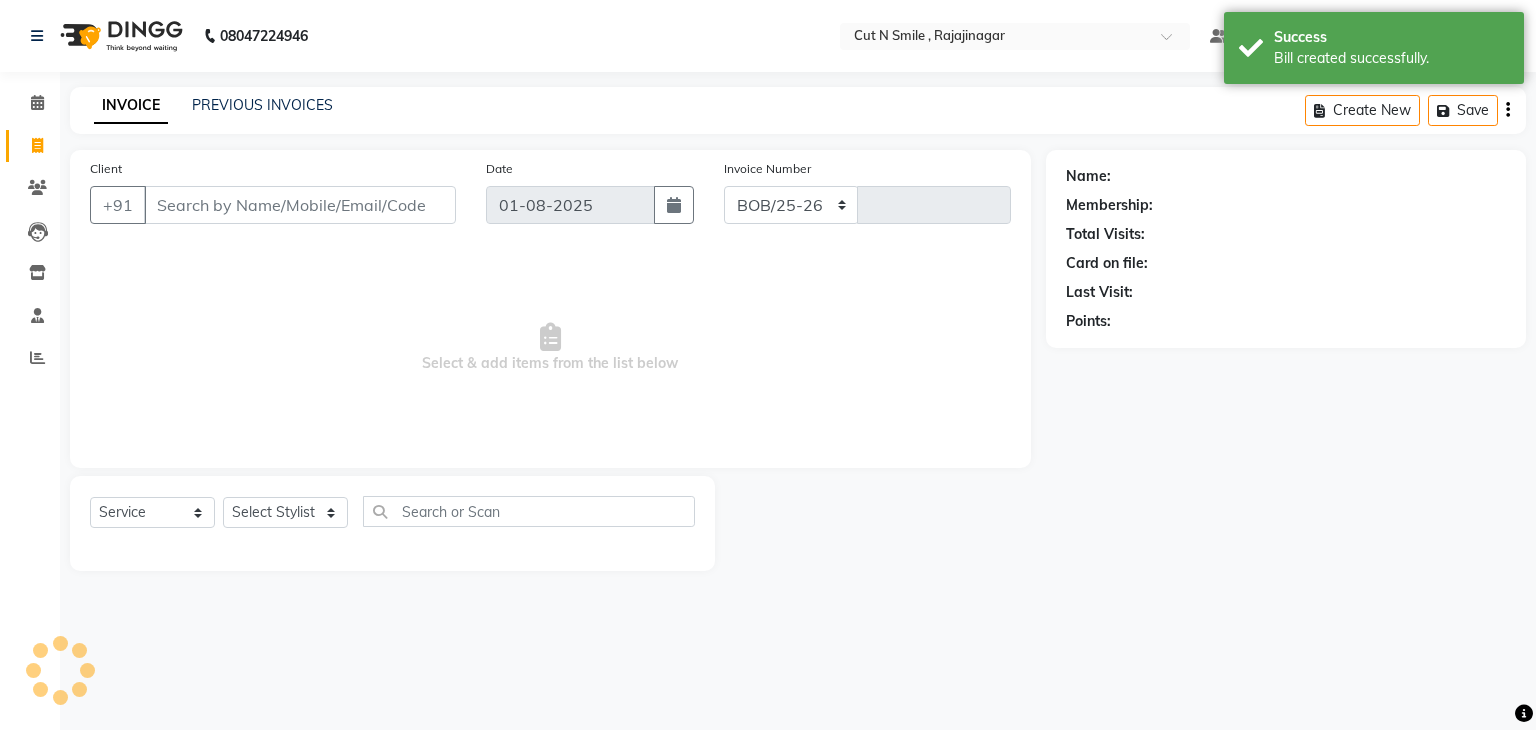 select on "7187" 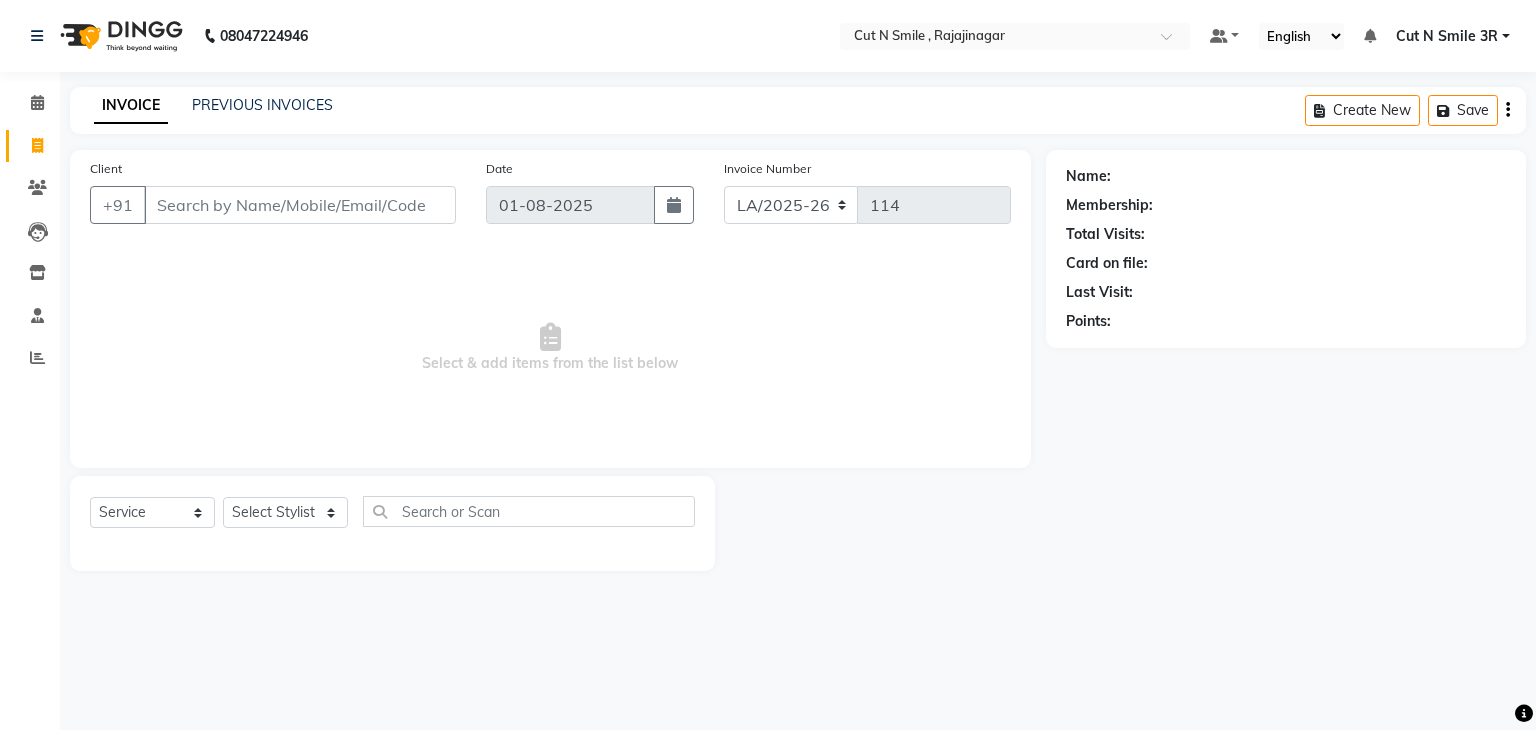 click on "Client" at bounding box center (300, 205) 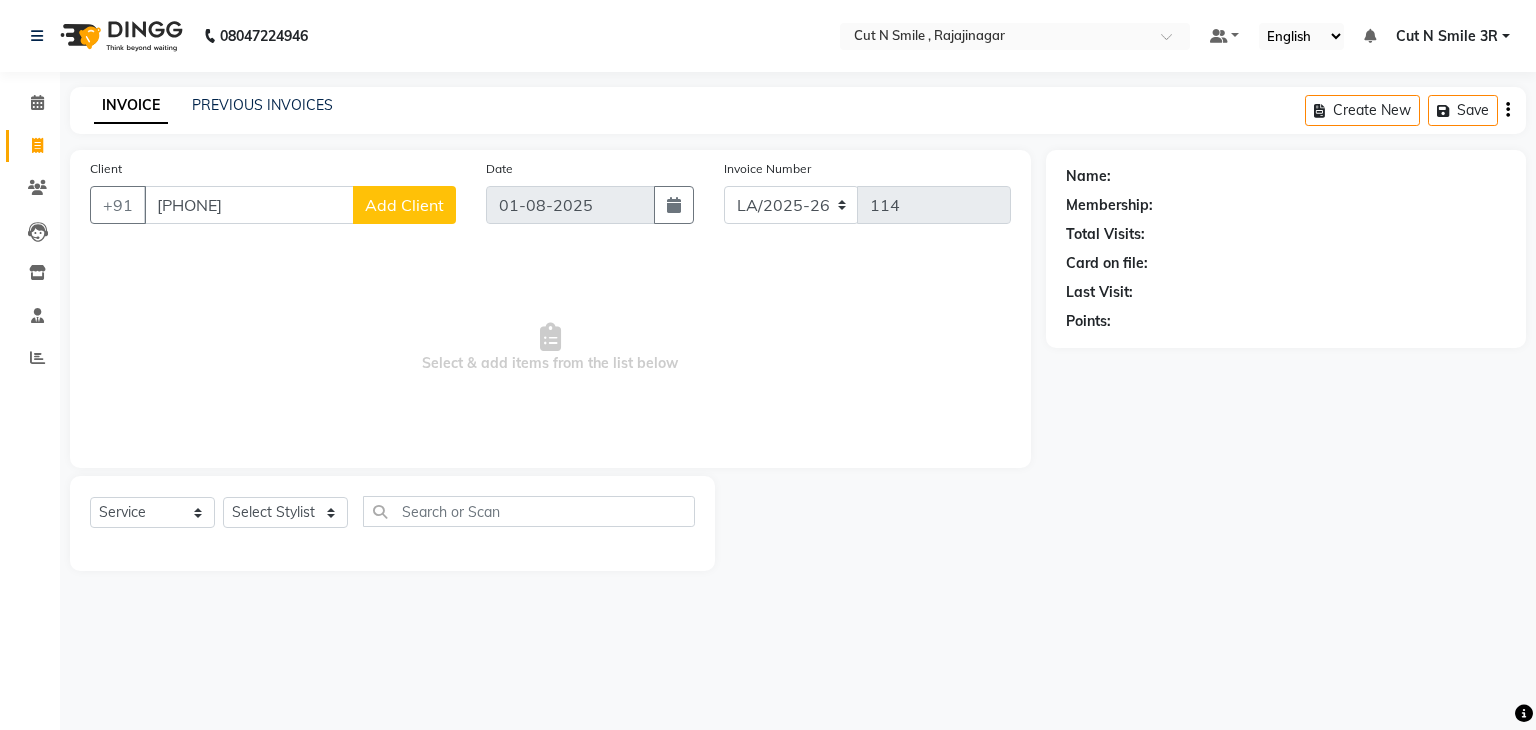 type on "[PHONE]" 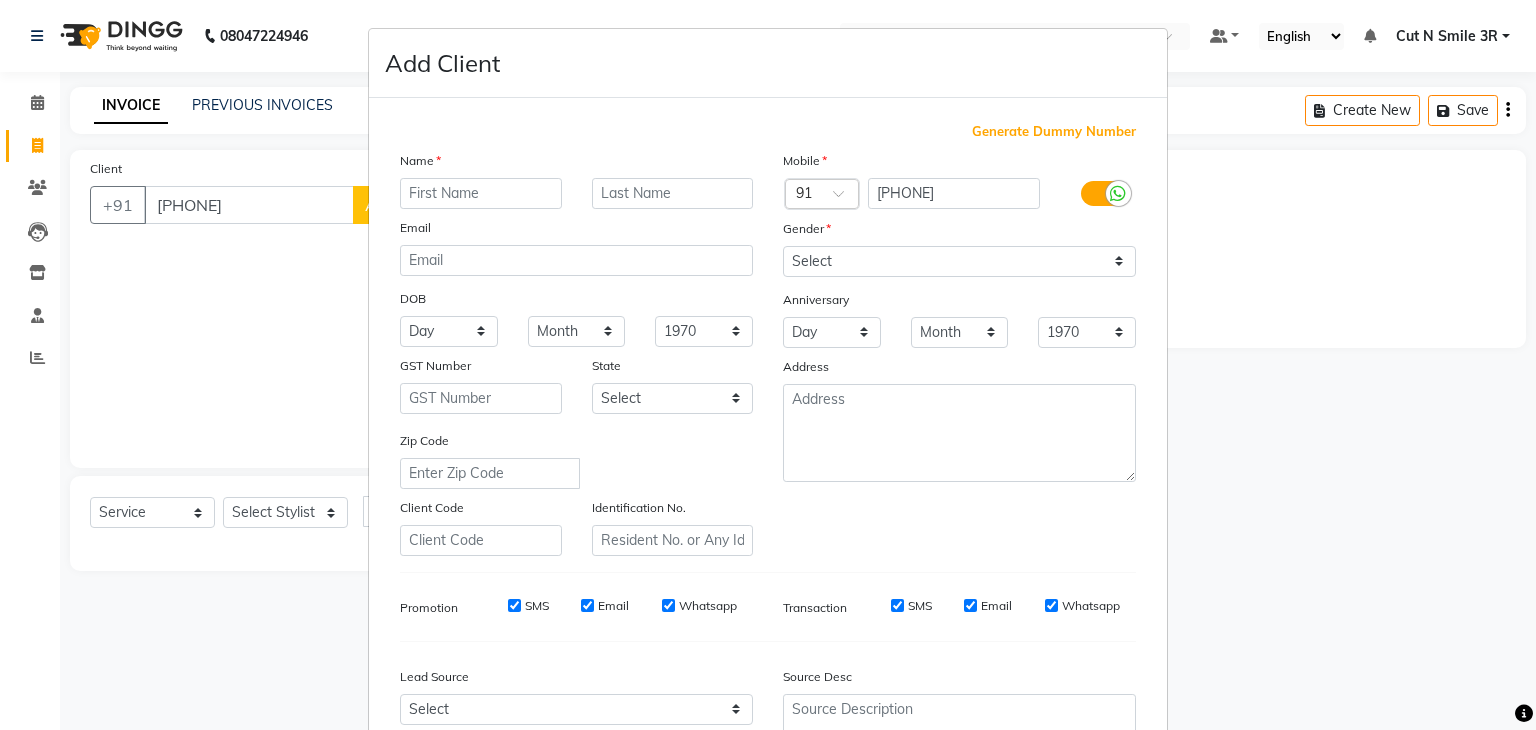 click at bounding box center (481, 193) 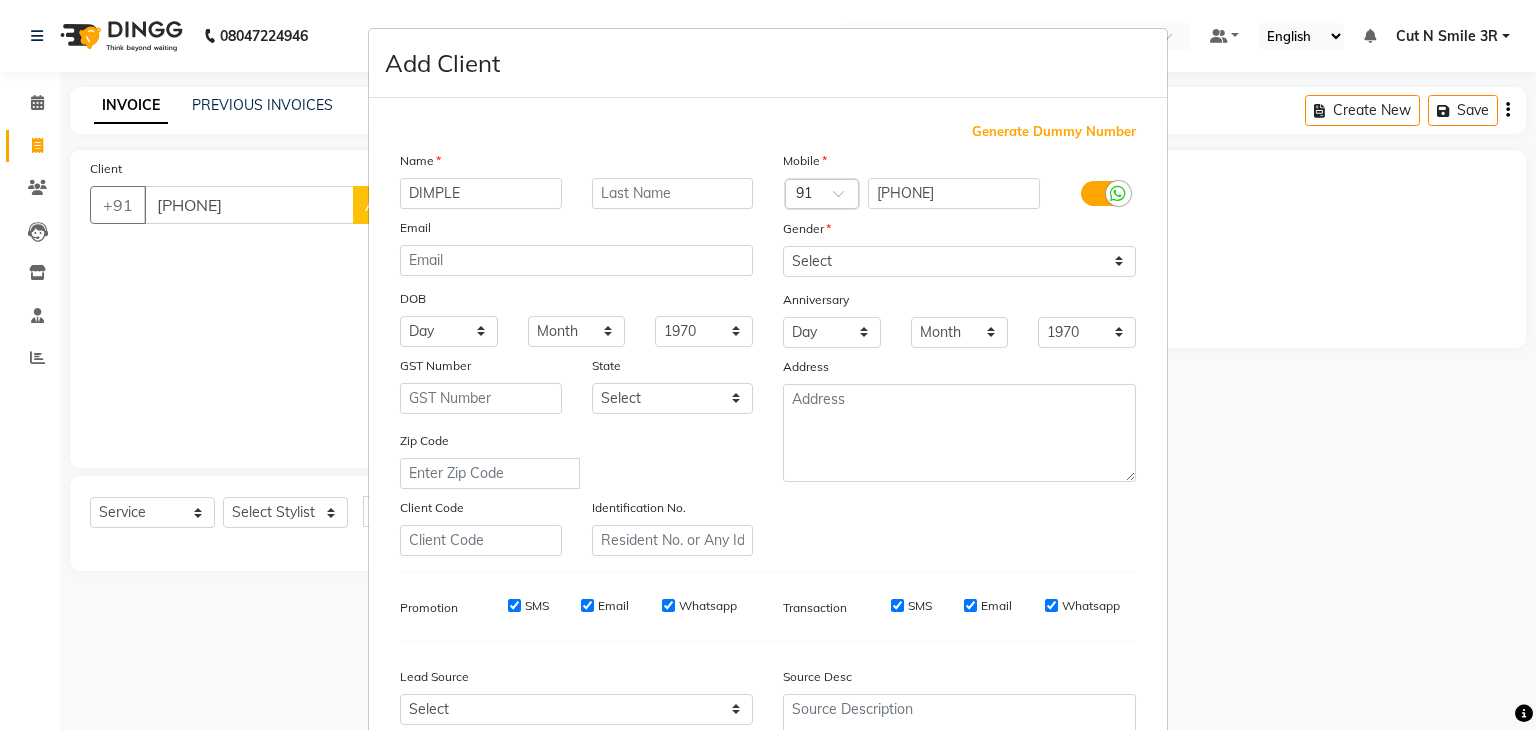 type on "DIMPLE" 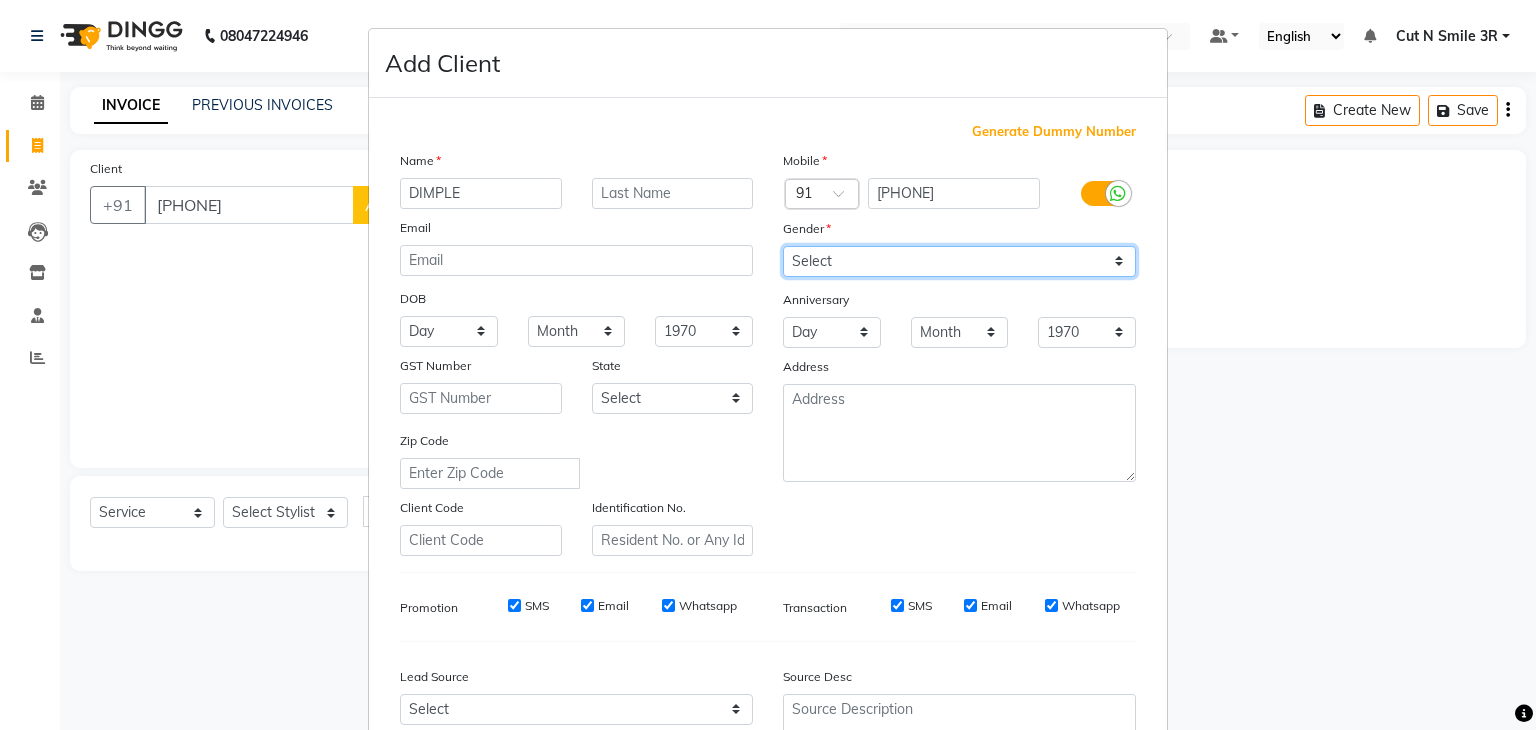 click on "Select Male Female Other Prefer Not To Say" at bounding box center (959, 261) 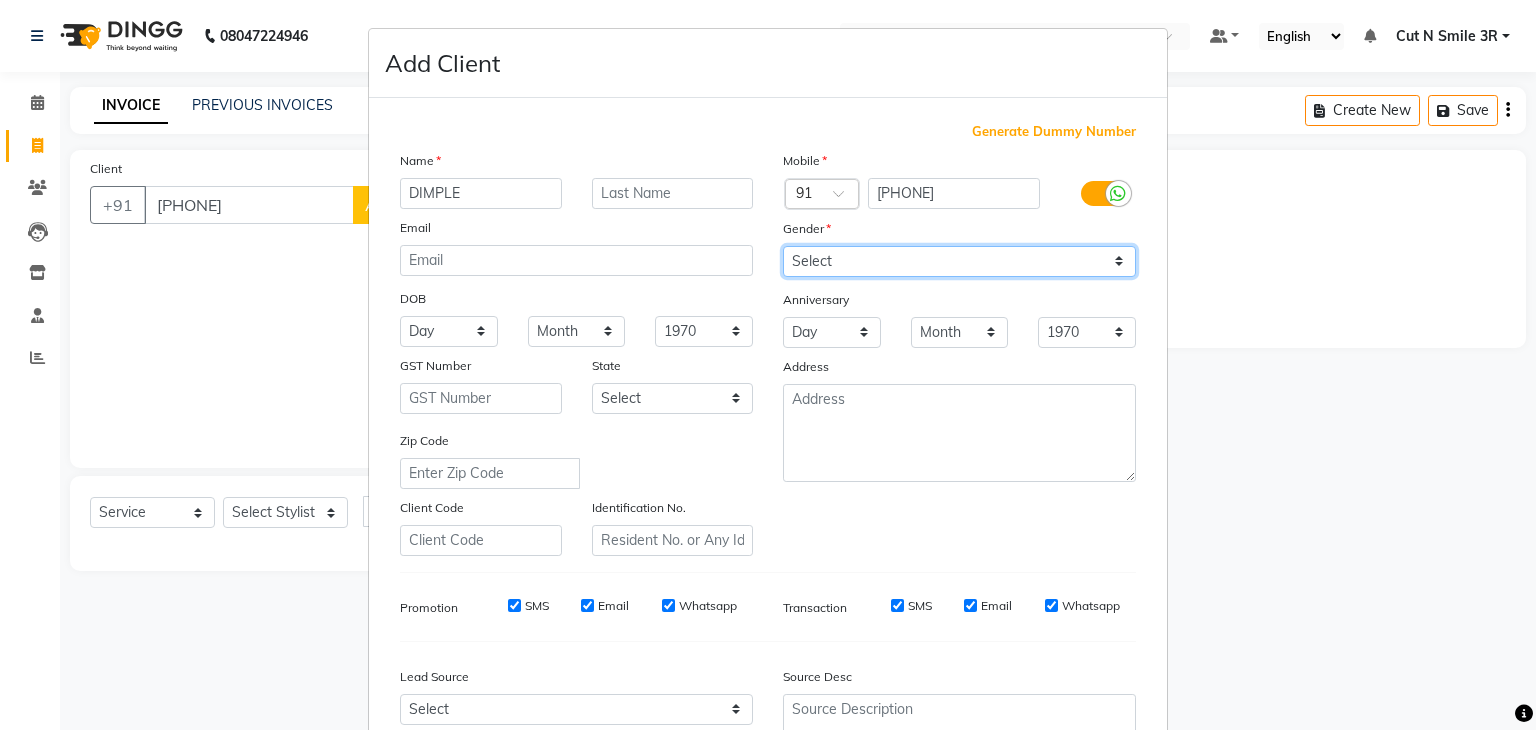 select on "female" 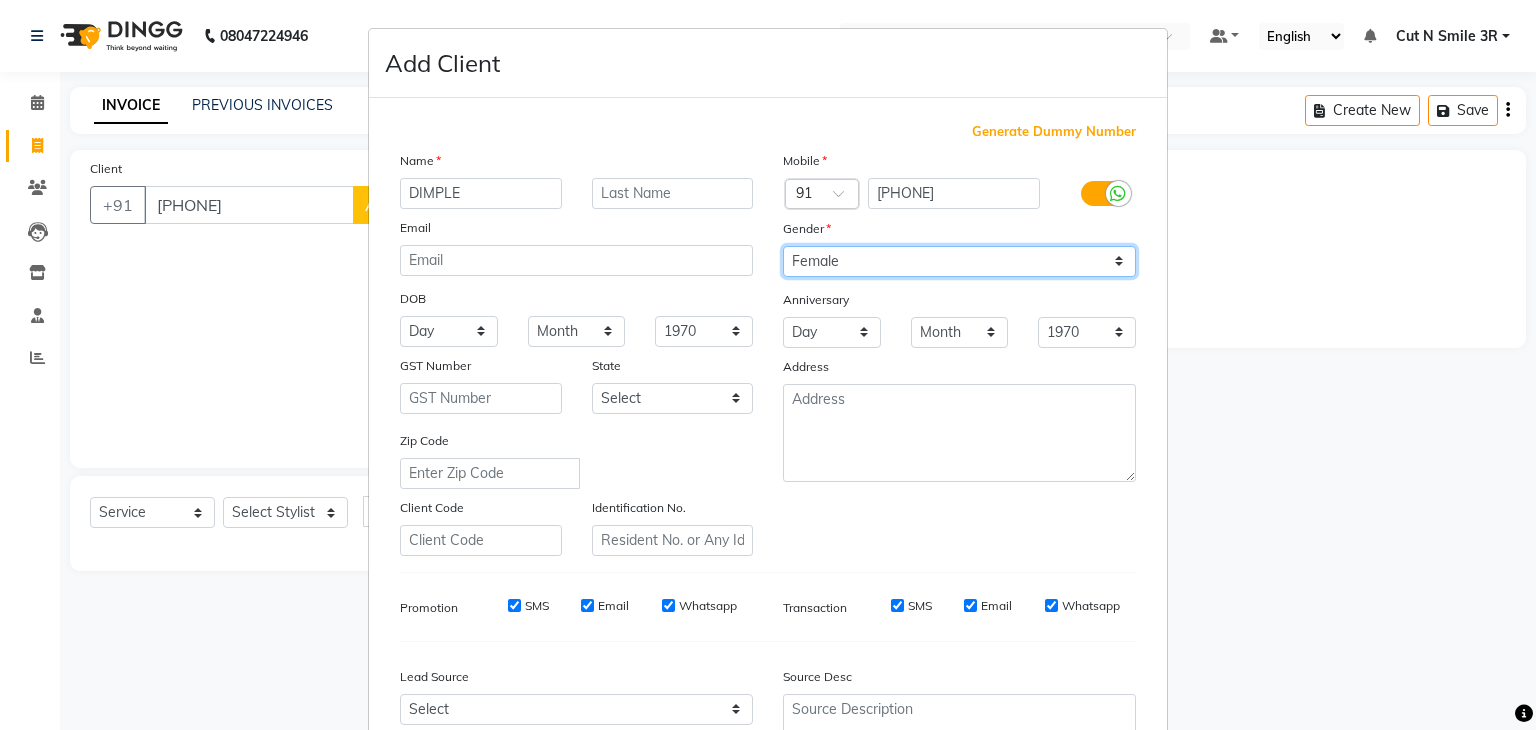 click on "Select Male Female Other Prefer Not To Say" at bounding box center [959, 261] 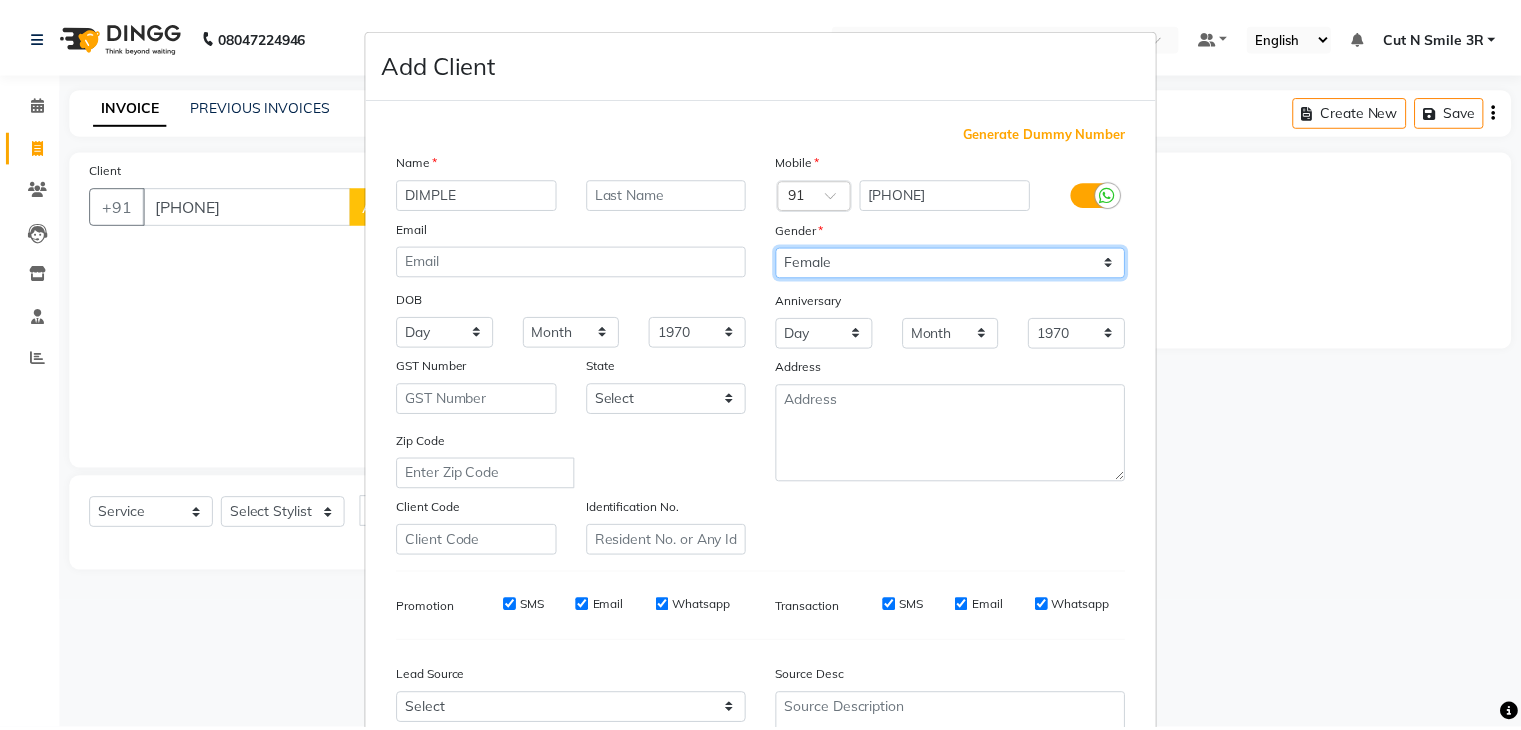 scroll, scrollTop: 203, scrollLeft: 0, axis: vertical 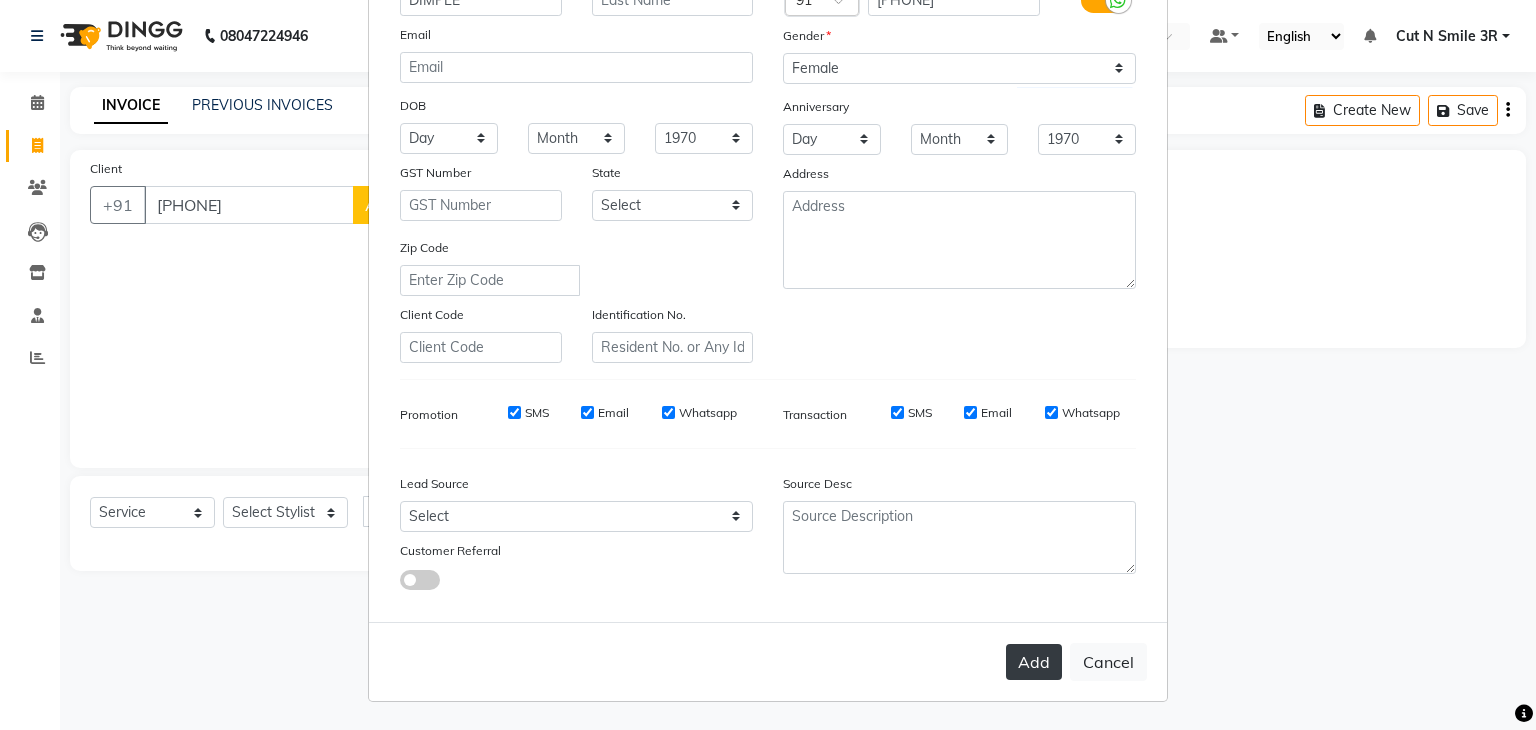 click on "Add" at bounding box center (1034, 662) 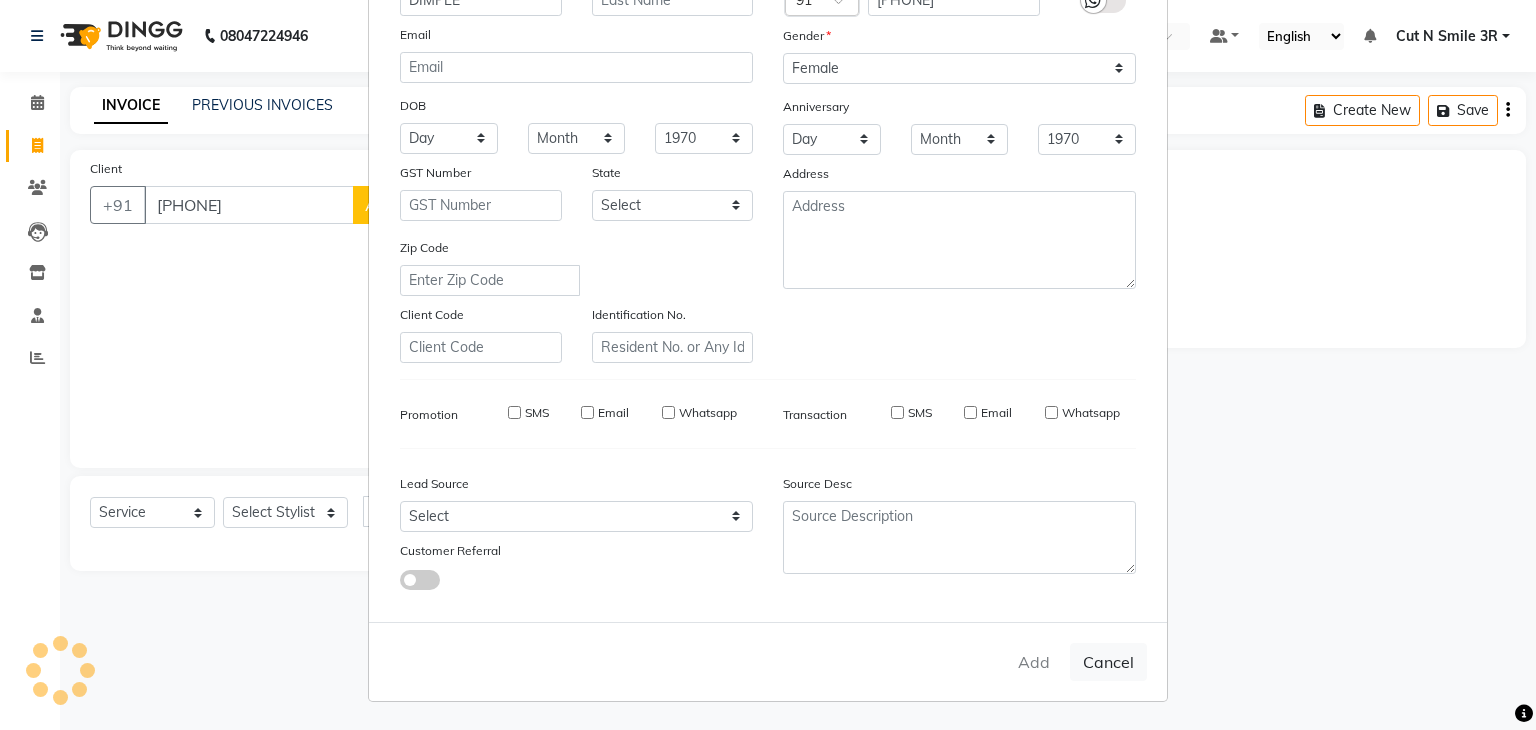 type 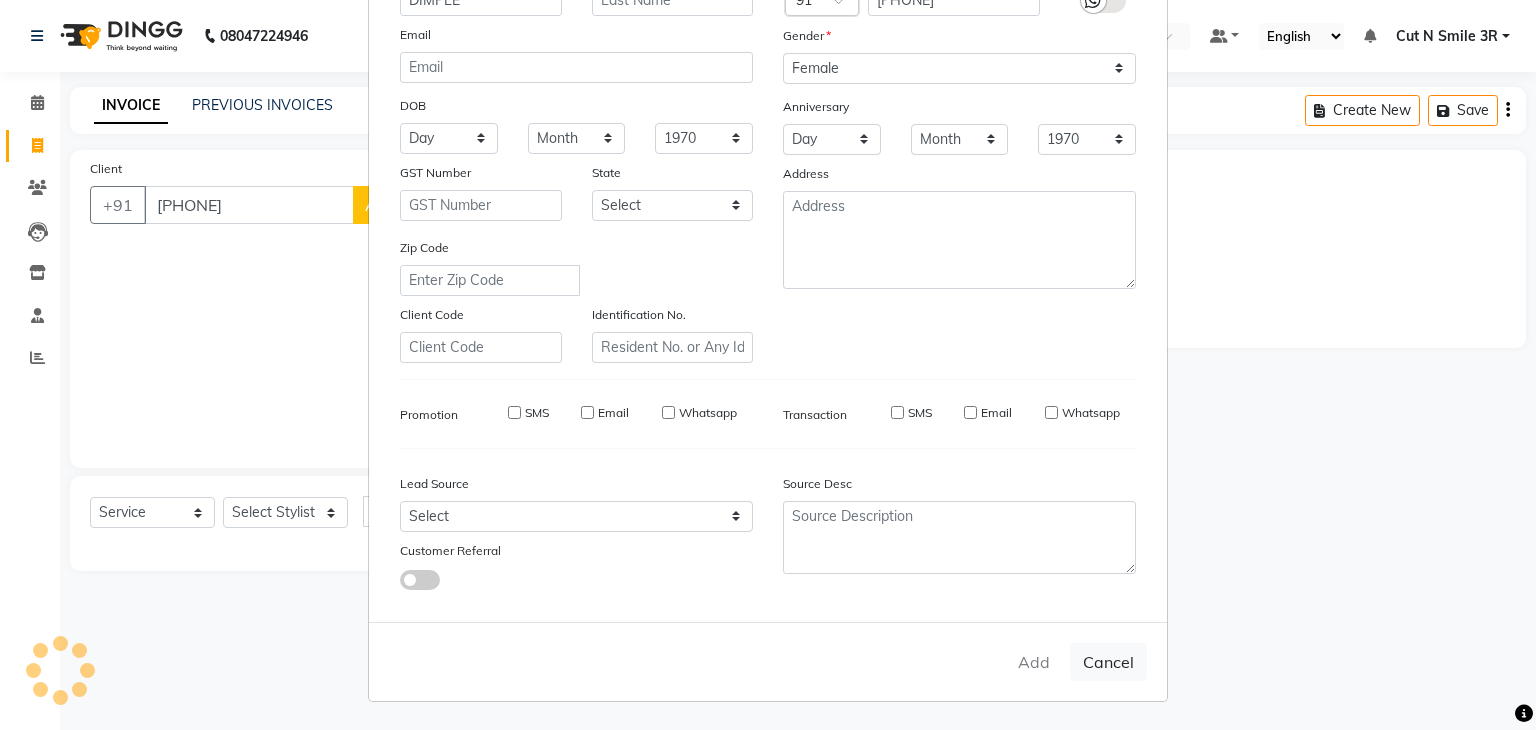 select 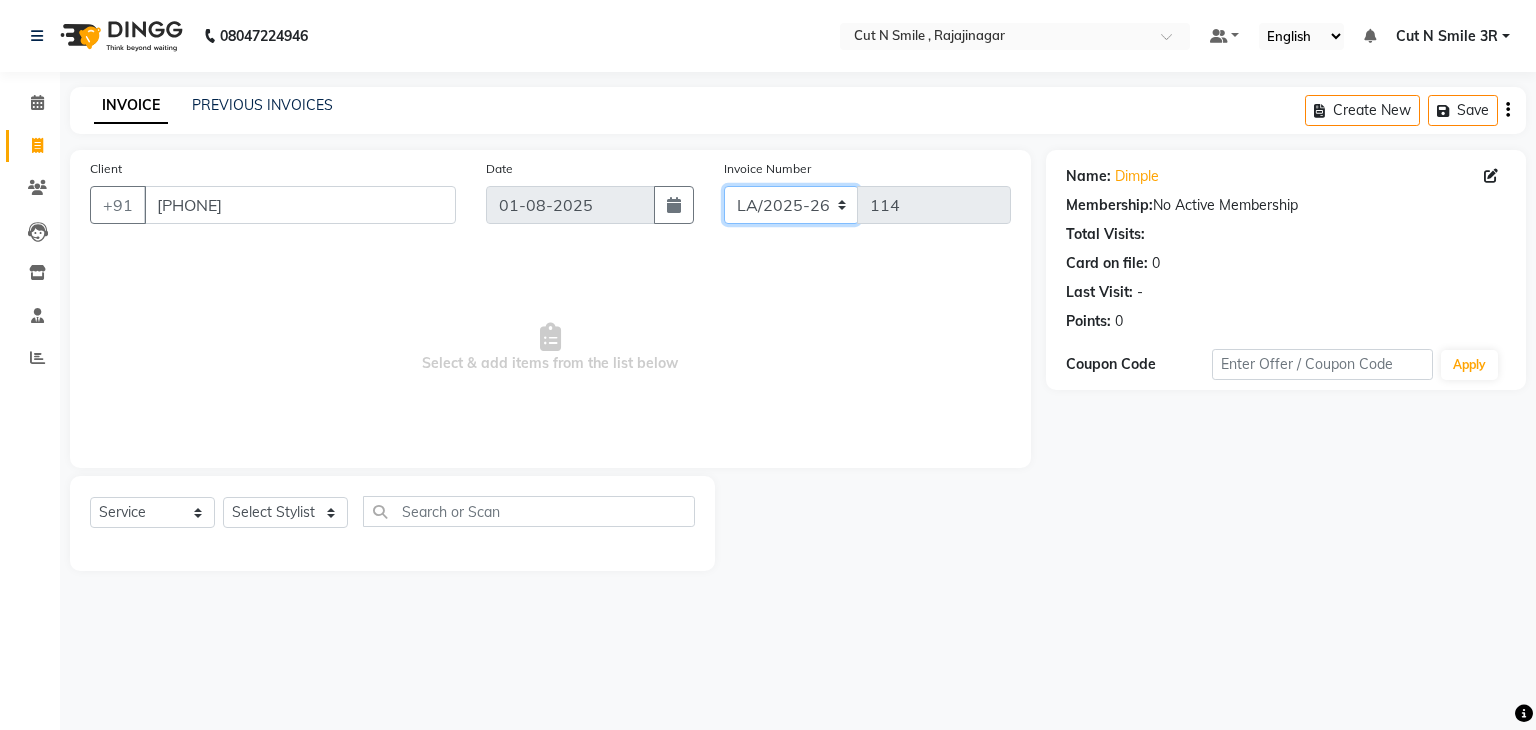 click on "BOB/25-26 LA/2025-26 SH/25 CH/25 SA/25" 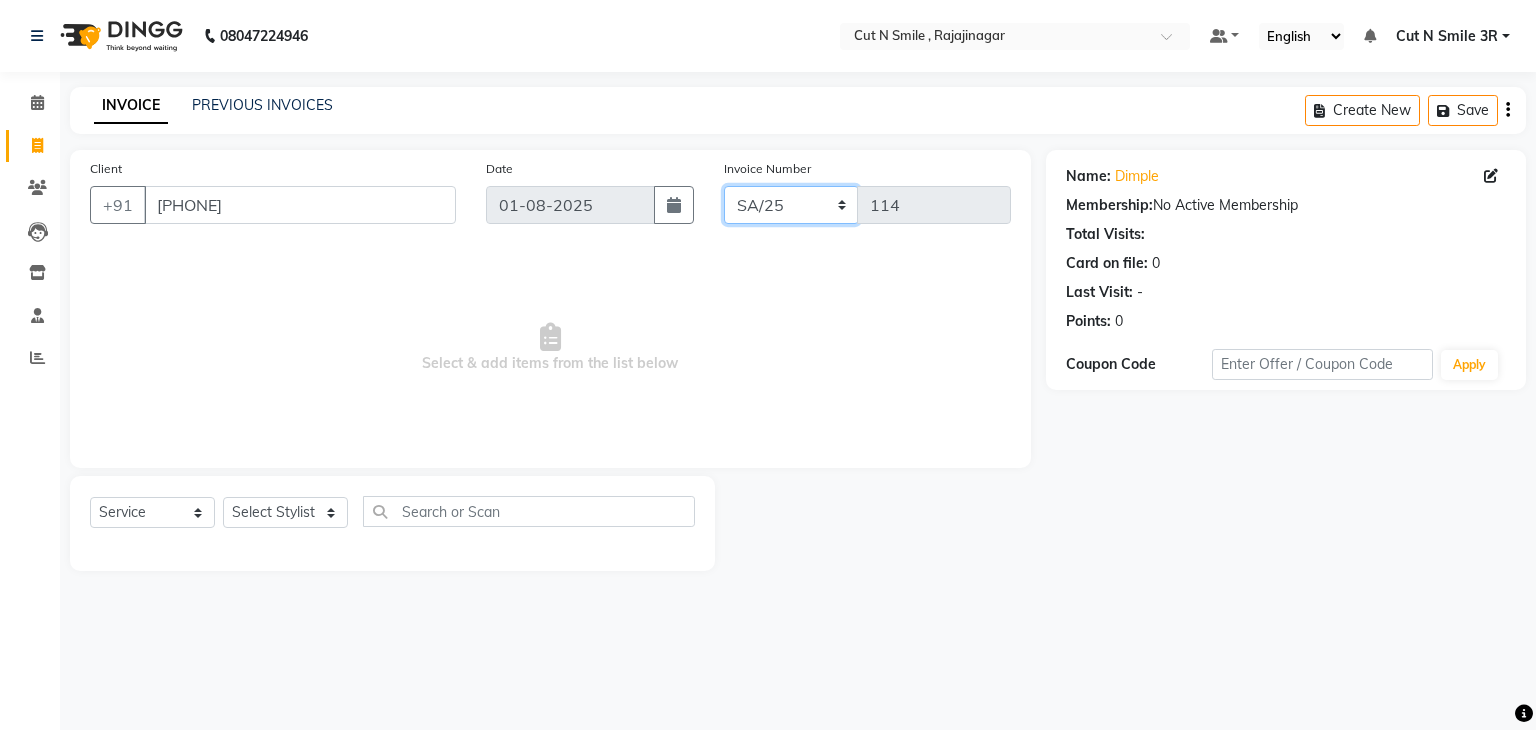 click on "BOB/25-26 LA/2025-26 SH/25 CH/25 SA/25" 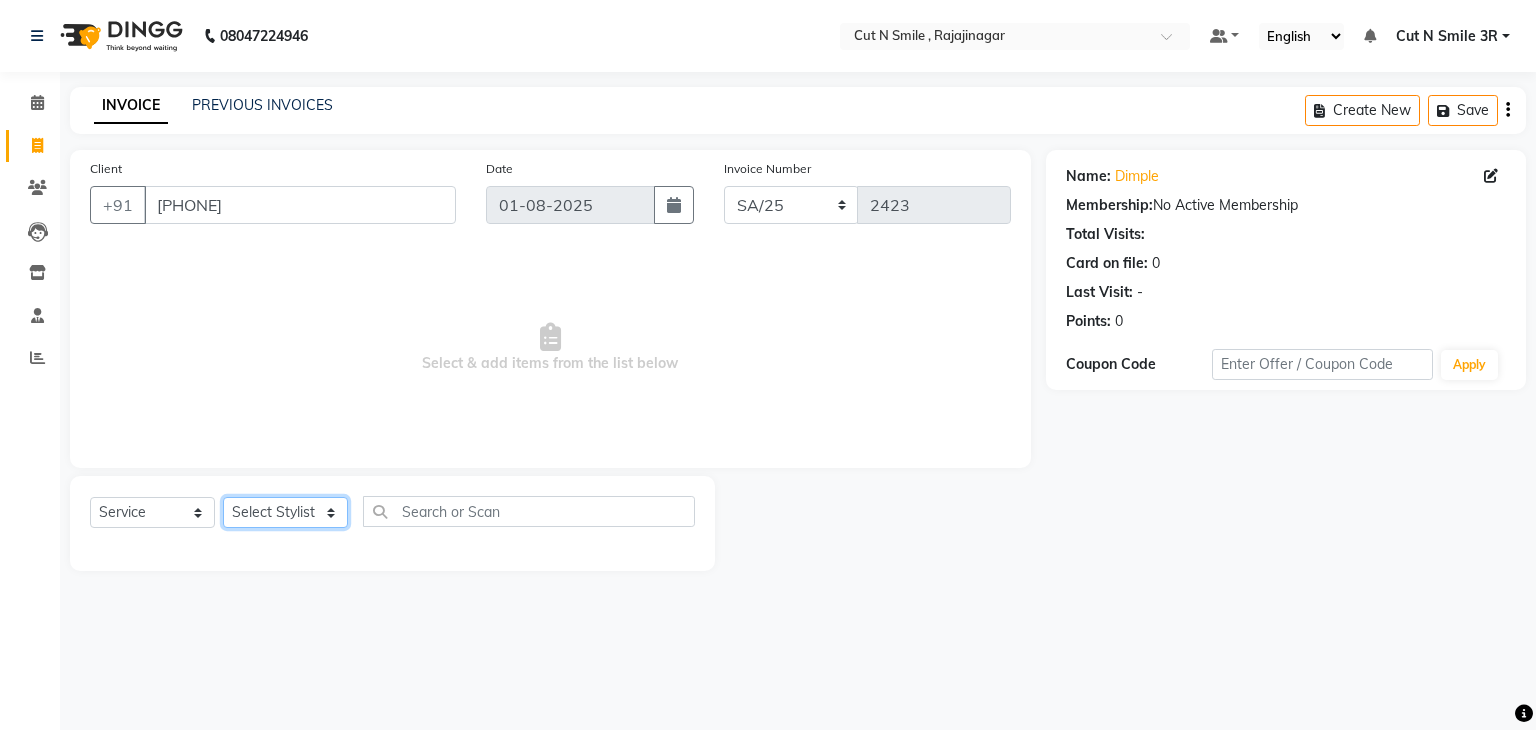 click on "Select Stylist Ali ML Ammu 3R Ankith VN Ash Mohammed 3R Atheek 3R Binitha 3R Bipana 4R CNS BOB  Cut N Smile 17M  Cut N Smile 3R Cut n Smile 4R Cut N Smile 9M Cut N Smile ML Cut N Smile V Fazil Ali 4R Govind VN Hema 4R Jayashree VN Karan VN Love 4R Mani Singh 3R Manu 4R  Muskaan VN Nadeem 4R N D M 4R NDM Alam 4R Noushad VN Pavan 4R Priya BOB Priyanka 3R Rahul 3R Ravi 3R Riya BOB Rohith 4R Roobina 3R Roopa 4R Rubina BOB Sahil Ahmed 3R Sahil Bhatti 4R Sameer 3R Sanajana BOB  Sanjana BOB Sarita VN Shaan 4R Shahid 4R Shakir VN Shanavaaz BOB Shiney 3R Shivu Raj 4R Srijana BOB Sunil Laddi 4R Sunny VN Supriya BOB Sushmitha 4R Vakeel 3R Varas 4R Varas BOB Vishwa VN" 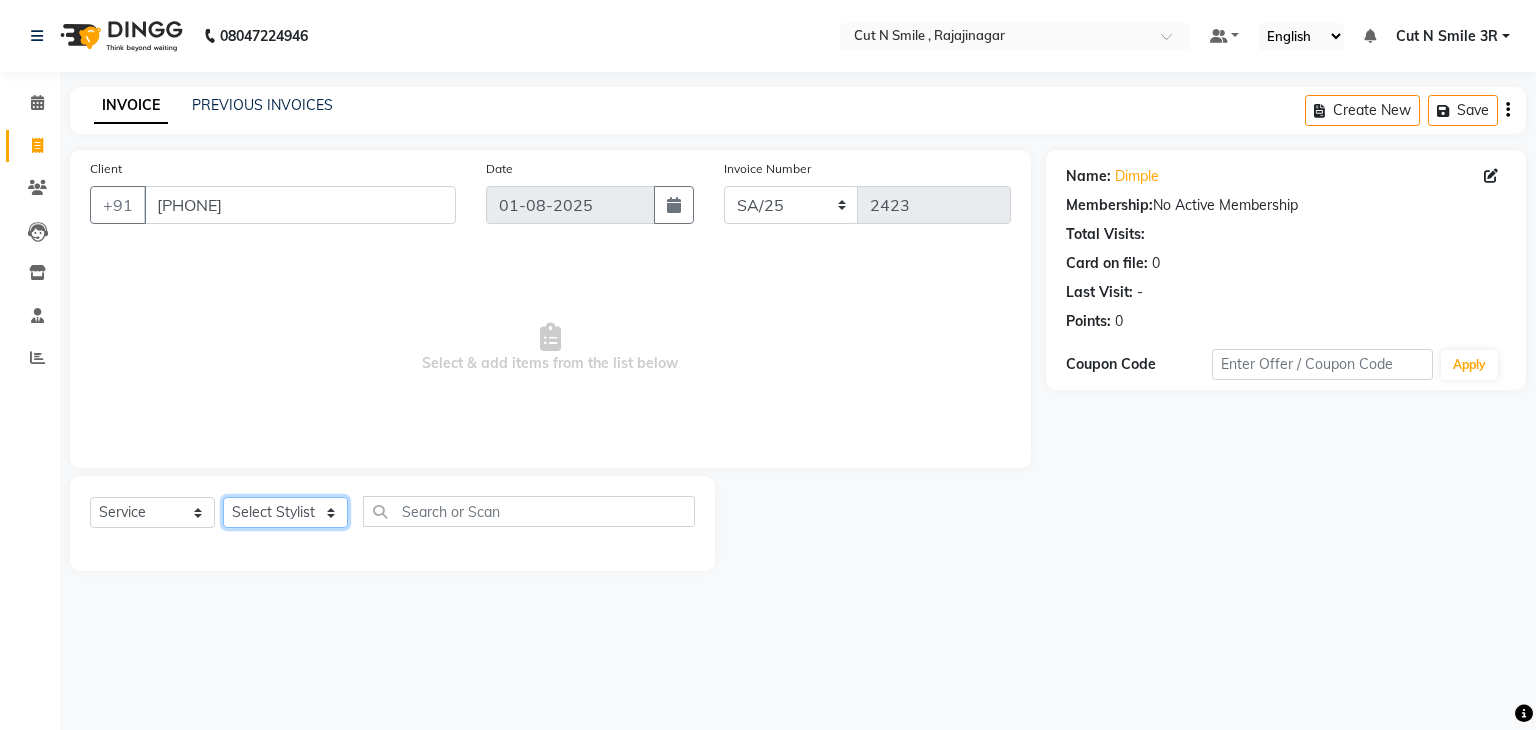 select on "79168" 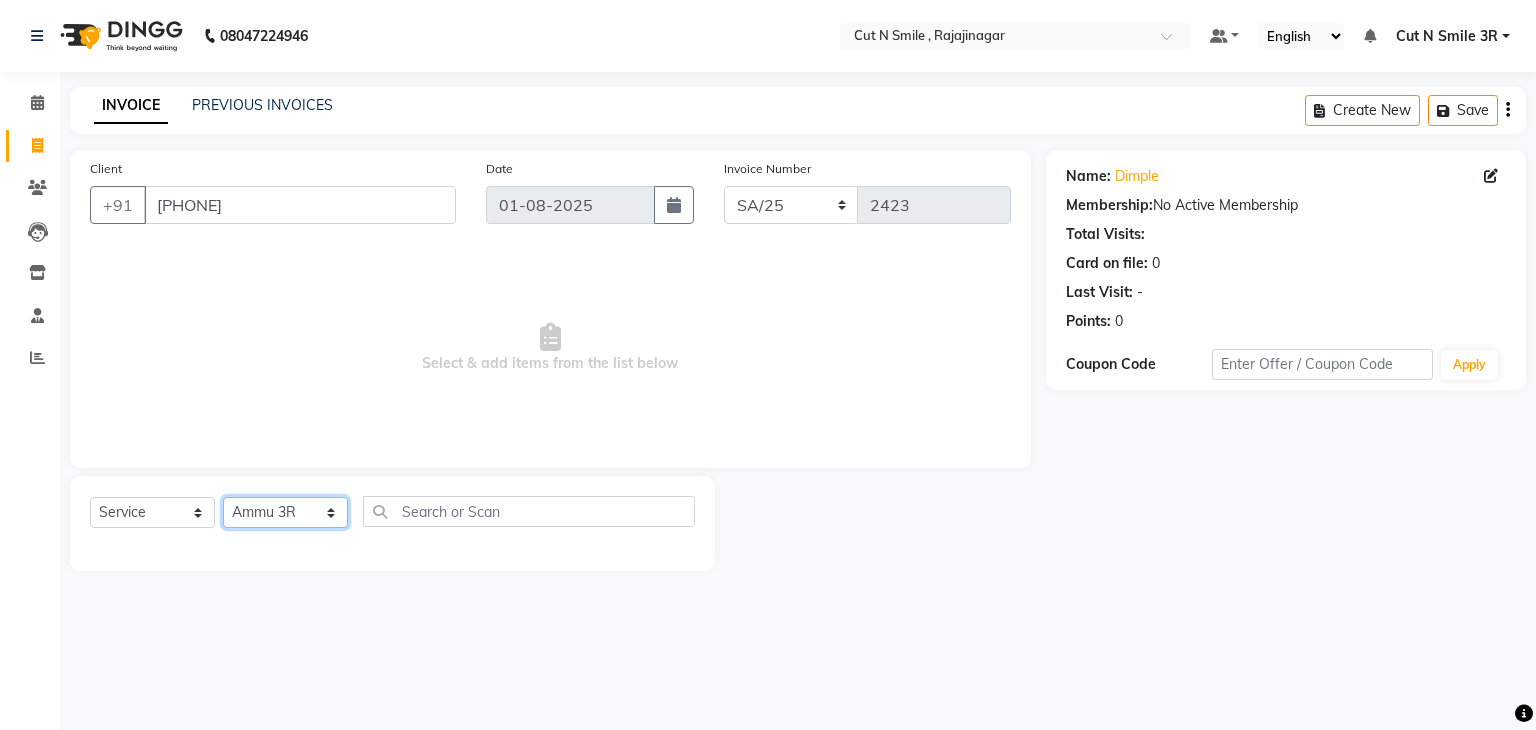 click on "Select Stylist Ali ML Ammu 3R Ankith VN Ash Mohammed 3R Atheek 3R Binitha 3R Bipana 4R CNS BOB  Cut N Smile 17M  Cut N Smile 3R Cut n Smile 4R Cut N Smile 9M Cut N Smile ML Cut N Smile V Fazil Ali 4R Govind VN Hema 4R Jayashree VN Karan VN Love 4R Mani Singh 3R Manu 4R  Muskaan VN Nadeem 4R N D M 4R NDM Alam 4R Noushad VN Pavan 4R Priya BOB Priyanka 3R Rahul 3R Ravi 3R Riya BOB Rohith 4R Roobina 3R Roopa 4R Rubina BOB Sahil Ahmed 3R Sahil Bhatti 4R Sameer 3R Sanajana BOB  Sanjana BOB Sarita VN Shaan 4R Shahid 4R Shakir VN Shanavaaz BOB Shiney 3R Shivu Raj 4R Srijana BOB Sunil Laddi 4R Sunny VN Supriya BOB Sushmitha 4R Vakeel 3R Varas 4R Varas BOB Vishwa VN" 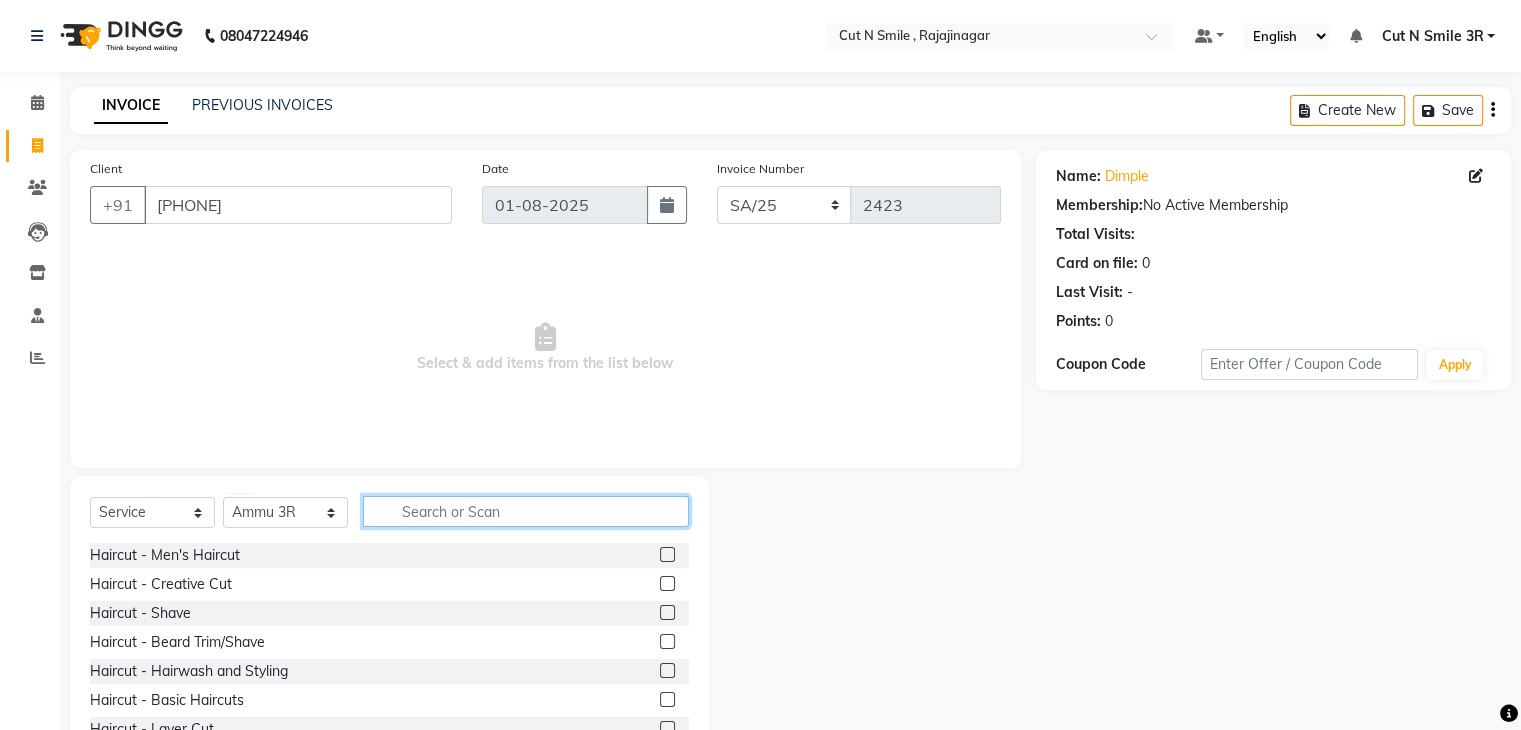 click 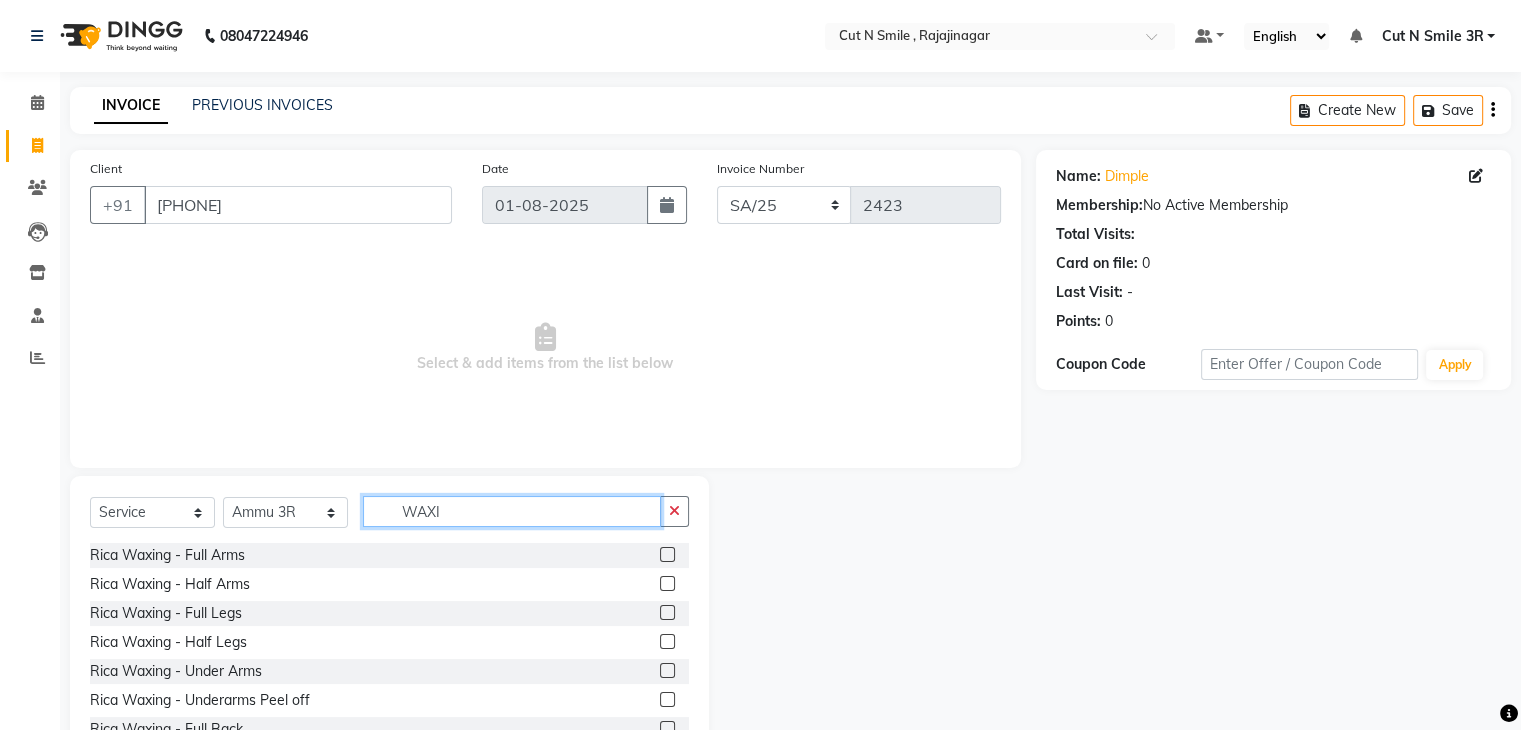 type on "WAXI" 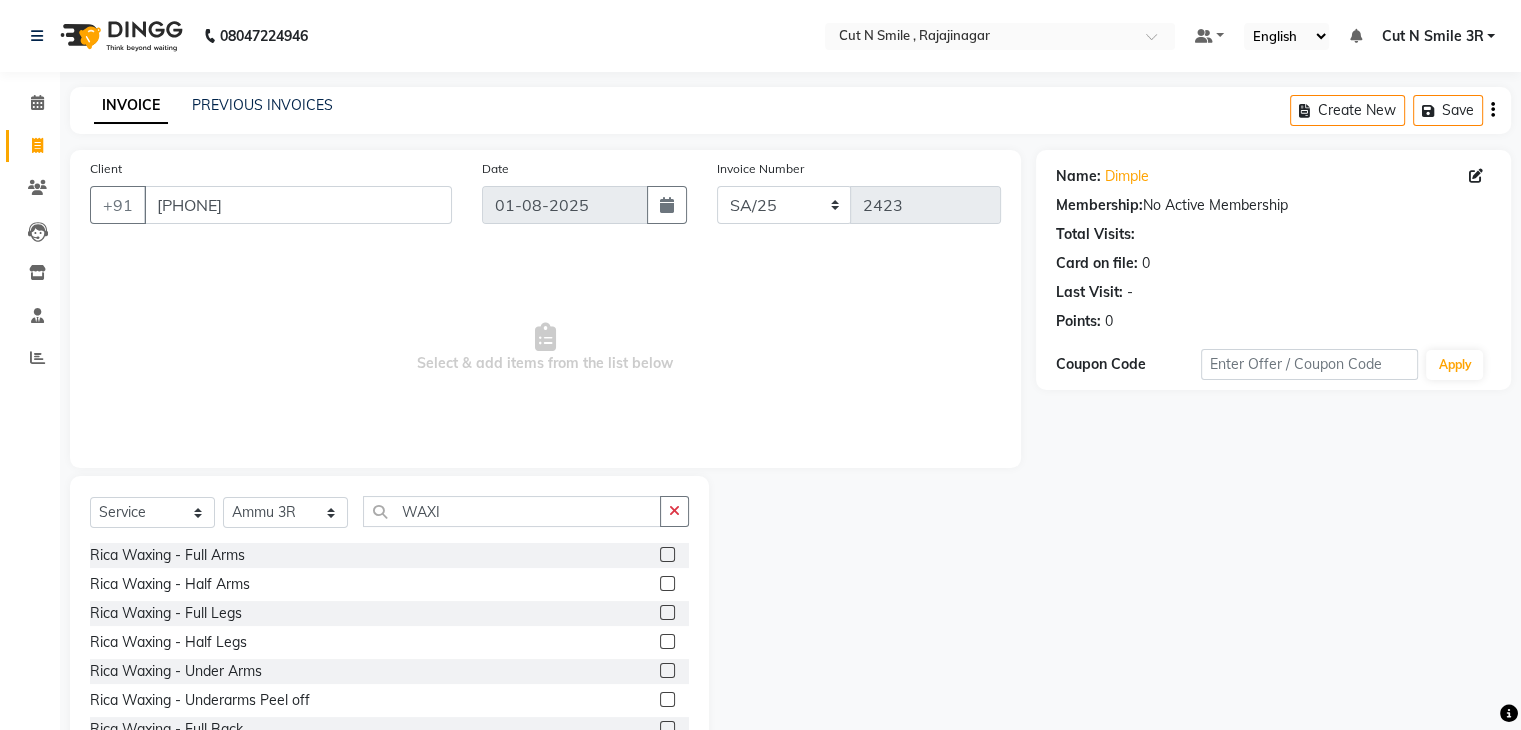 click 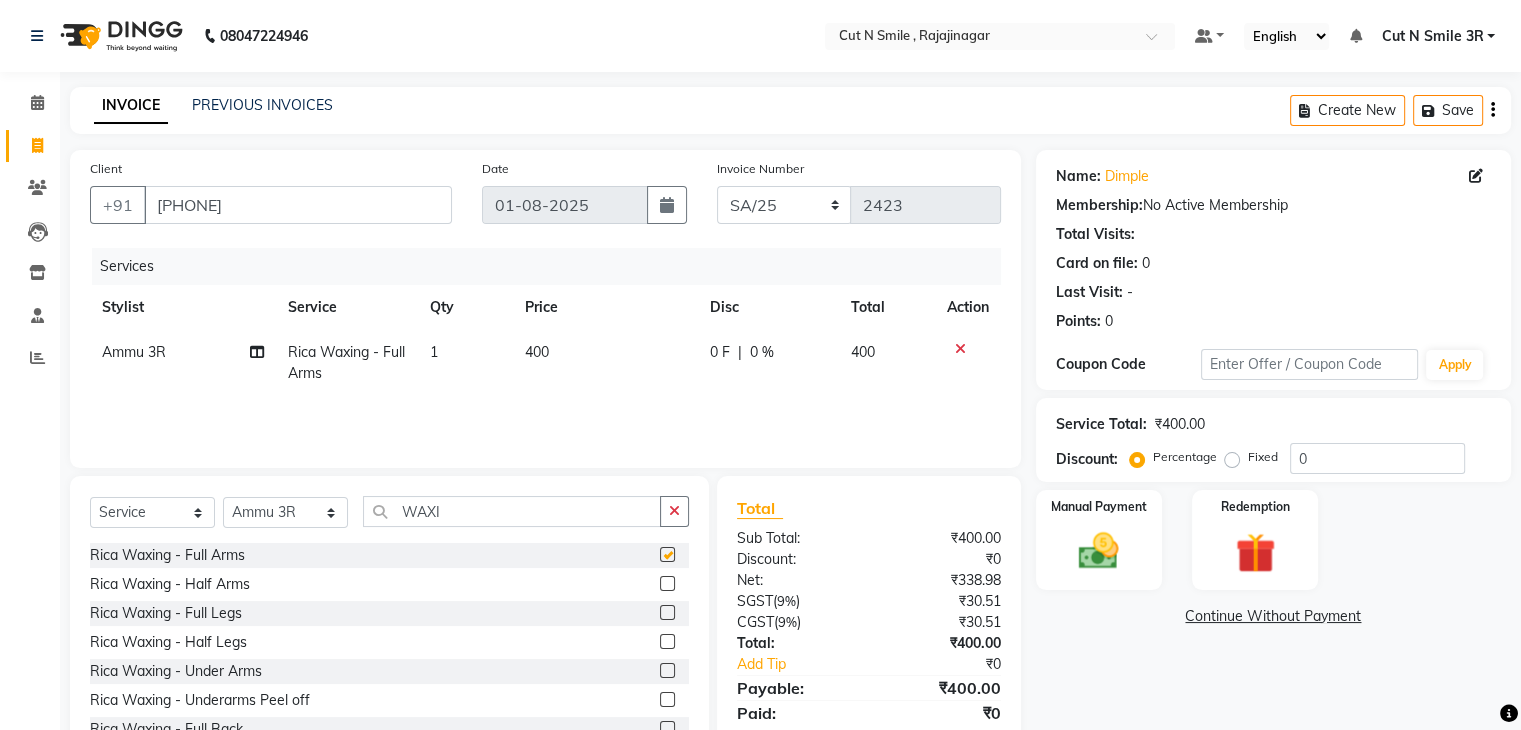 checkbox on "false" 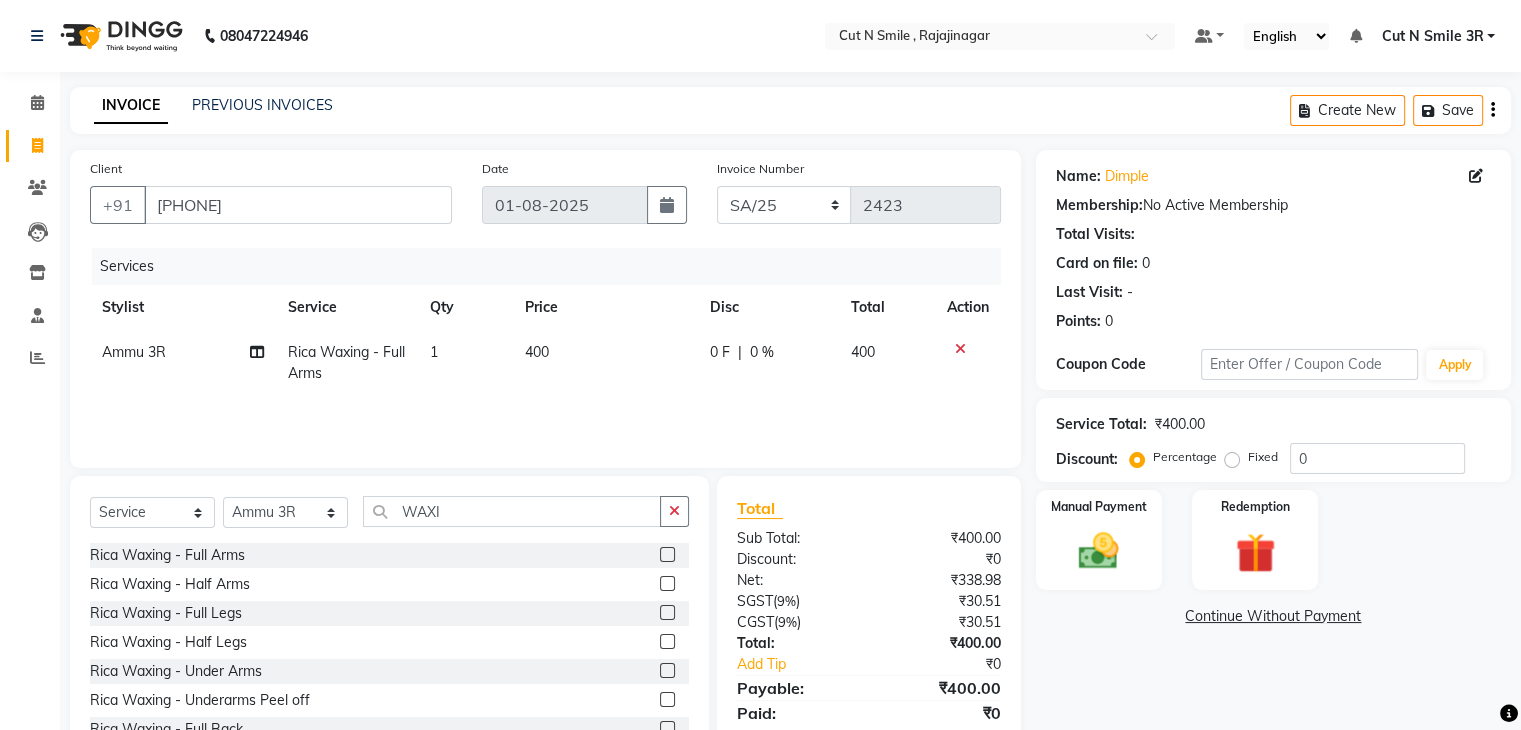 click 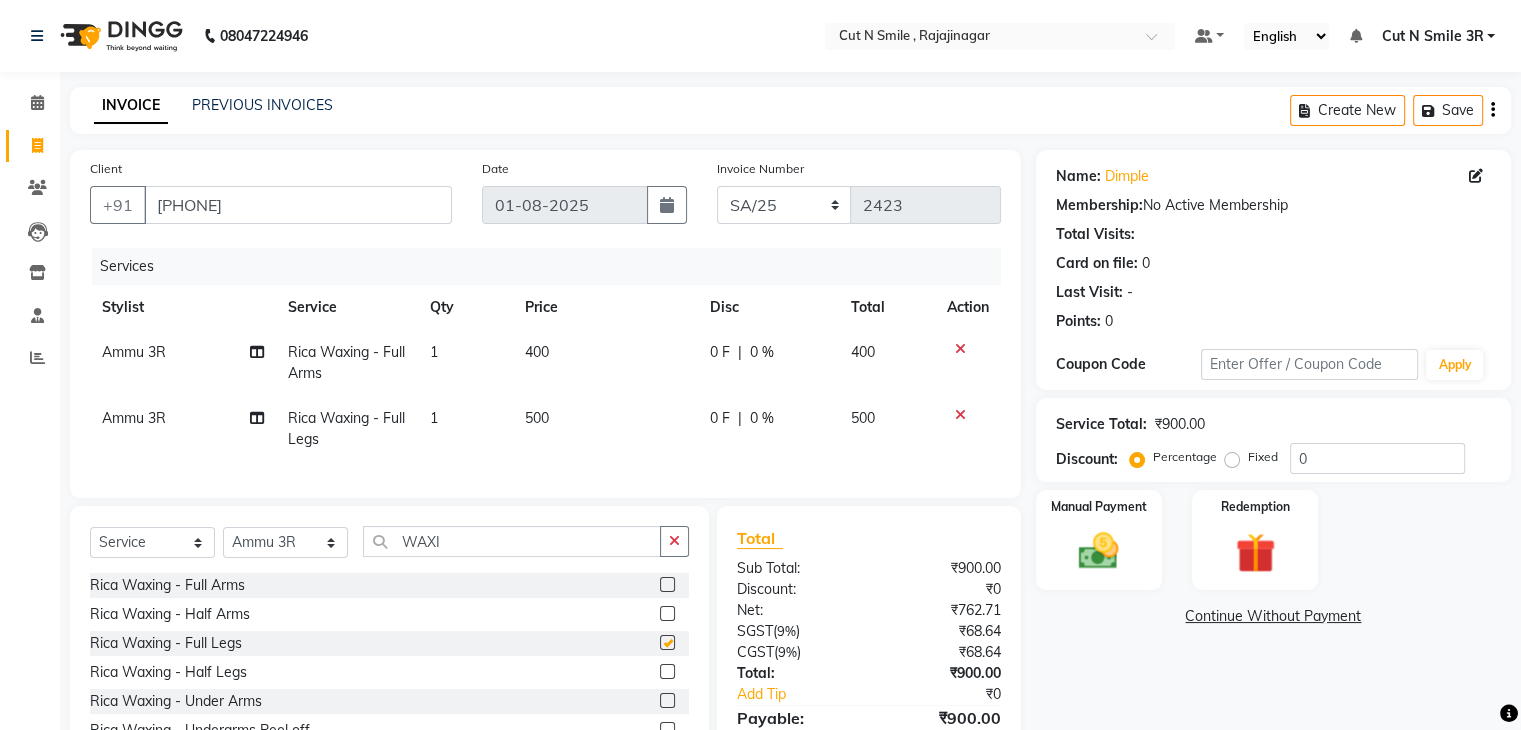checkbox on "false" 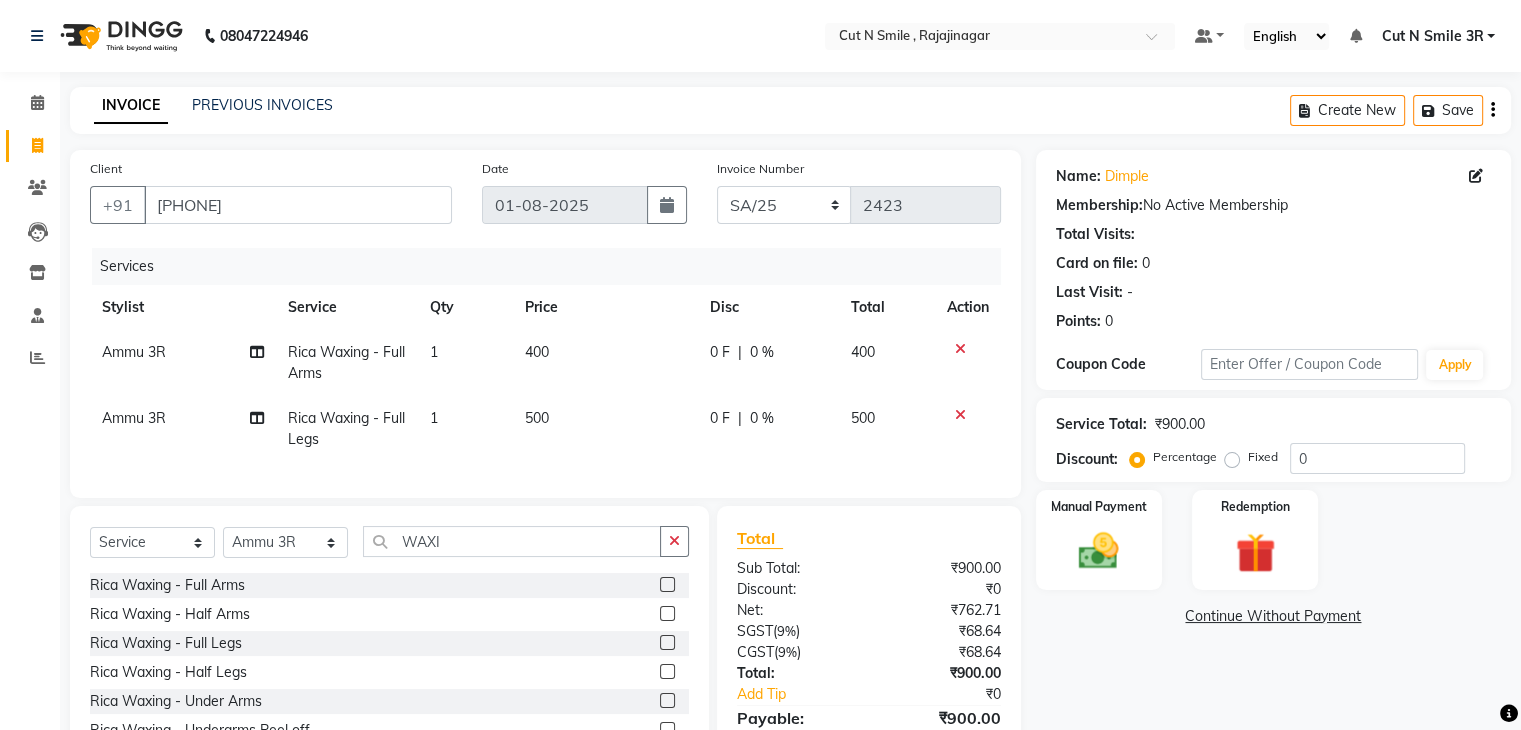 click 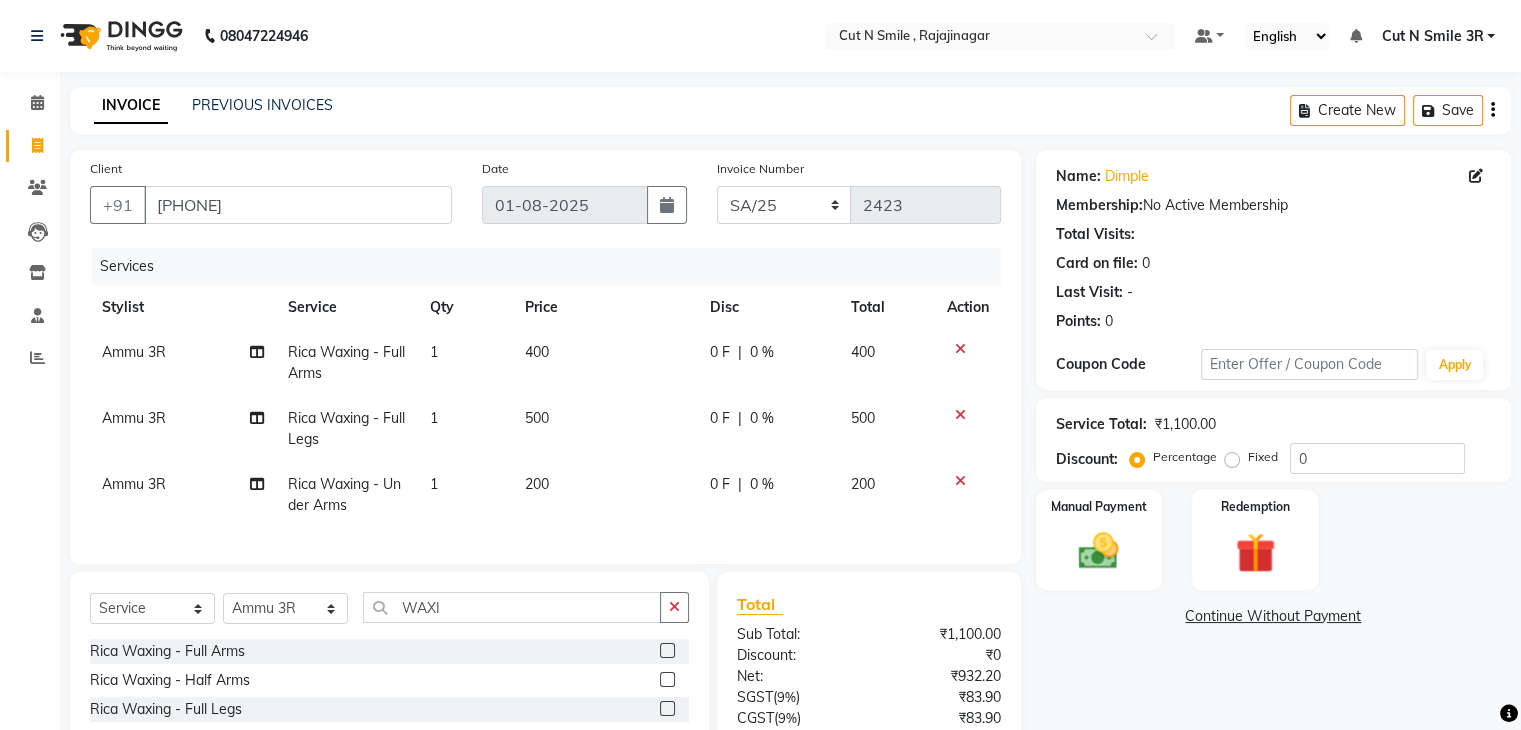 checkbox on "false" 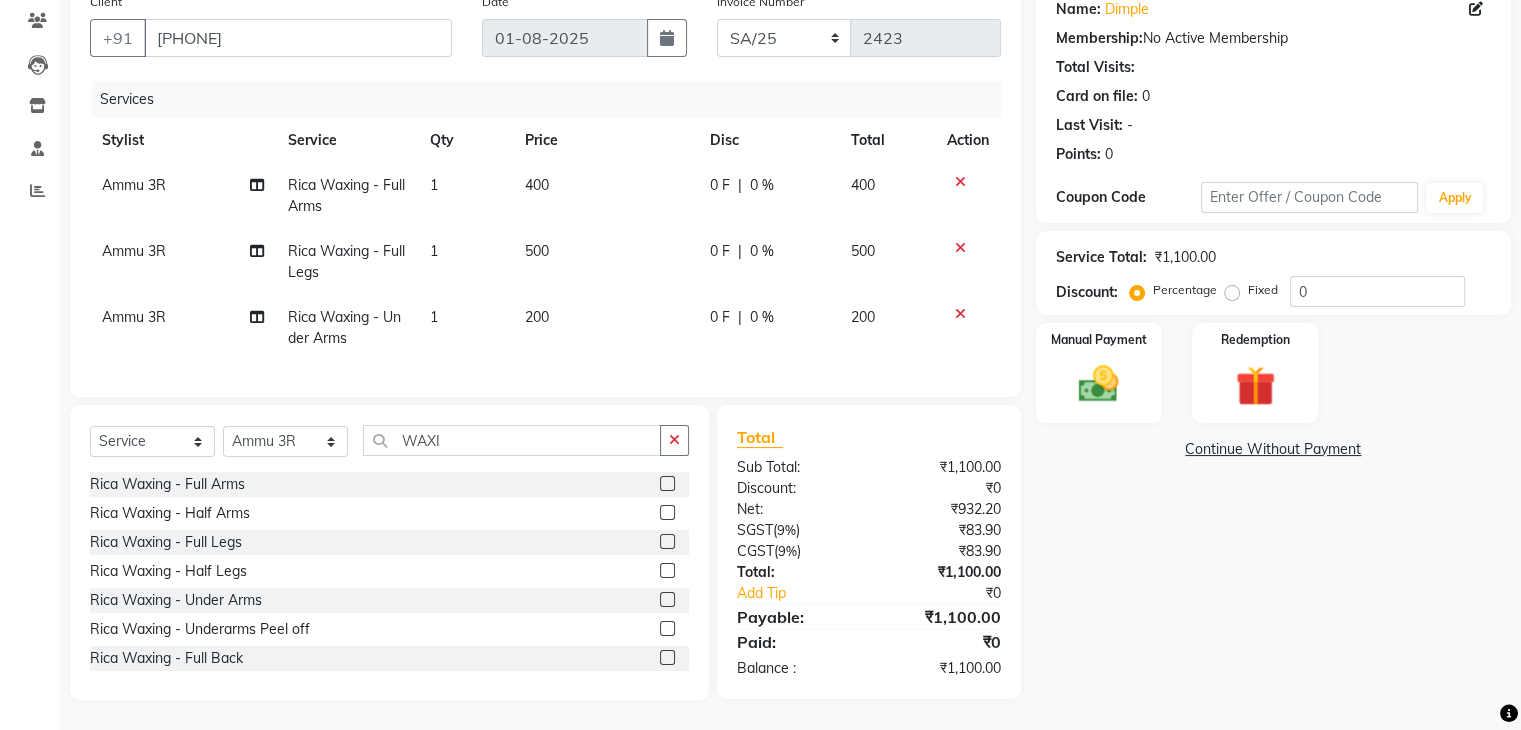 click on "500" 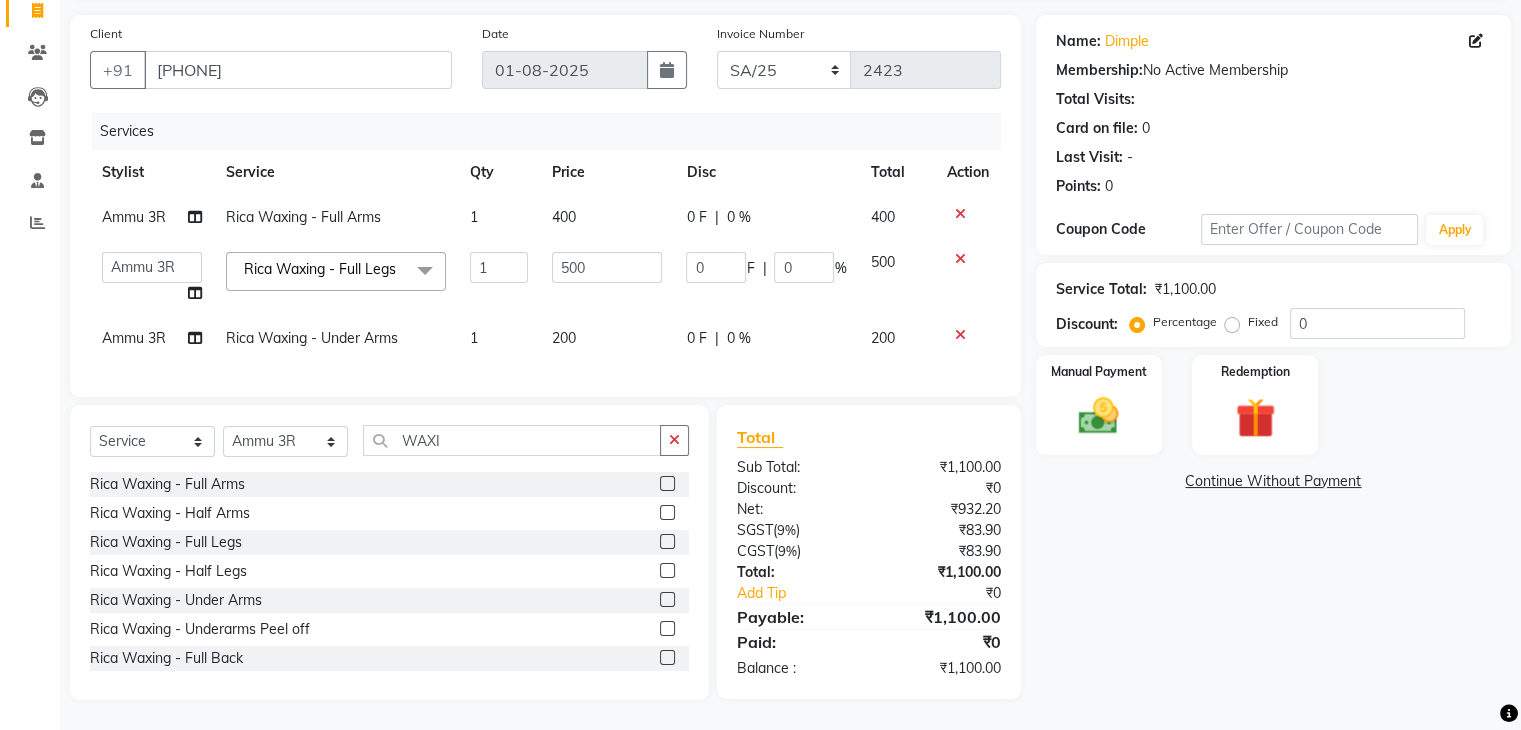 scroll, scrollTop: 151, scrollLeft: 0, axis: vertical 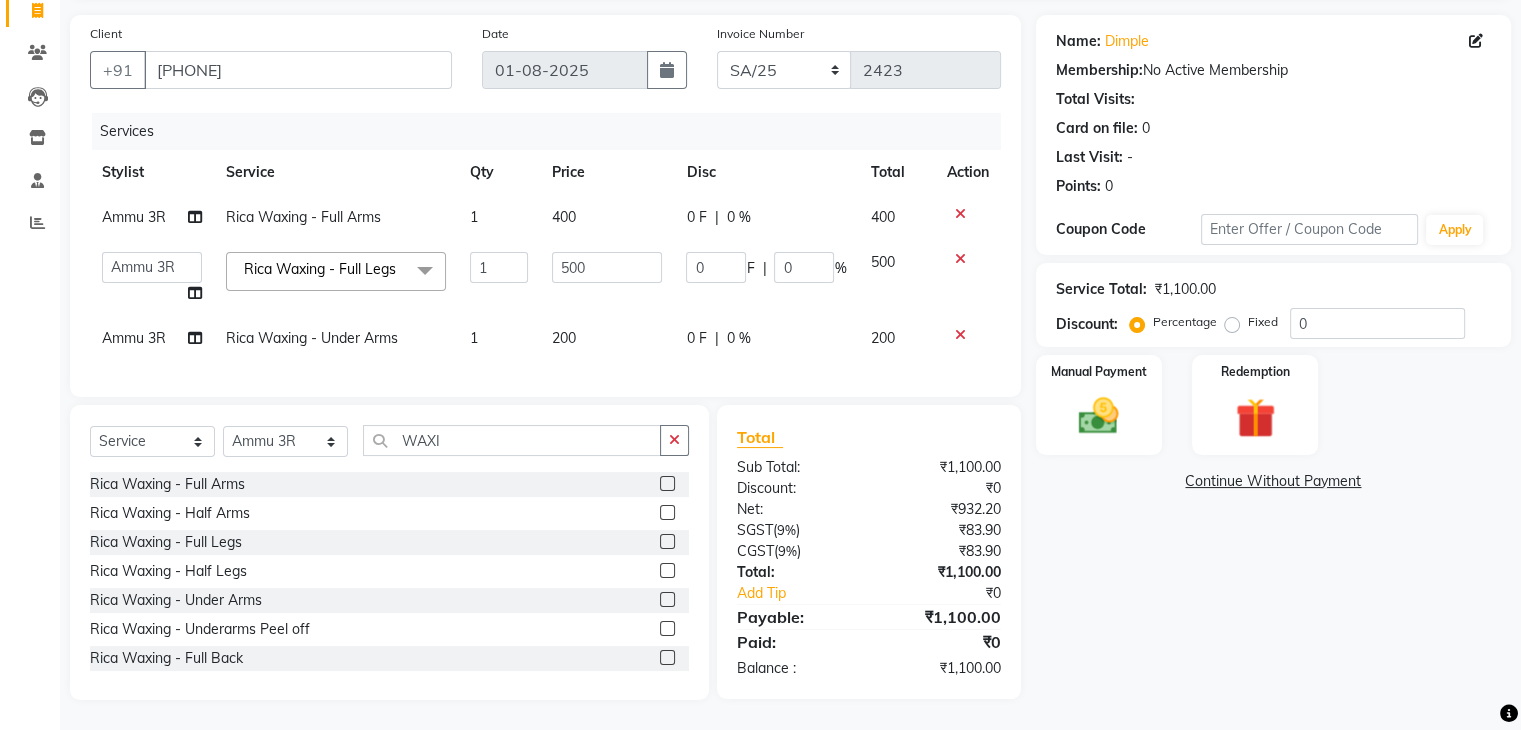 click on "500" 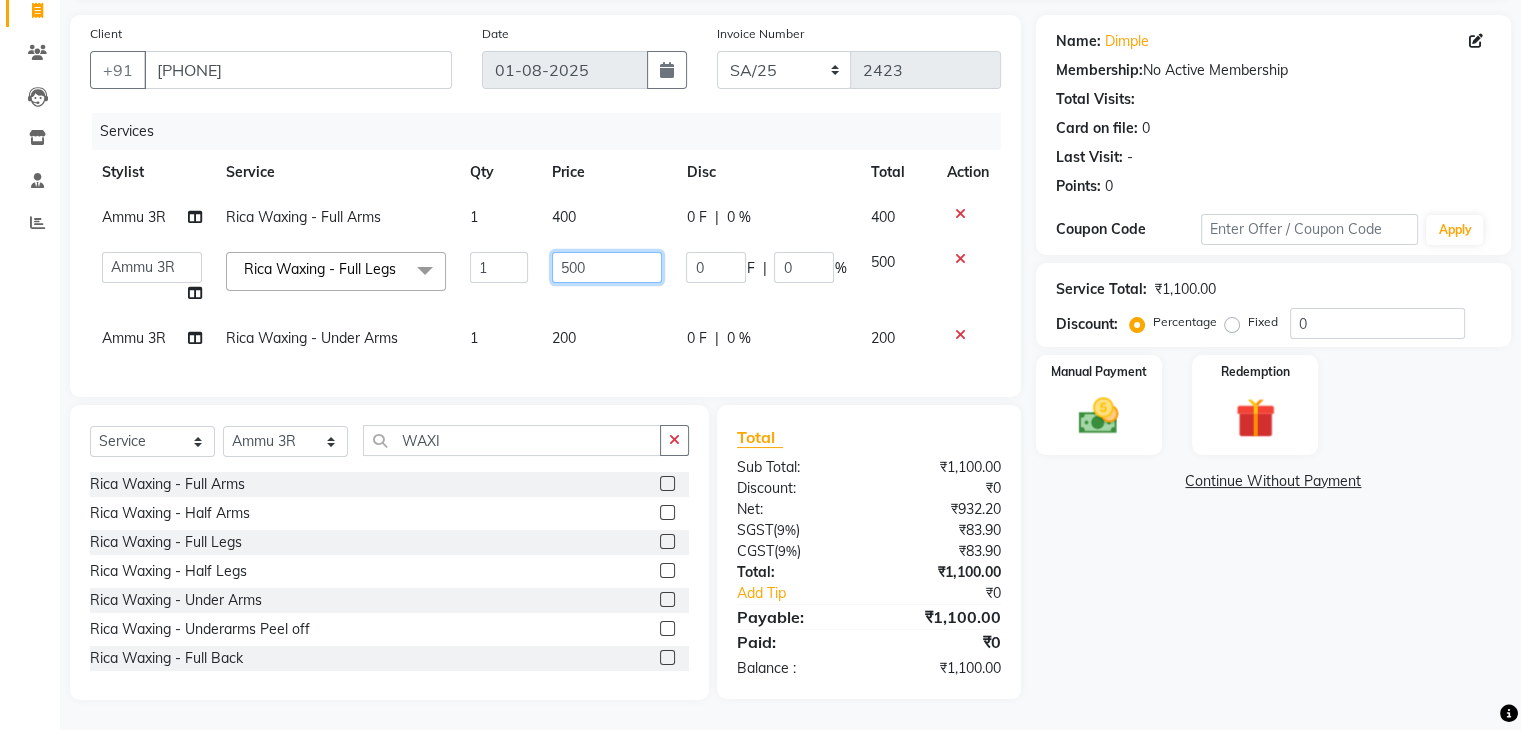 click on "500" 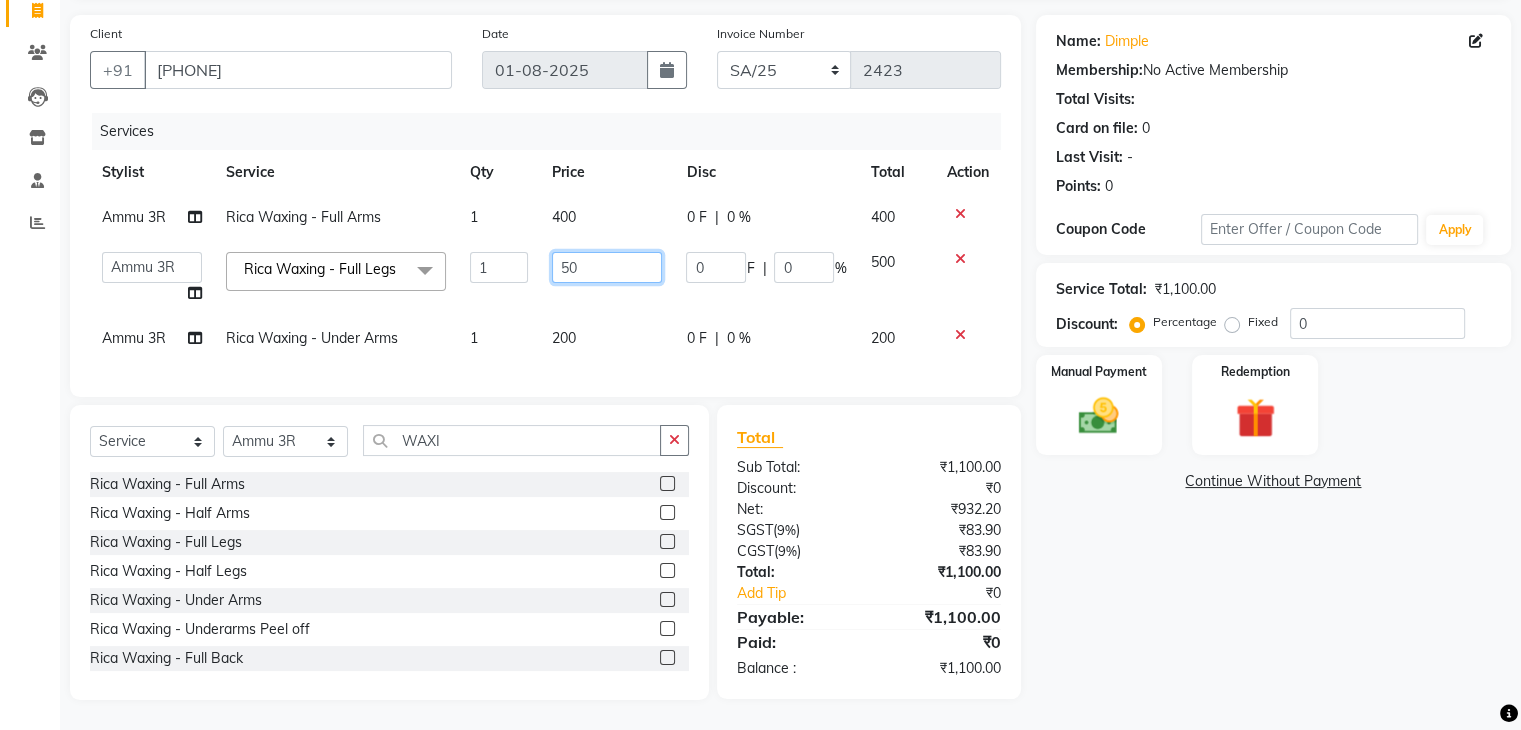 type on "5" 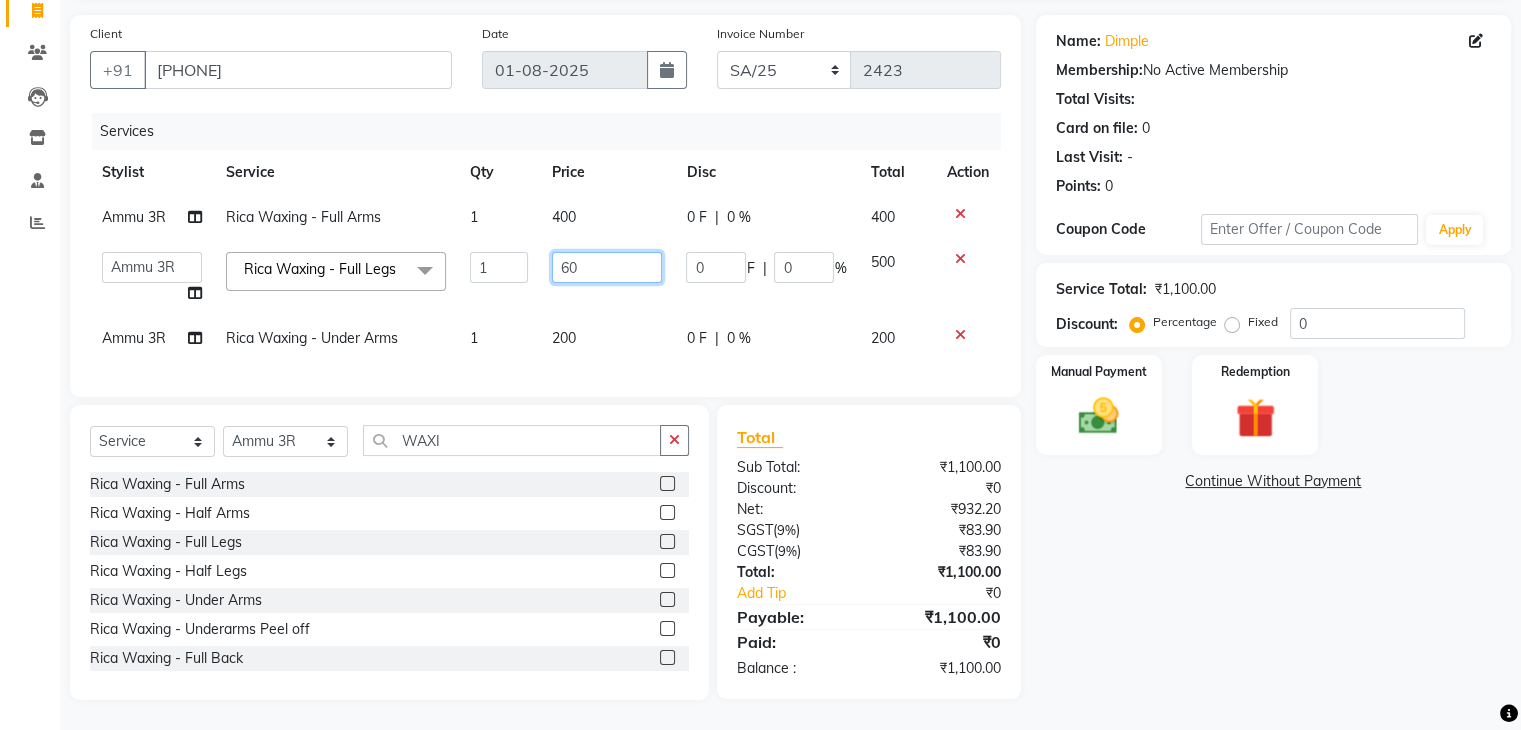 type on "600" 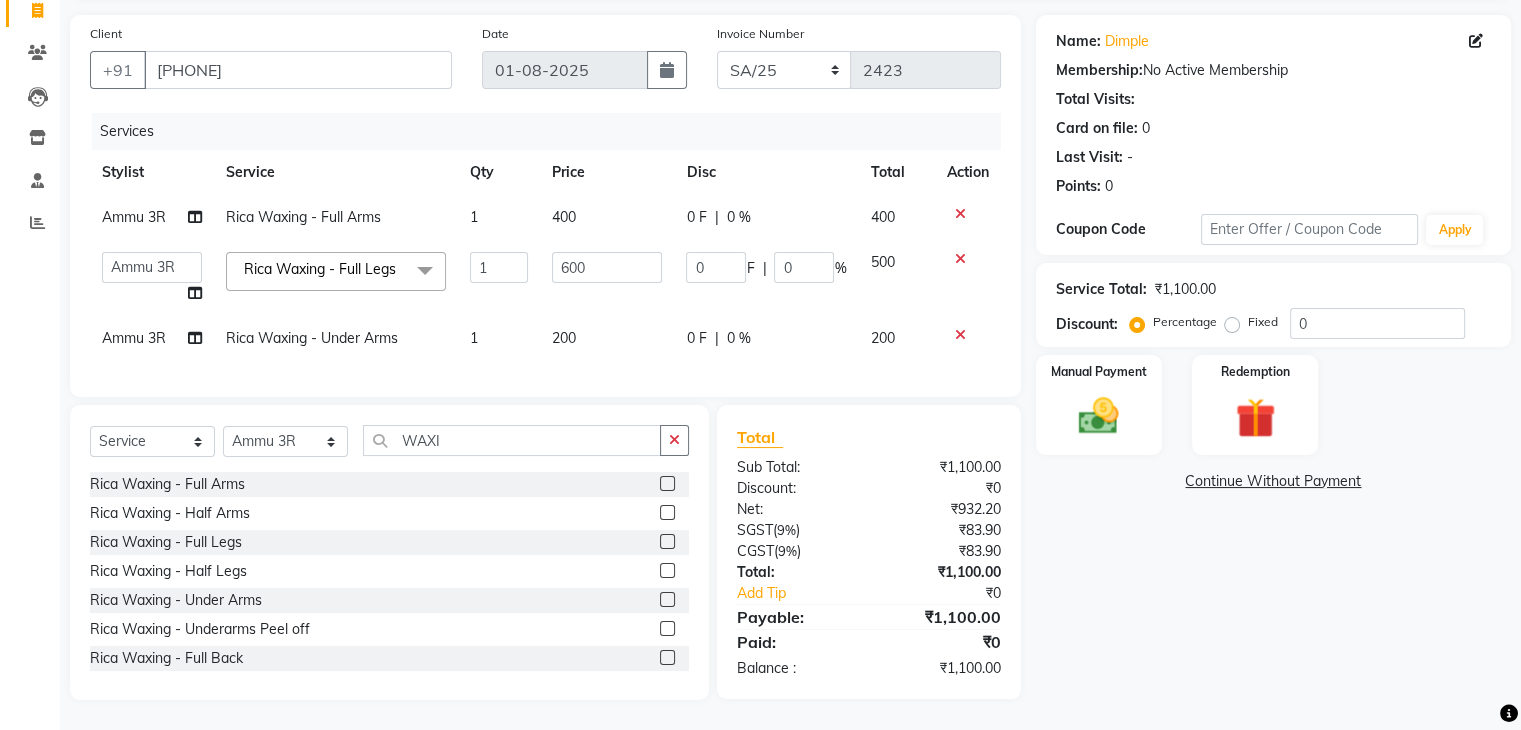 click on "Name: [FIRST] Membership: No Active Membership Total Visits: Card on file: 0 Last Visit: - Points: 0 Coupon Code Apply Service Total: ₹1,100.00 Discount: Percentage Fixed 0 Manual Payment Redemption Continue Without Payment" 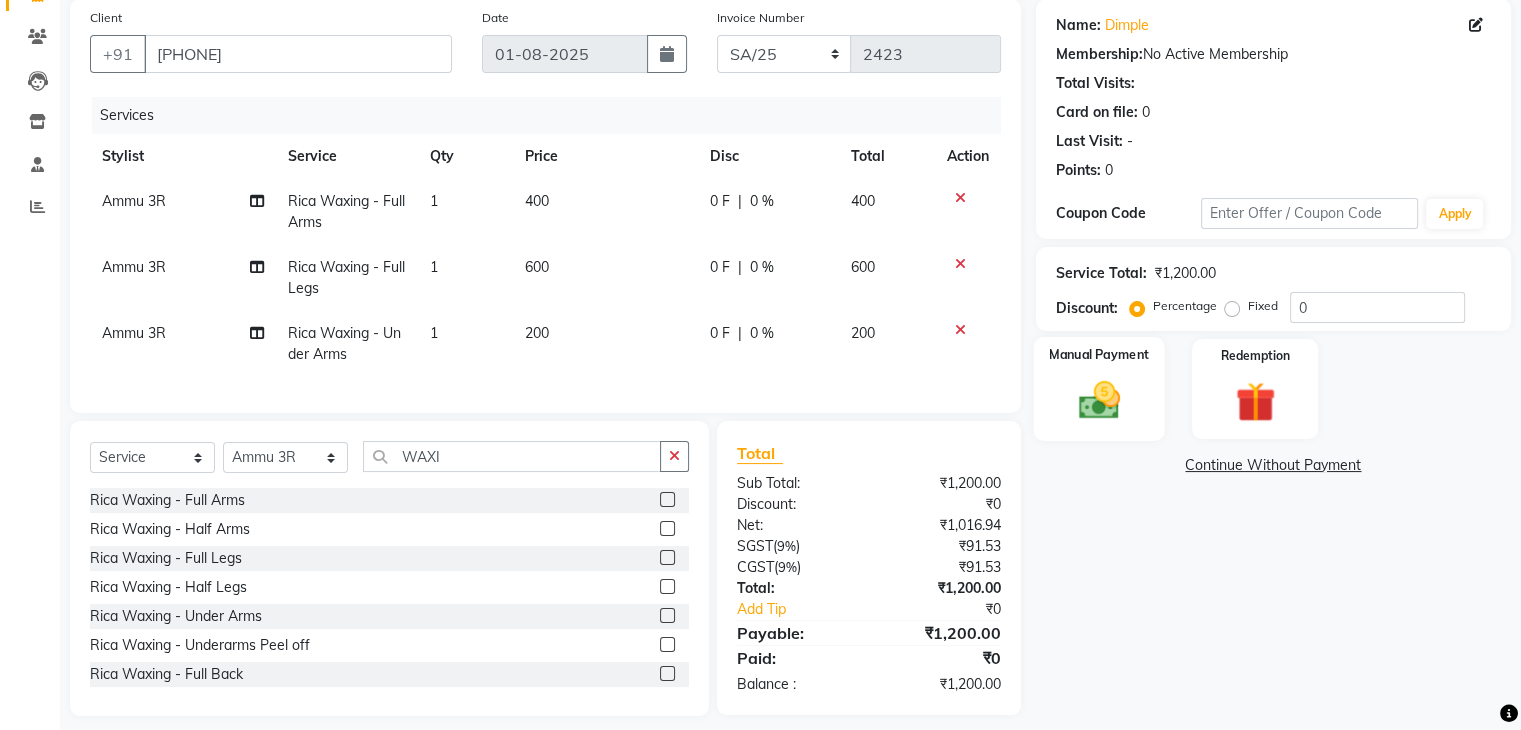 click 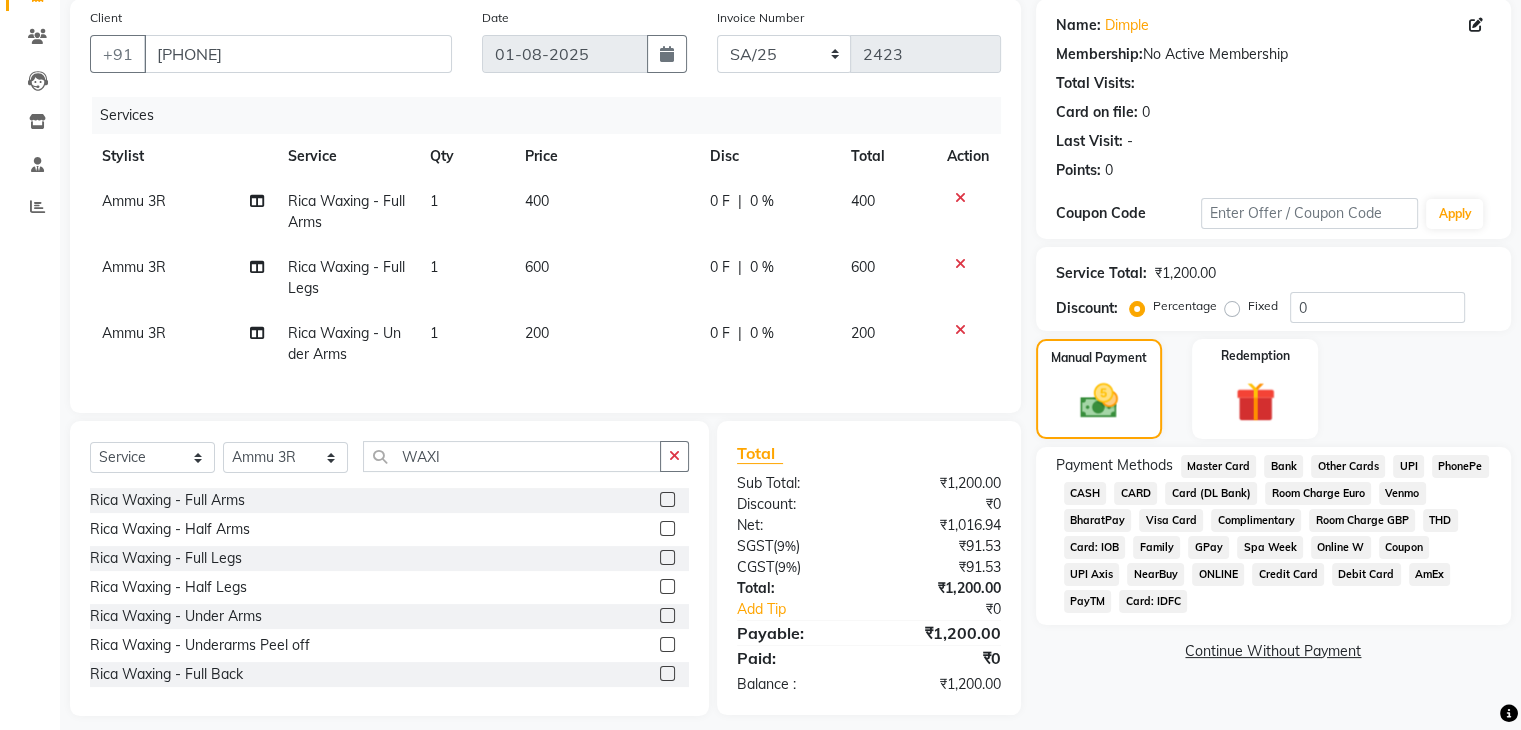 click on "UPI" 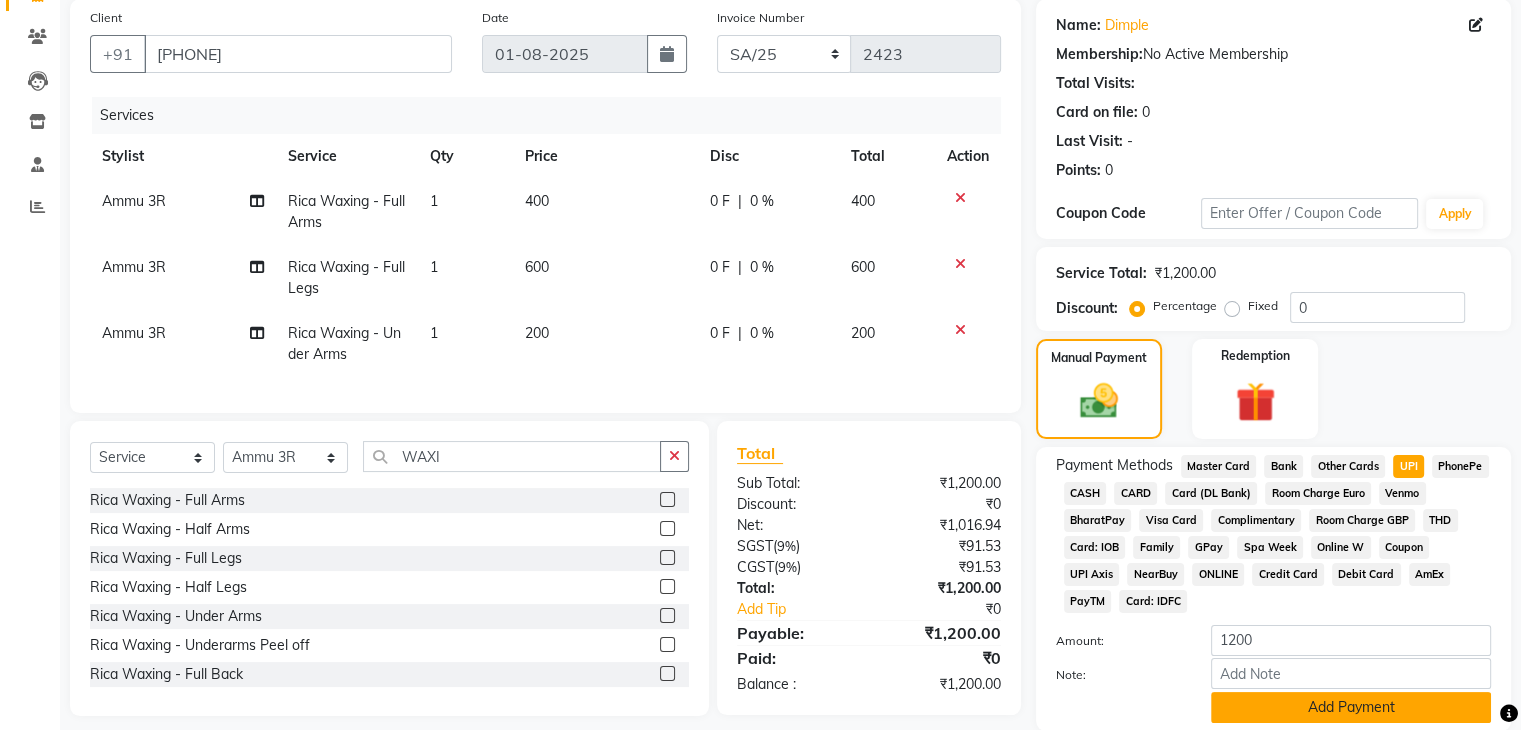 click on "Add Payment" 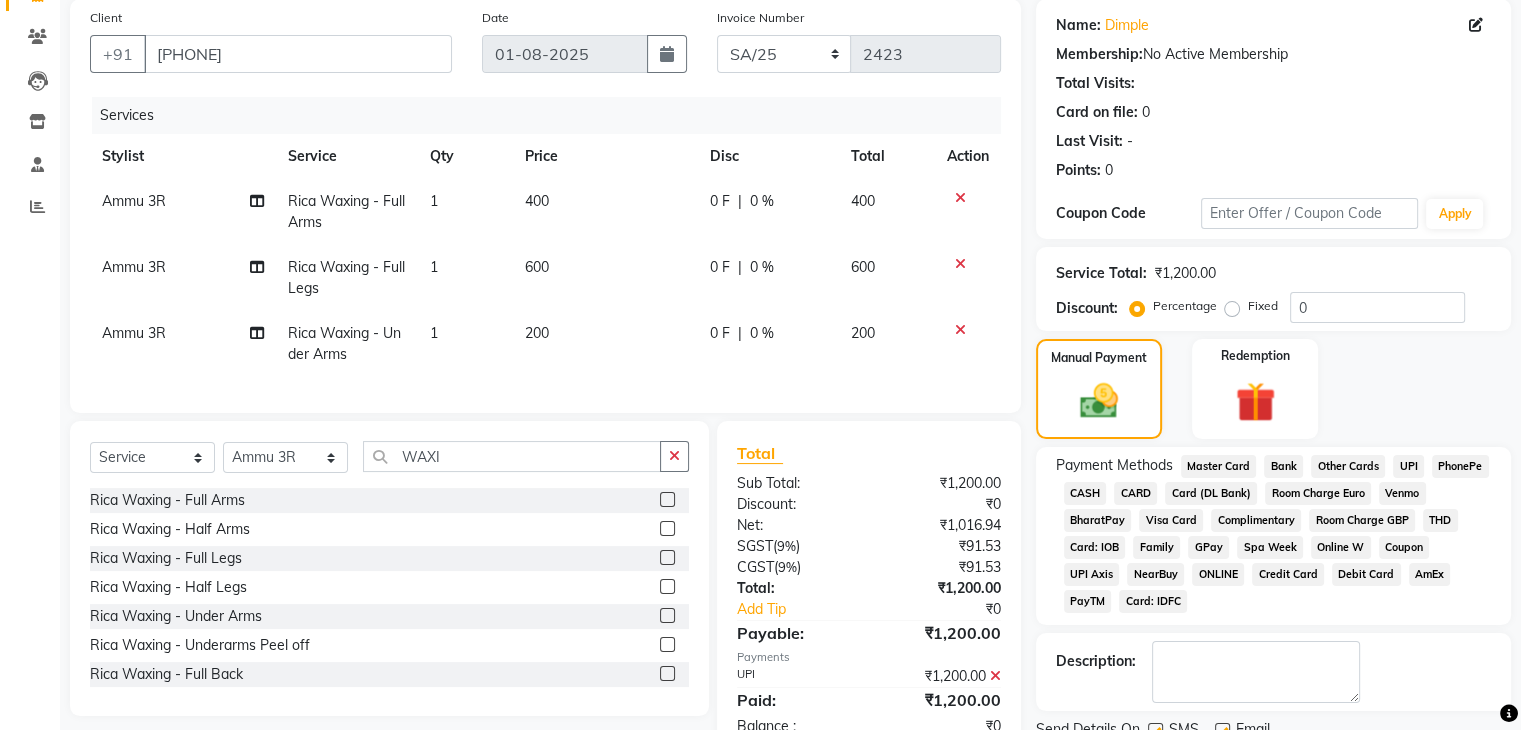 scroll, scrollTop: 233, scrollLeft: 0, axis: vertical 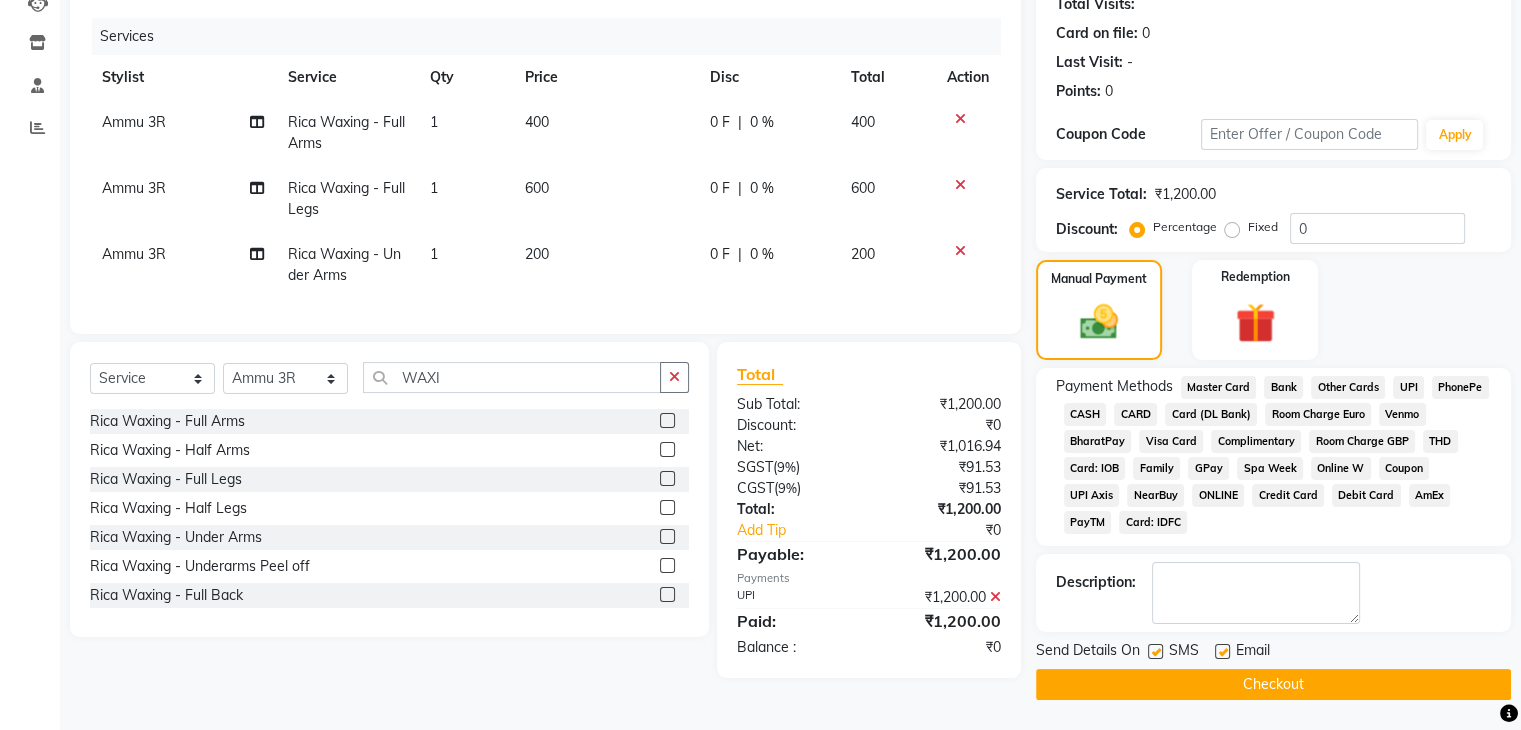 click on "Checkout" 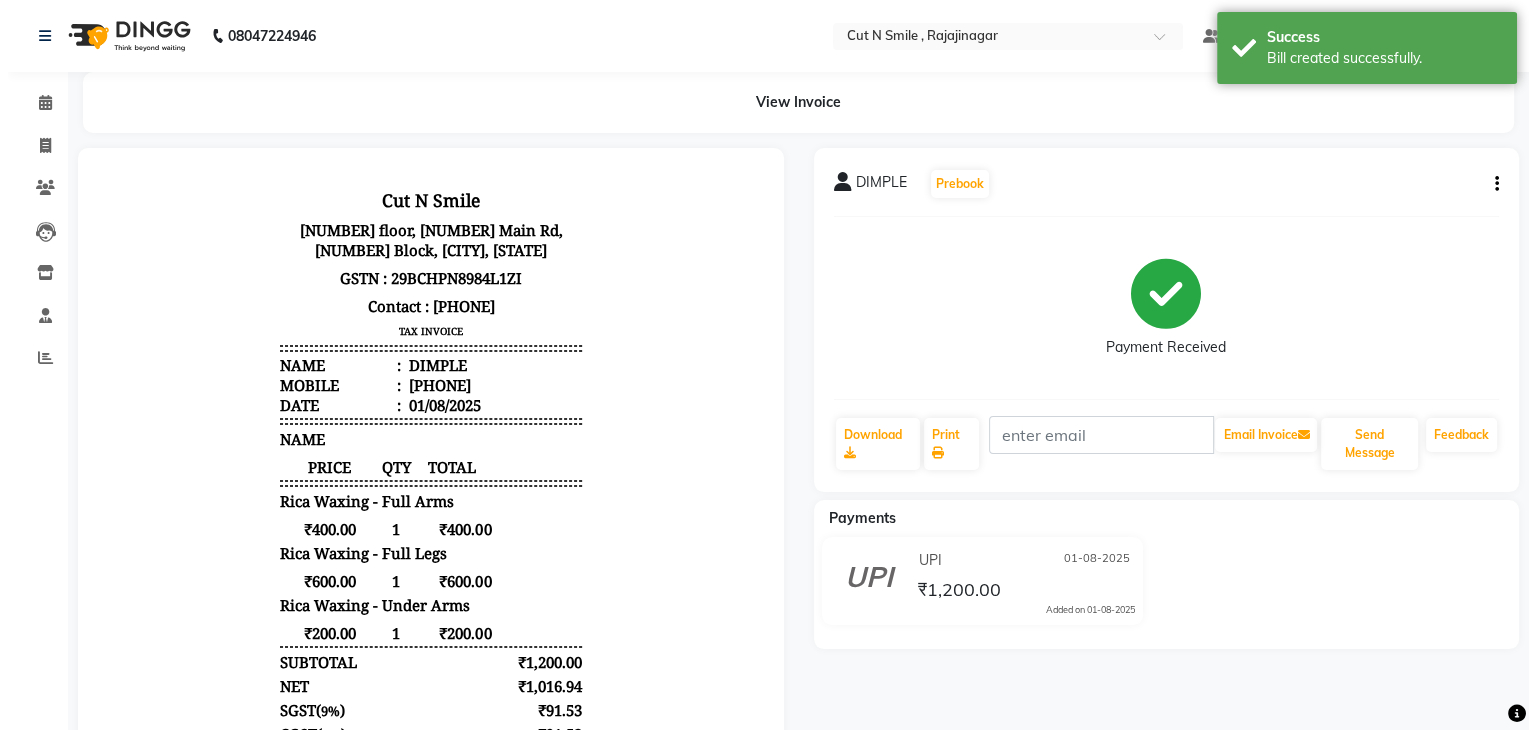 scroll, scrollTop: 0, scrollLeft: 0, axis: both 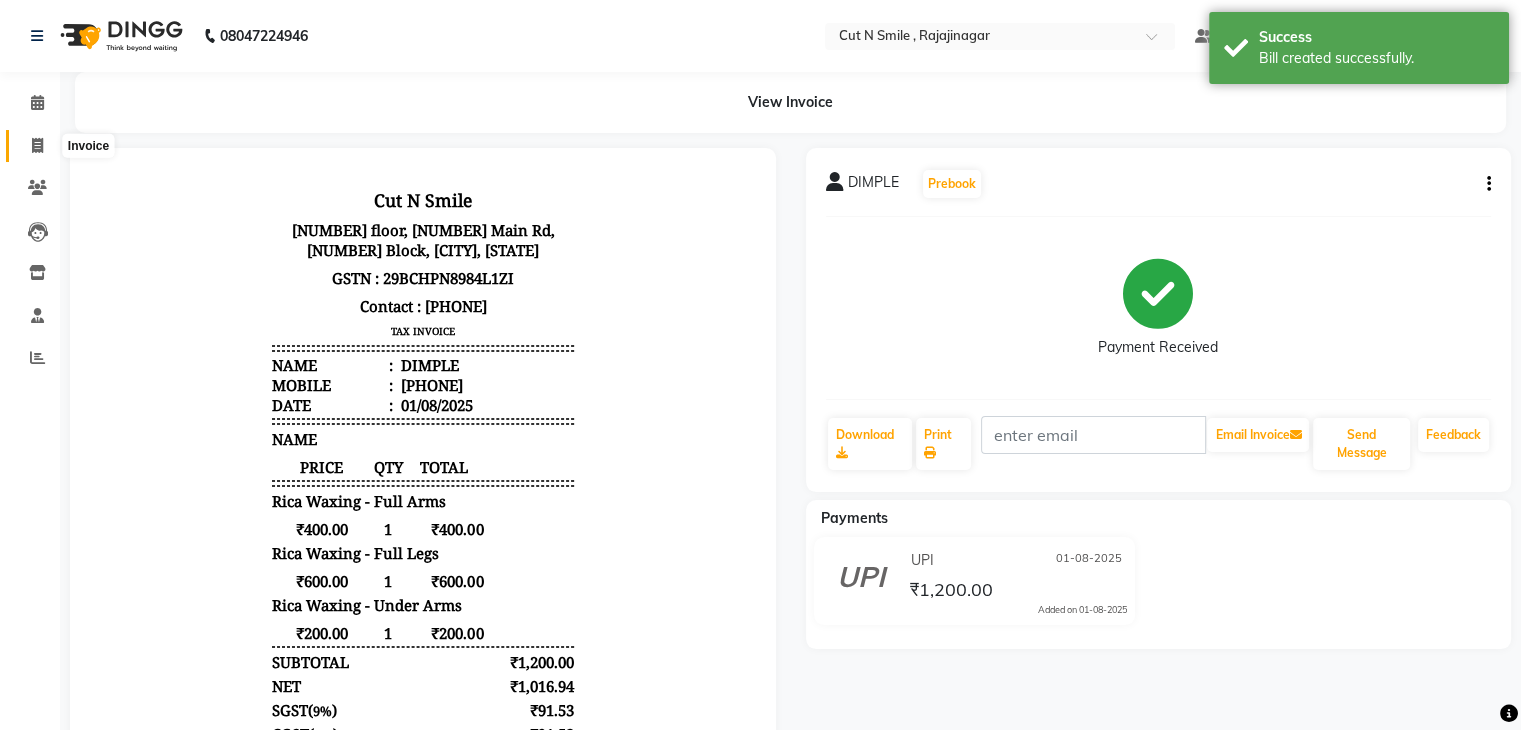 click 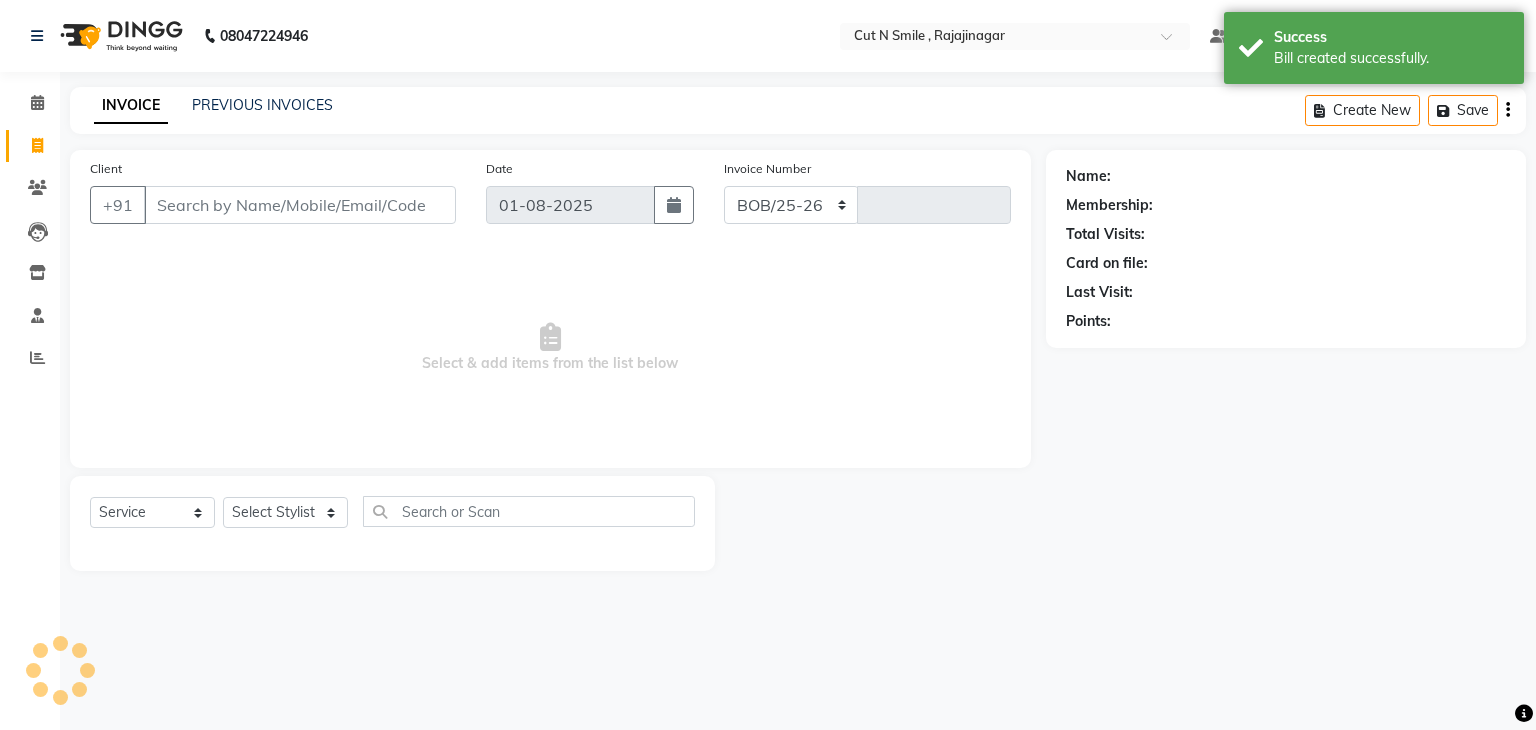 select on "7187" 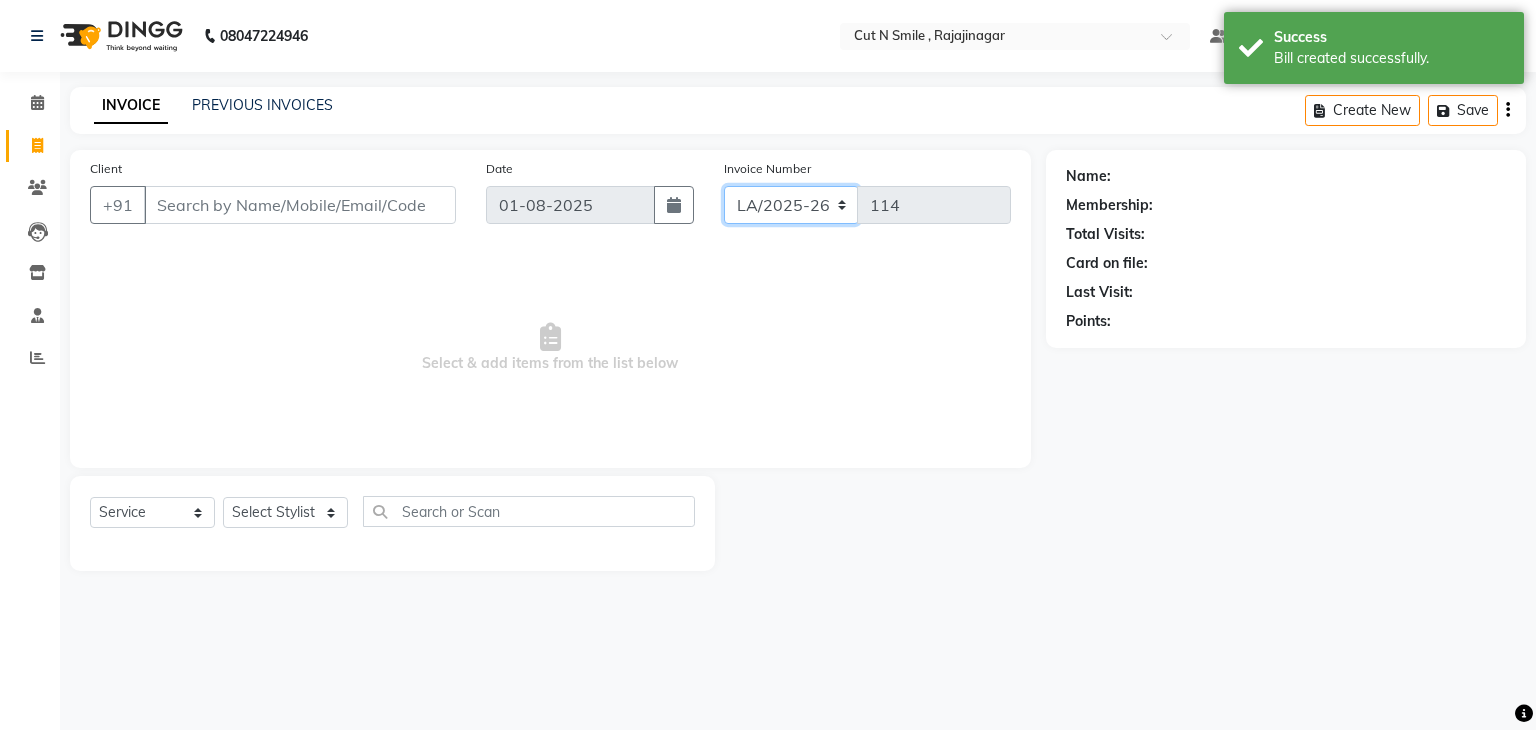 click on "BOB/25-26 LA/2025-26 SH/25 CH/25 SA/25" 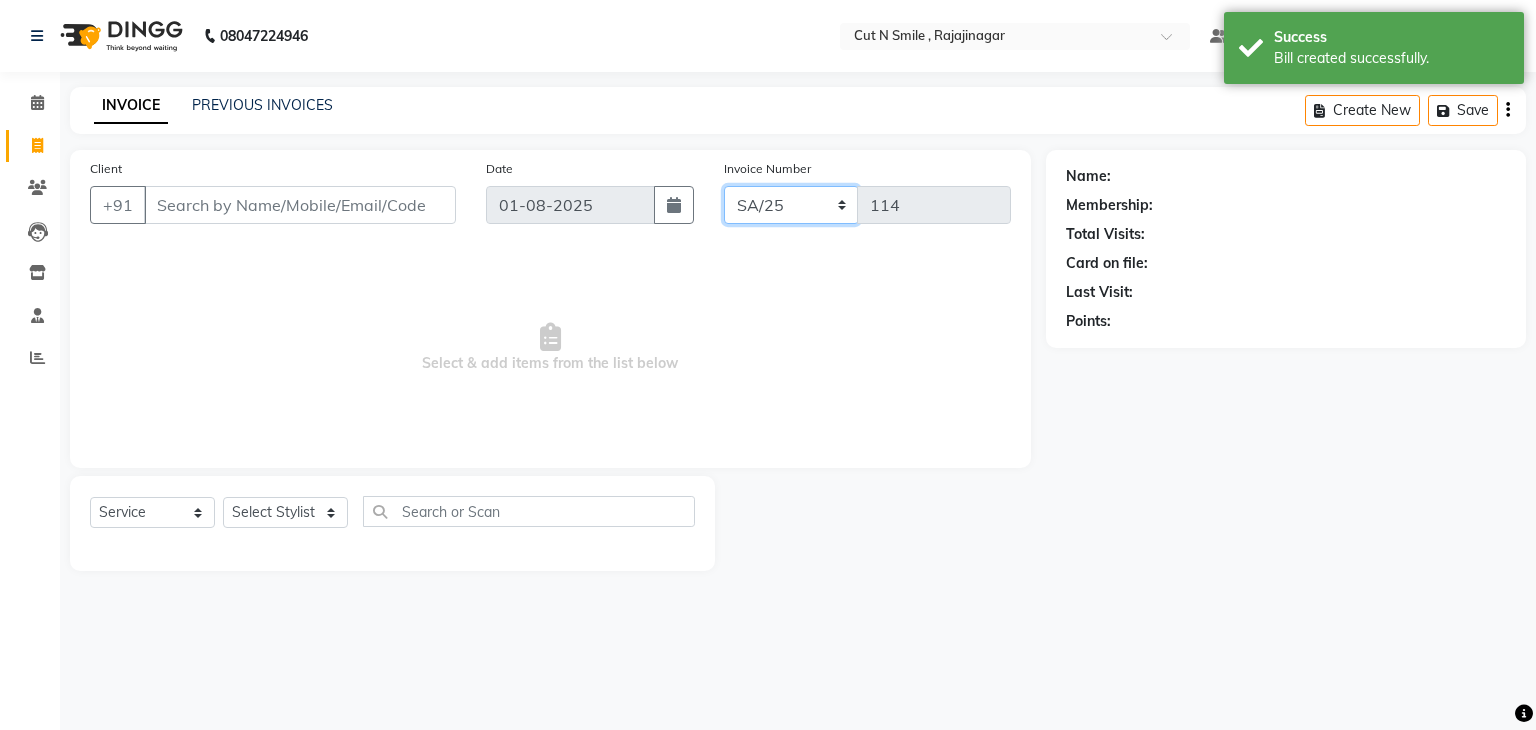 click on "BOB/25-26 LA/2025-26 SH/25 CH/25 SA/25" 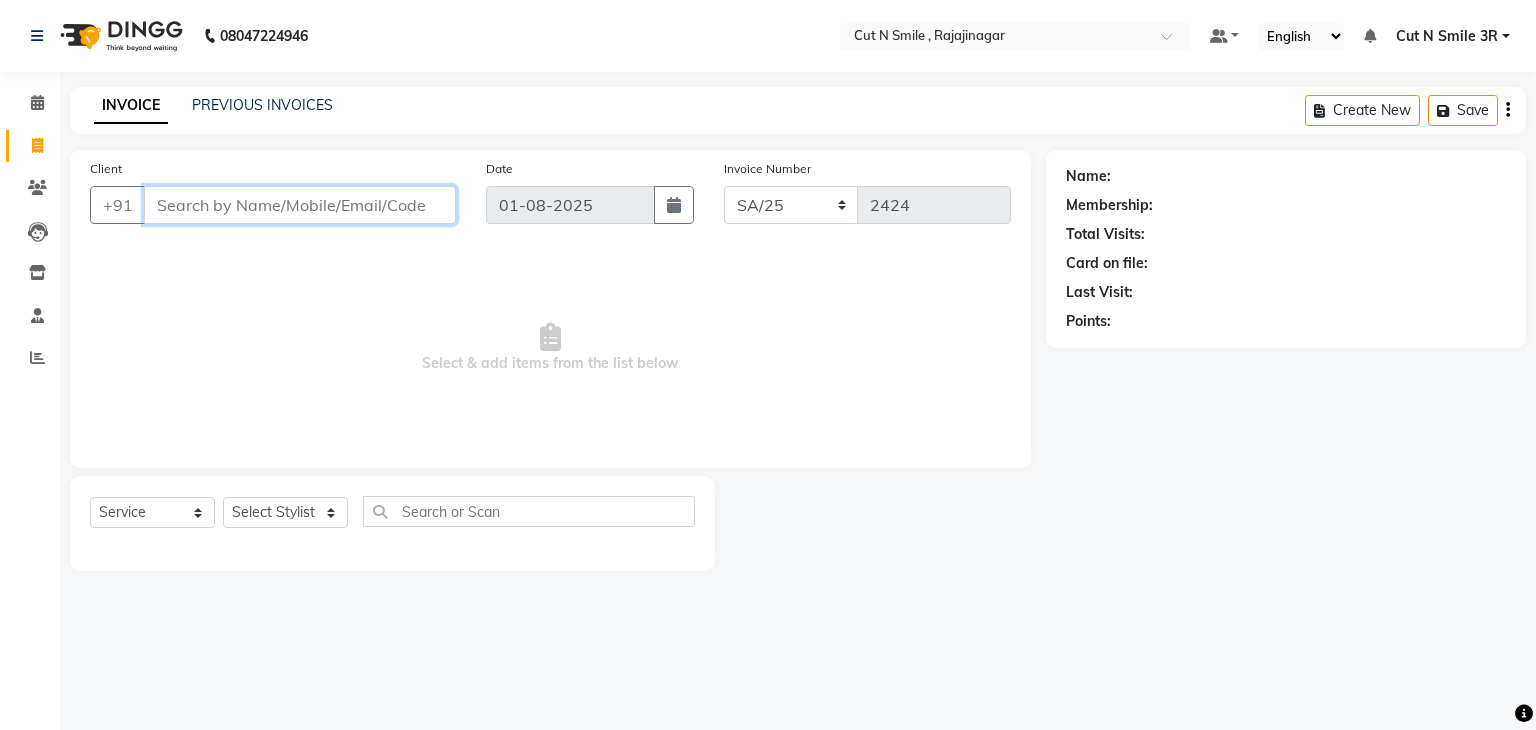 click on "Client" at bounding box center (300, 205) 